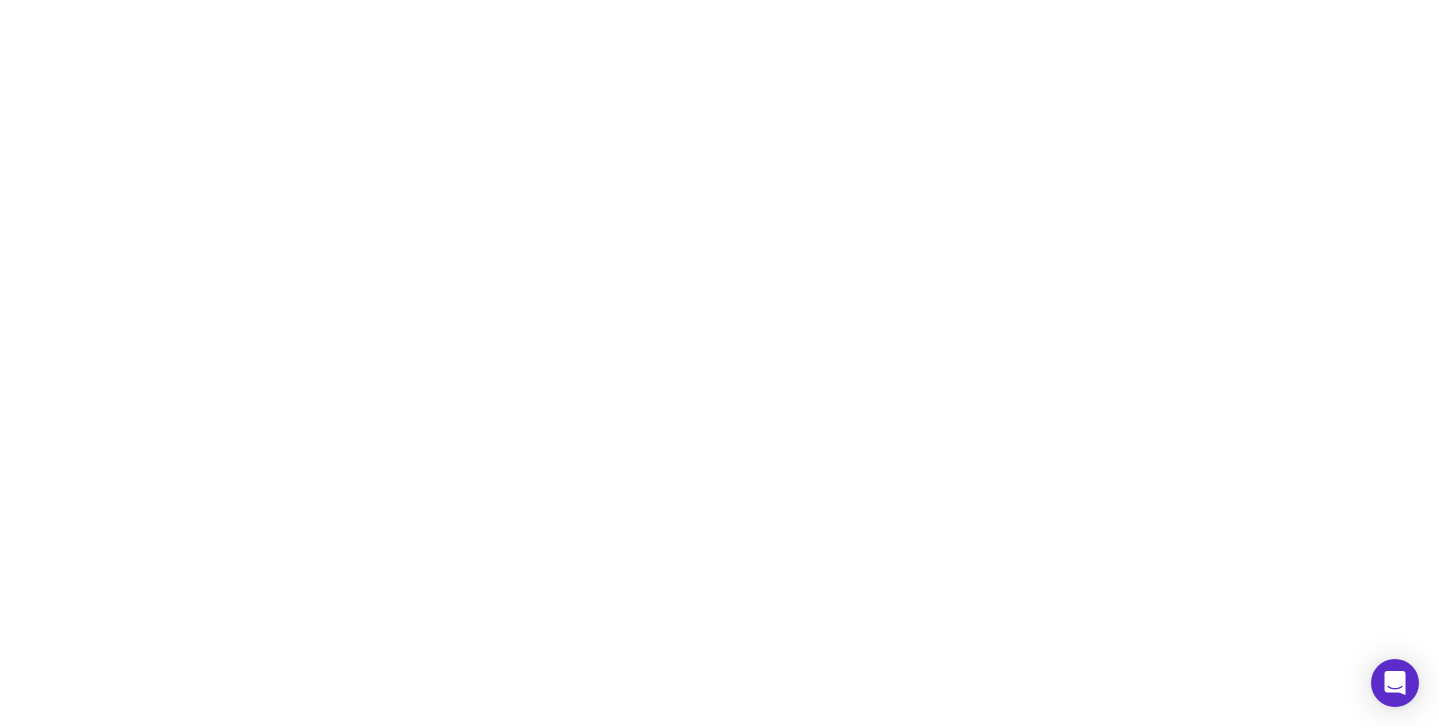scroll, scrollTop: 0, scrollLeft: 0, axis: both 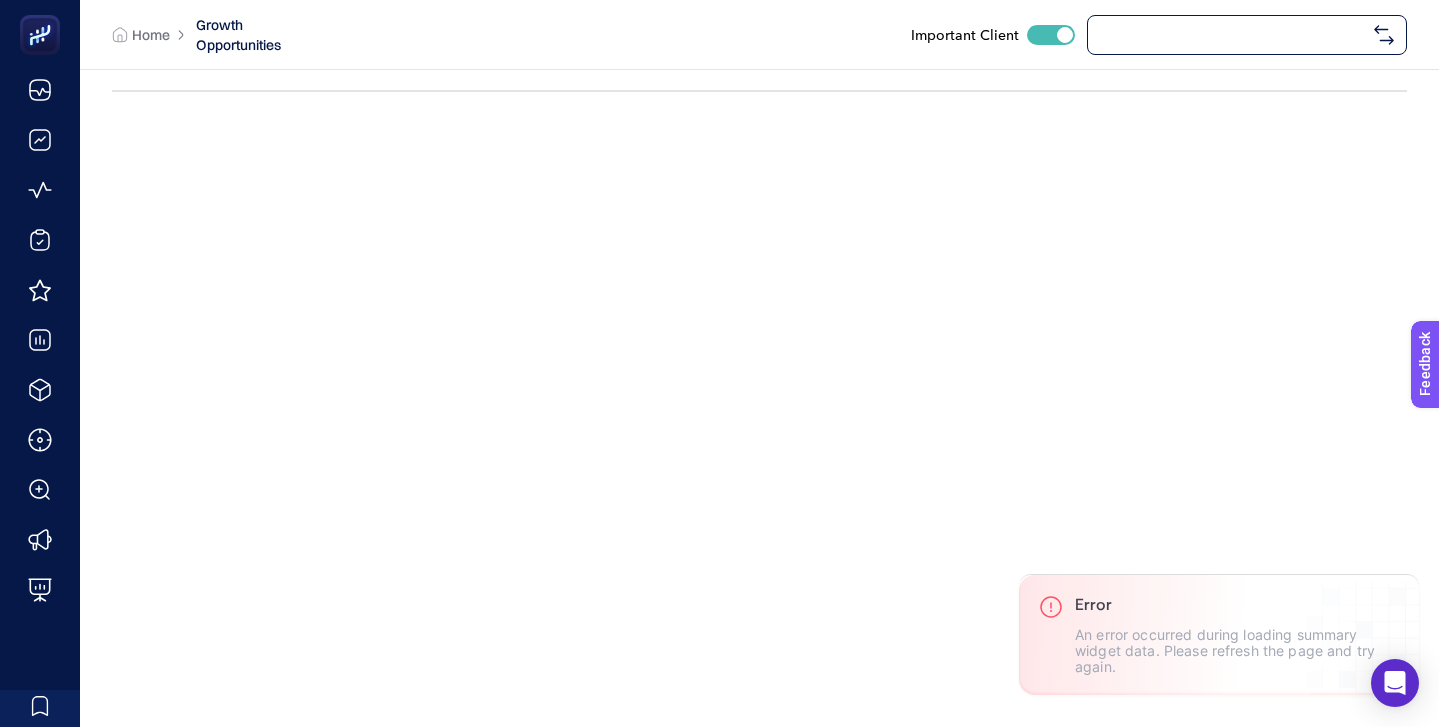 checkbox on "true" 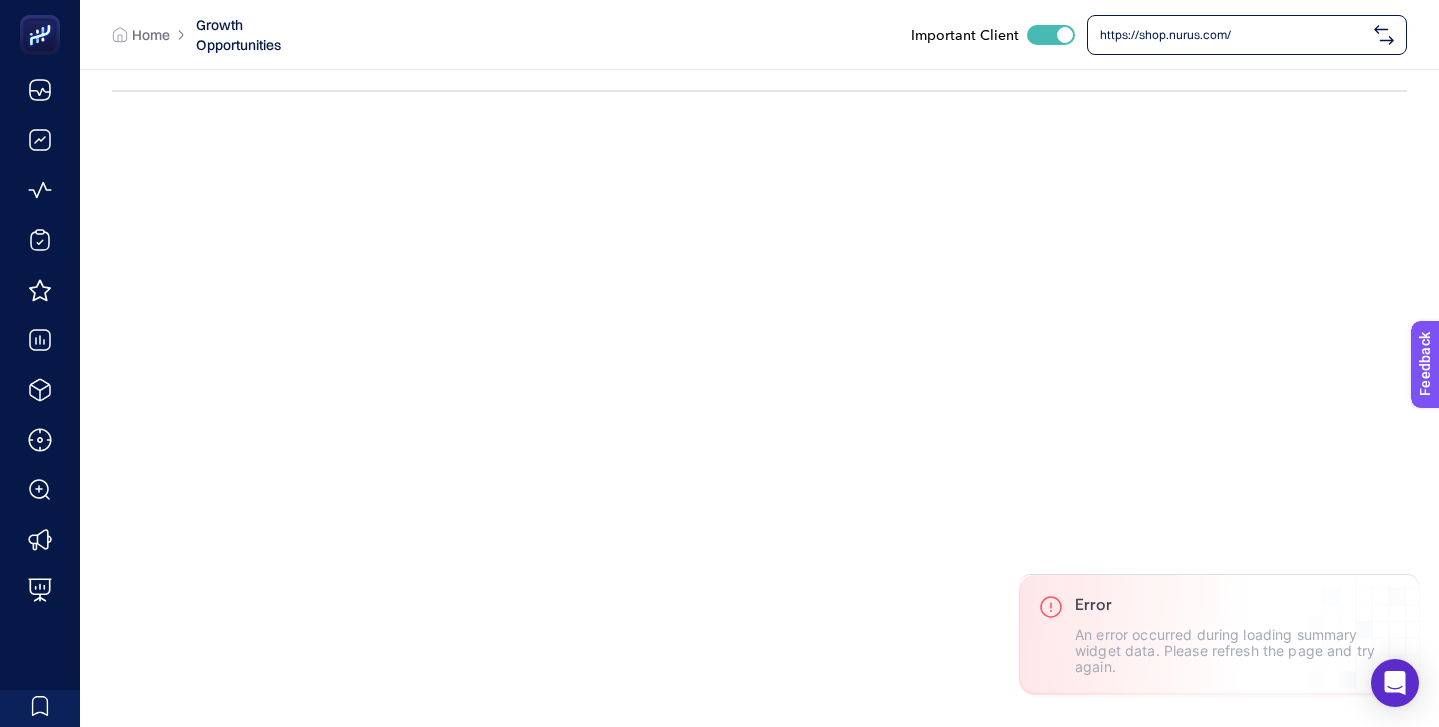 click on "https://shop.nurus.com/" at bounding box center (1233, 35) 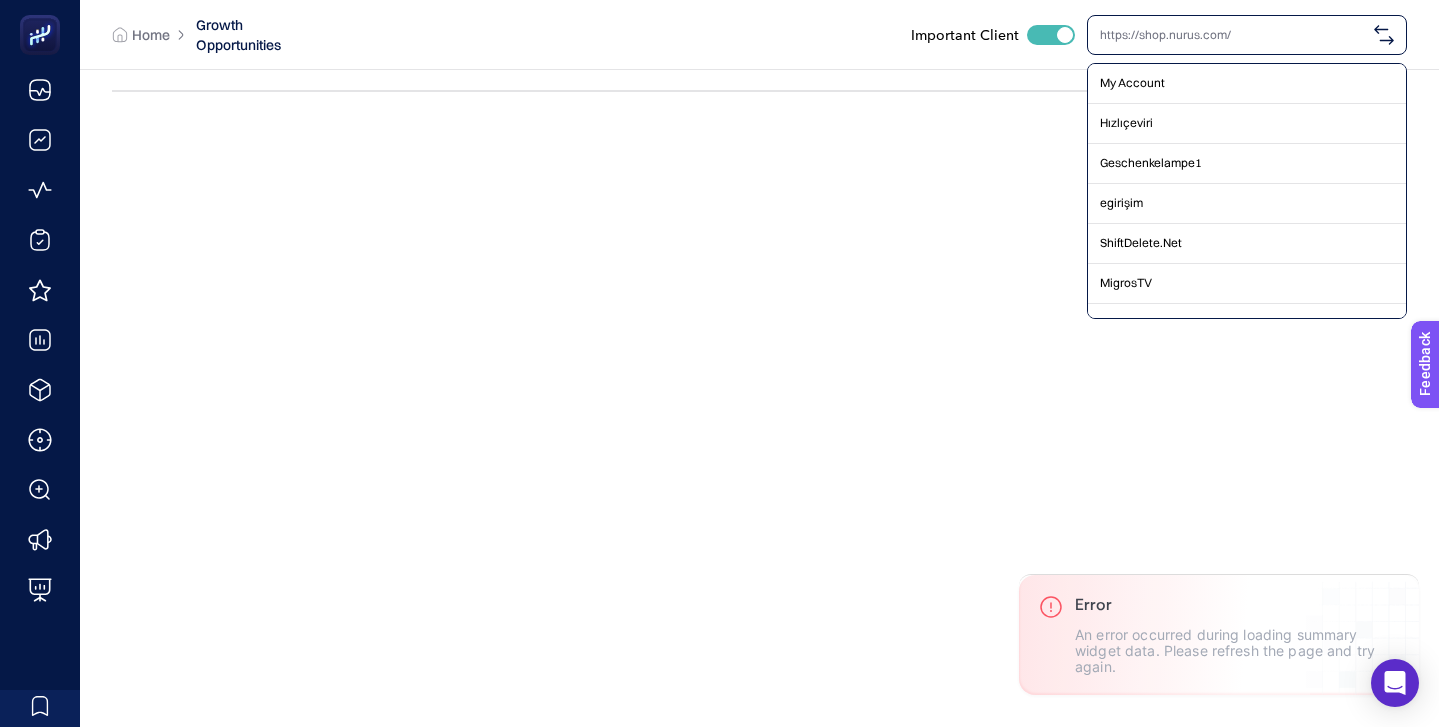 type on "g" 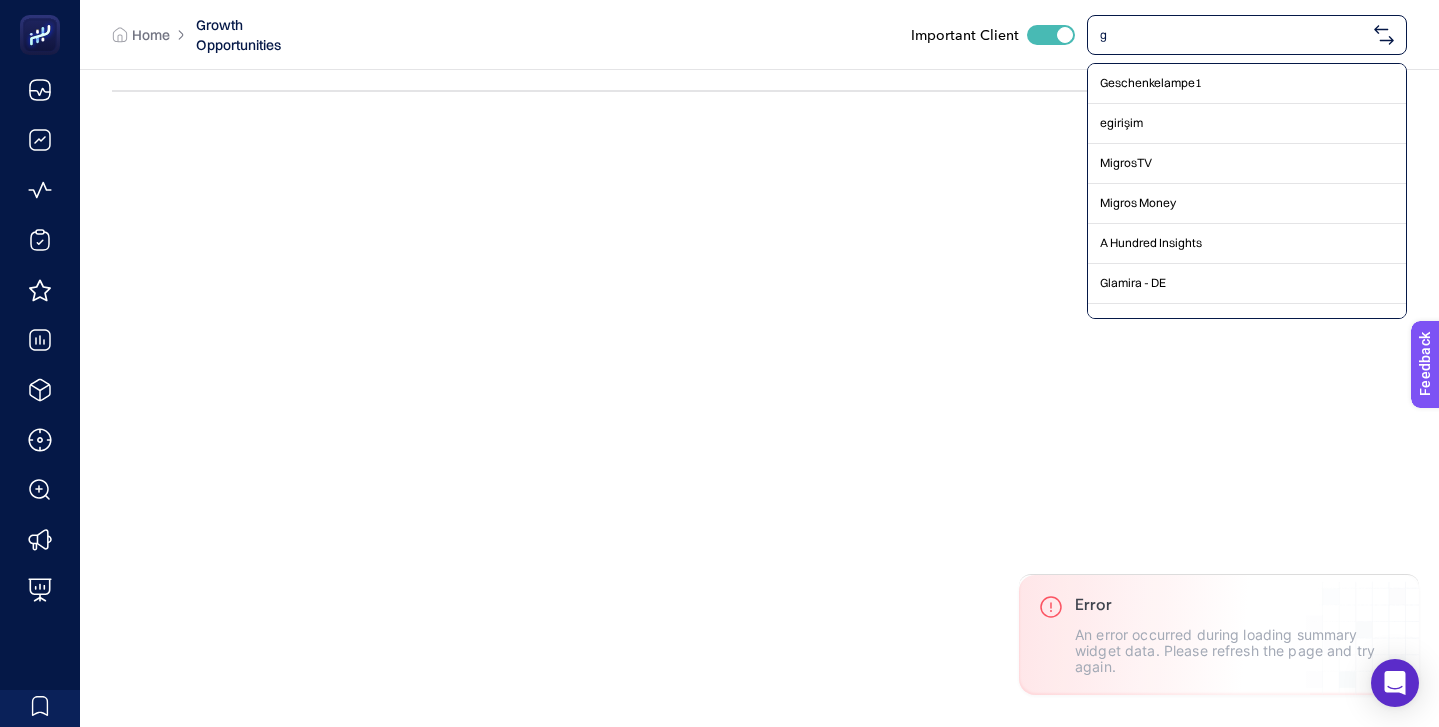 type 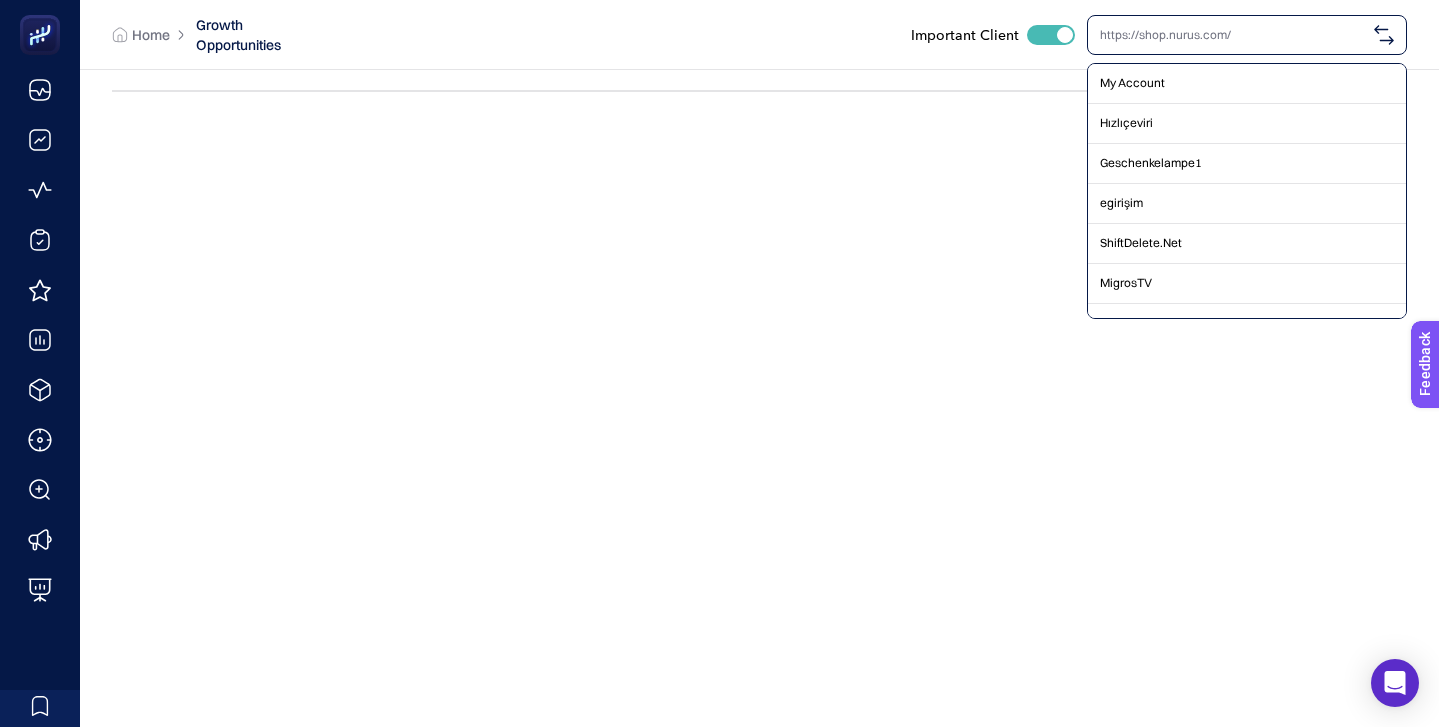 click at bounding box center (1051, 35) 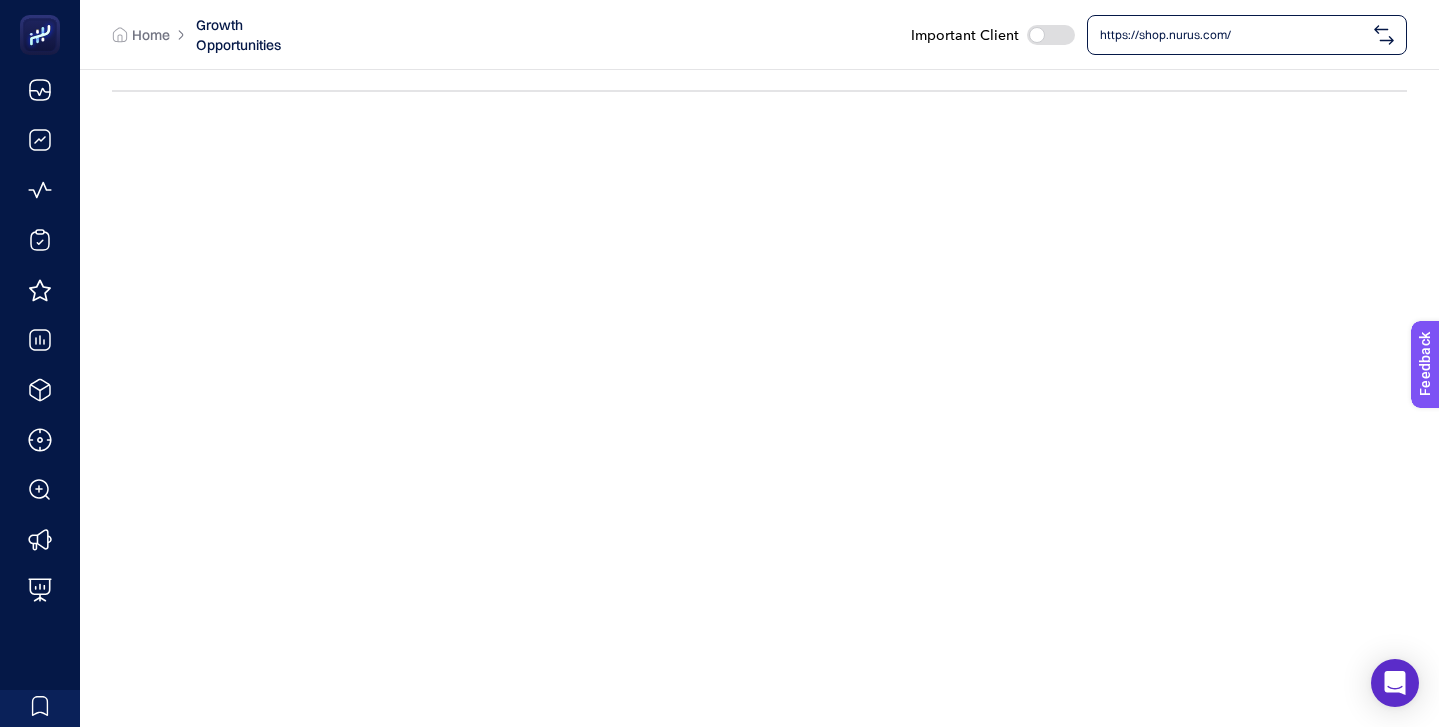 click on "https://shop.nurus.com/" at bounding box center [1233, 35] 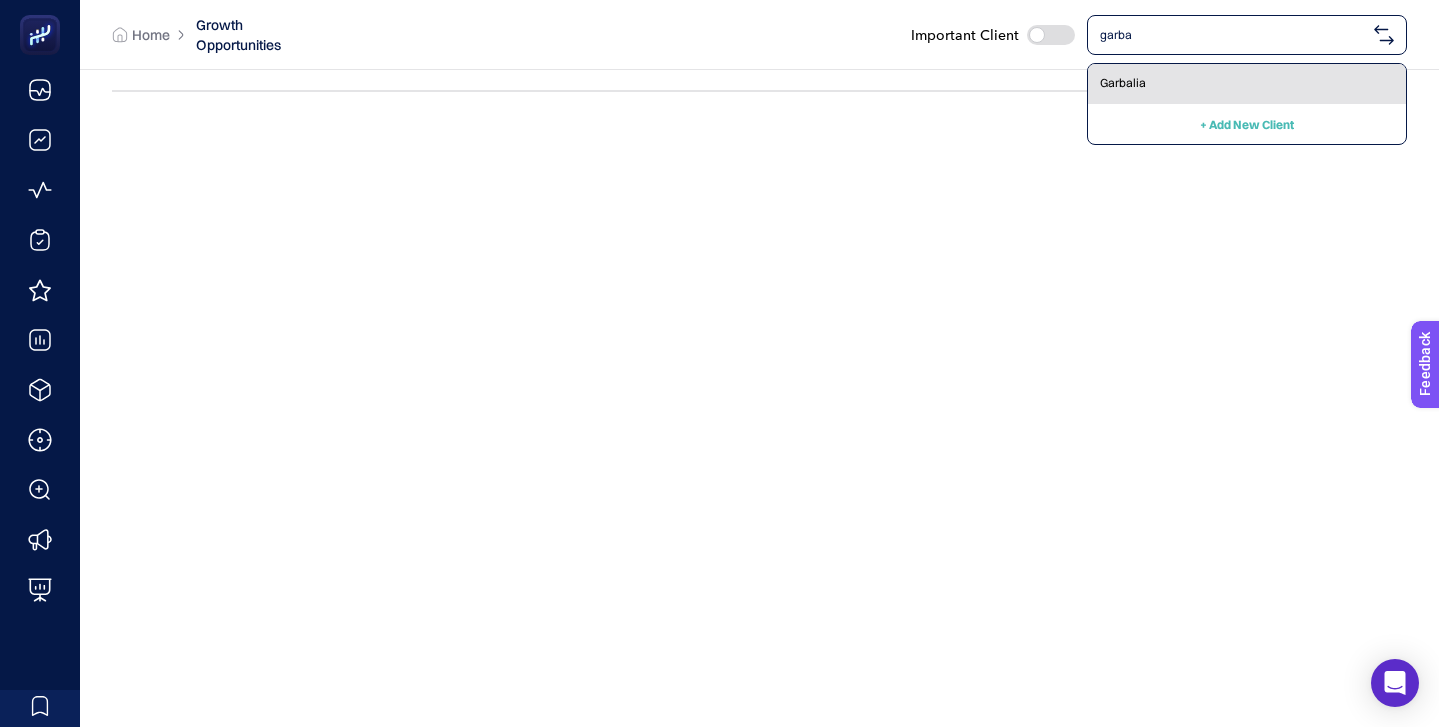 type on "garba" 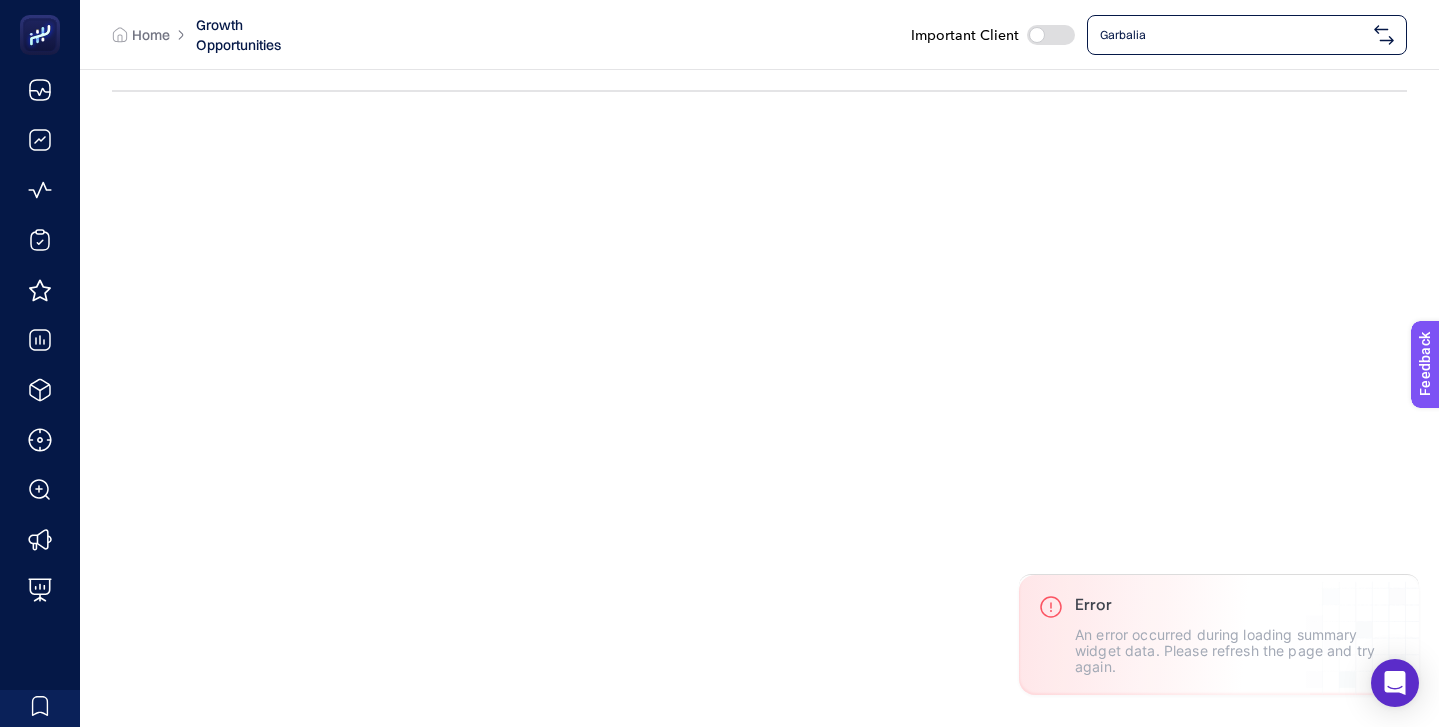 click at bounding box center [1051, 35] 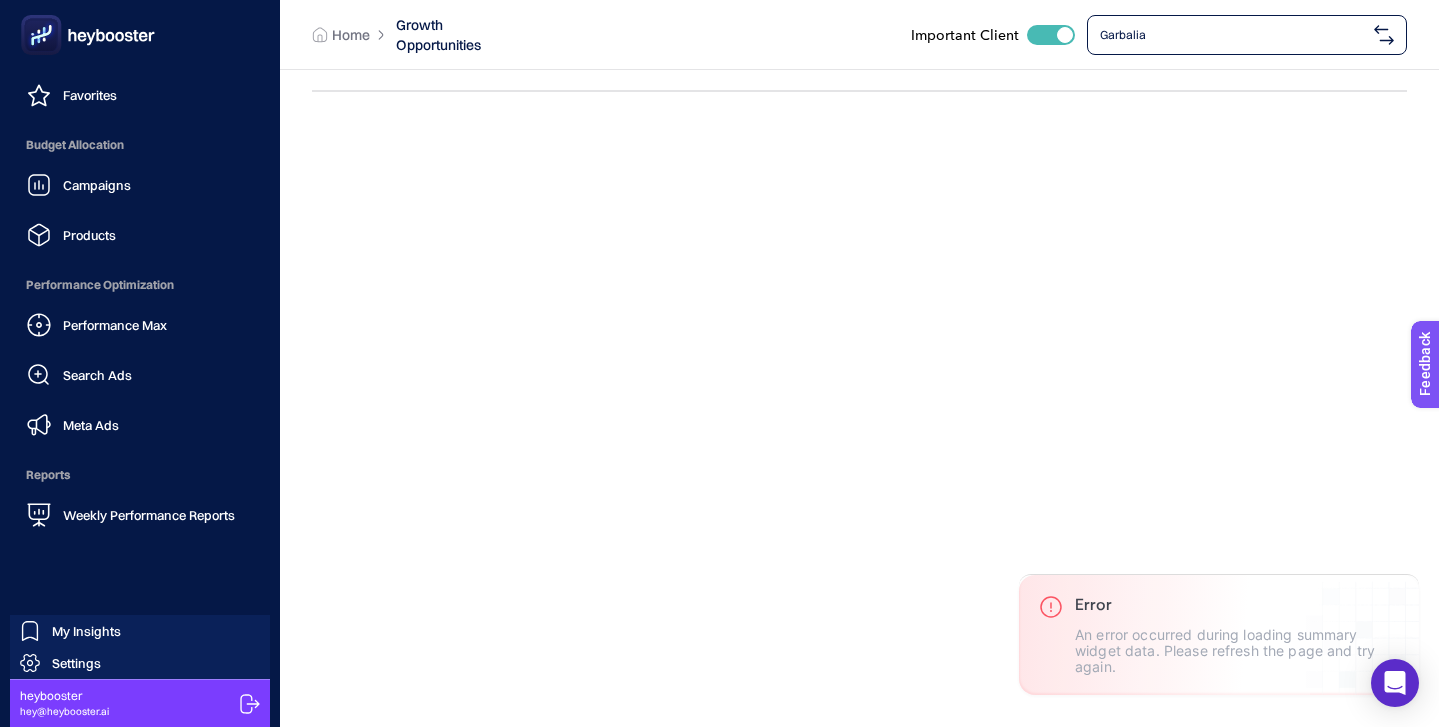 scroll, scrollTop: 185, scrollLeft: 0, axis: vertical 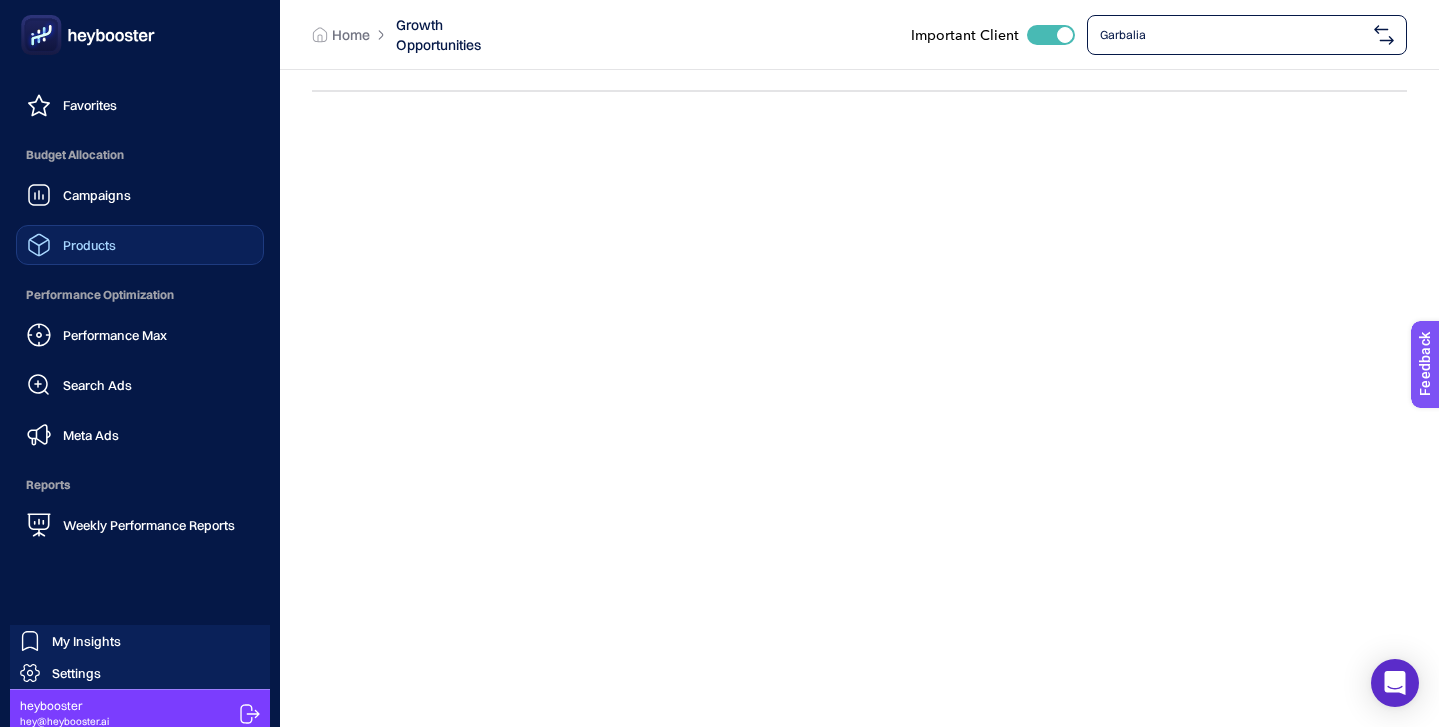 click on "Products" 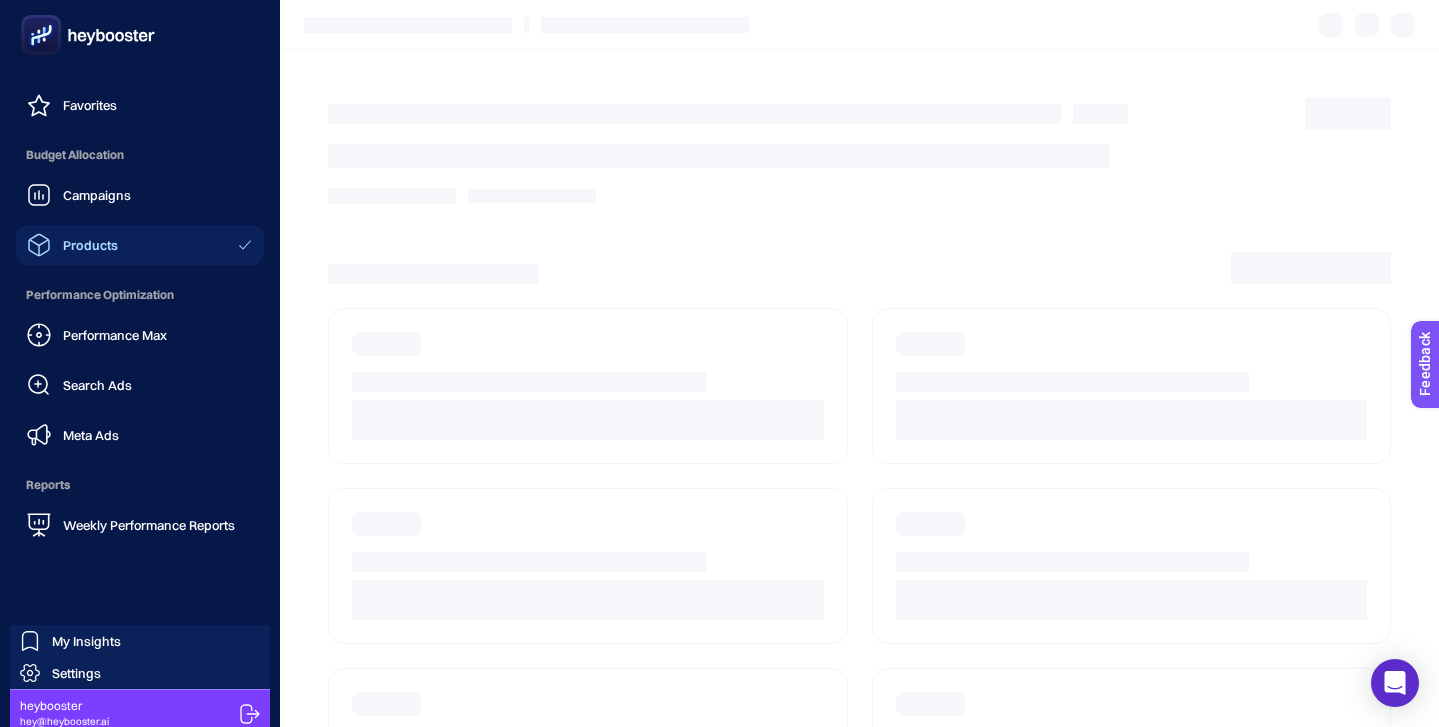 scroll, scrollTop: 75, scrollLeft: 0, axis: vertical 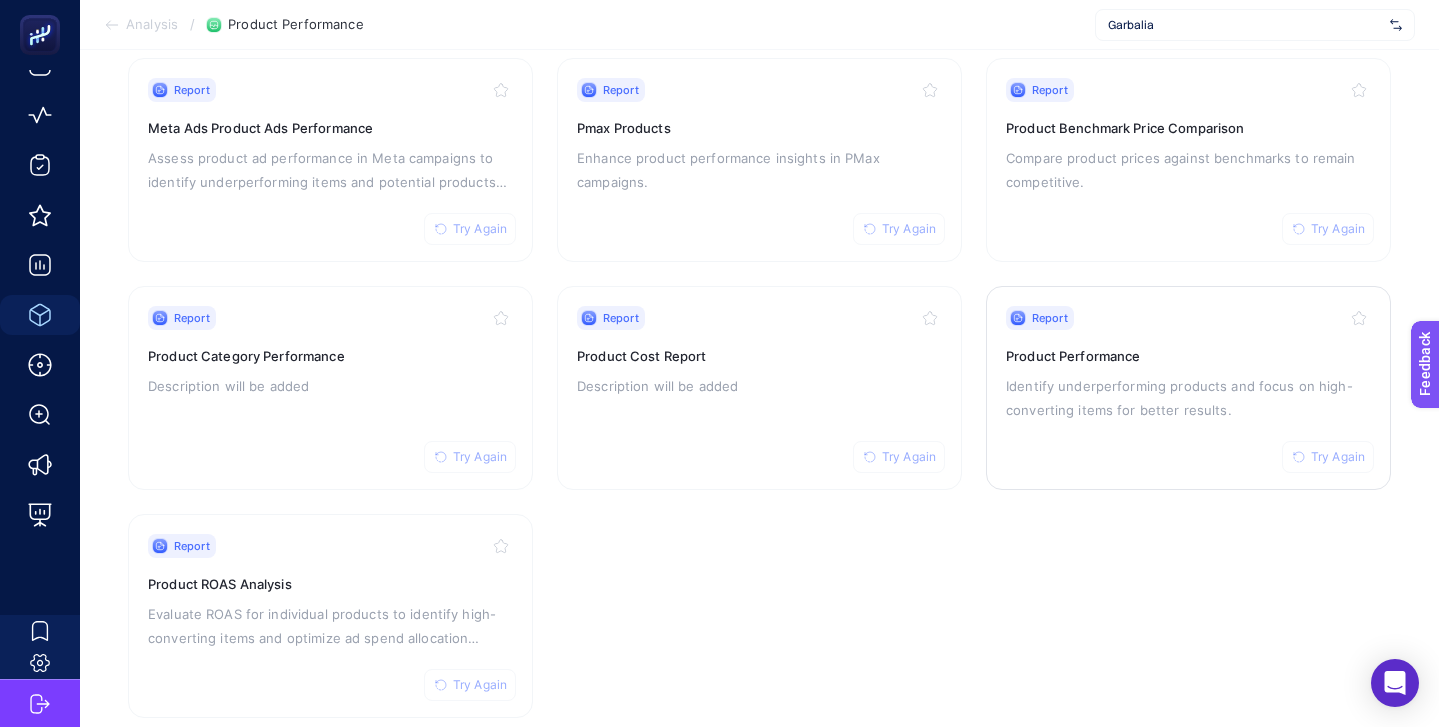 click on "Report Try Again" at bounding box center [1188, 318] 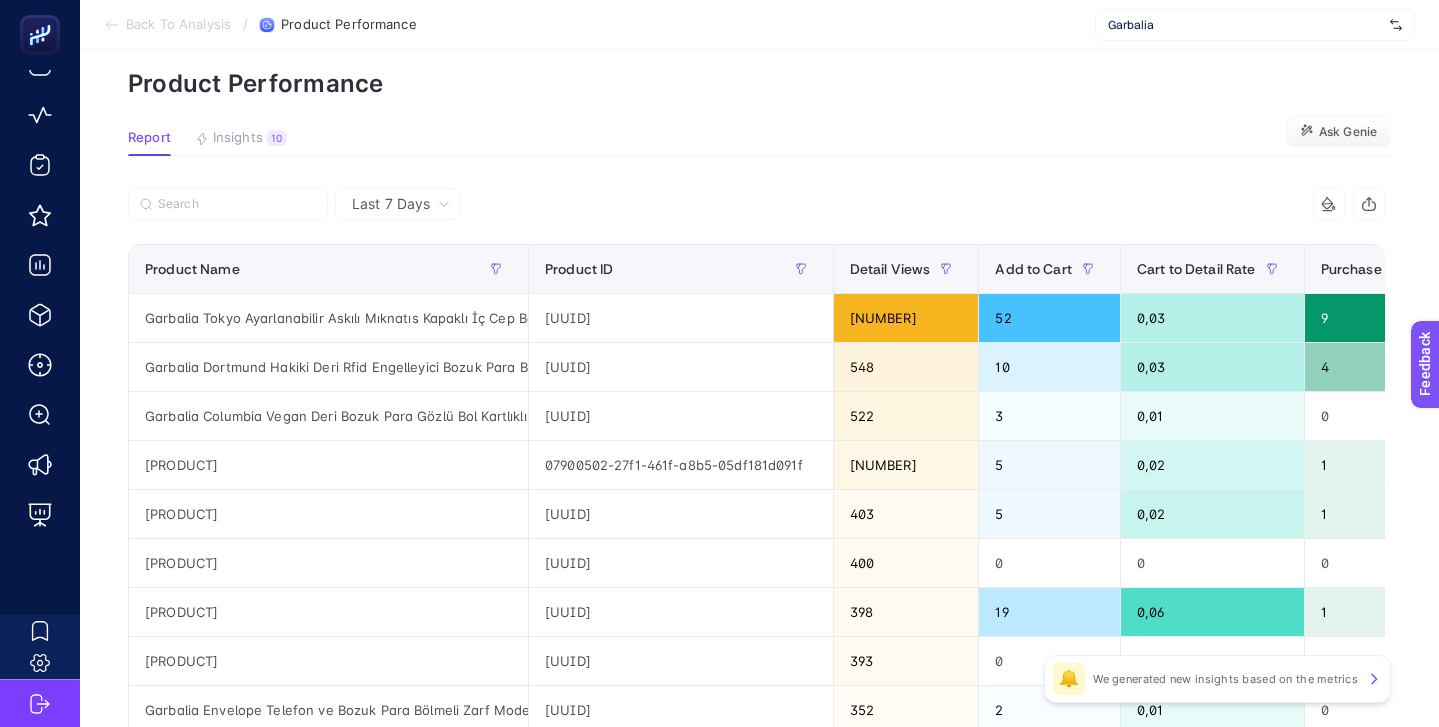 scroll, scrollTop: 100, scrollLeft: 0, axis: vertical 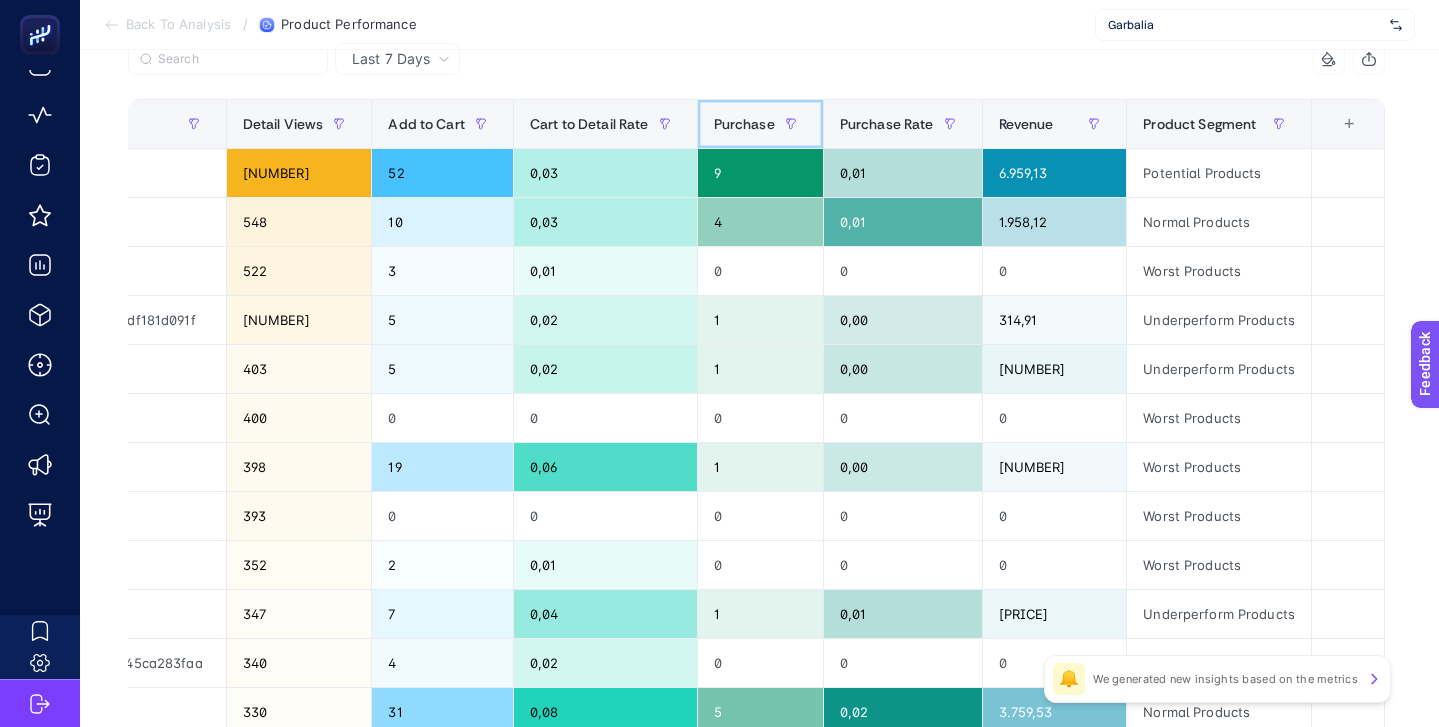 click on "Purchase" 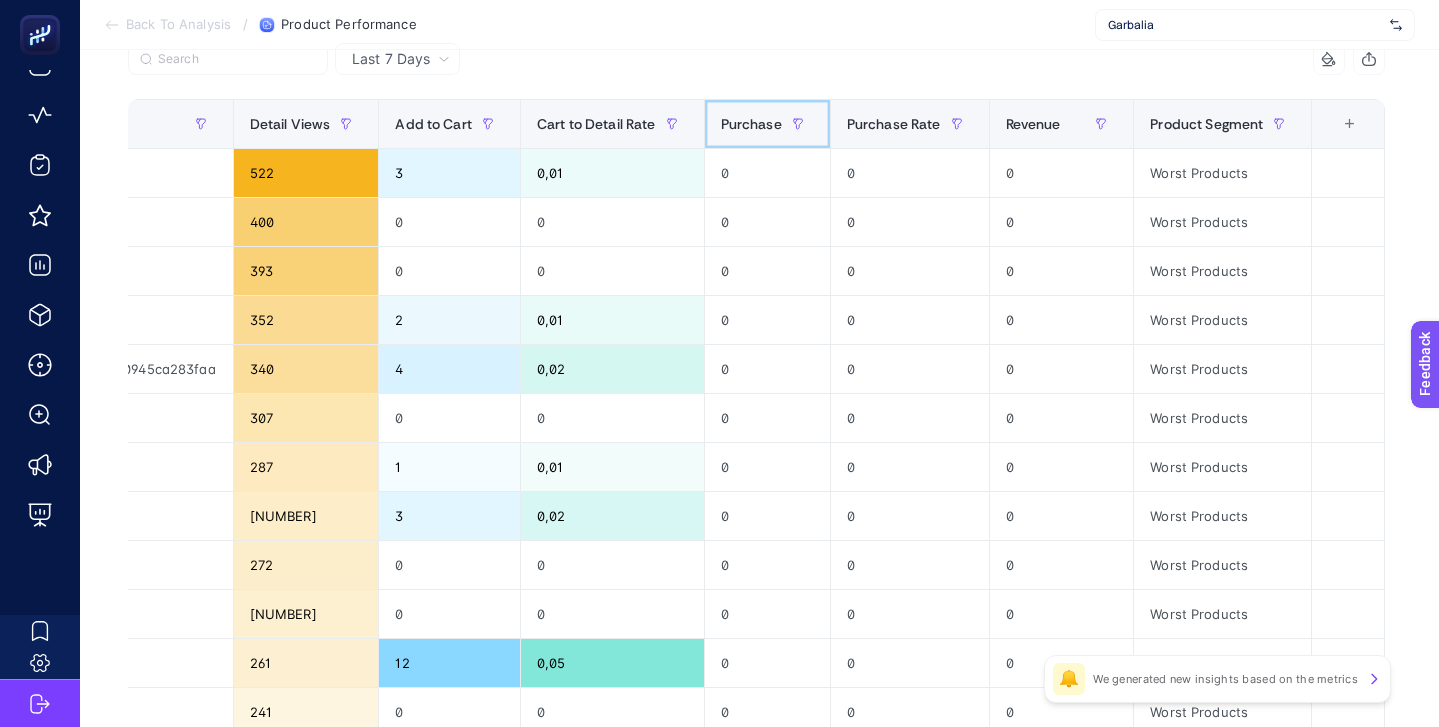 scroll, scrollTop: 0, scrollLeft: 608, axis: horizontal 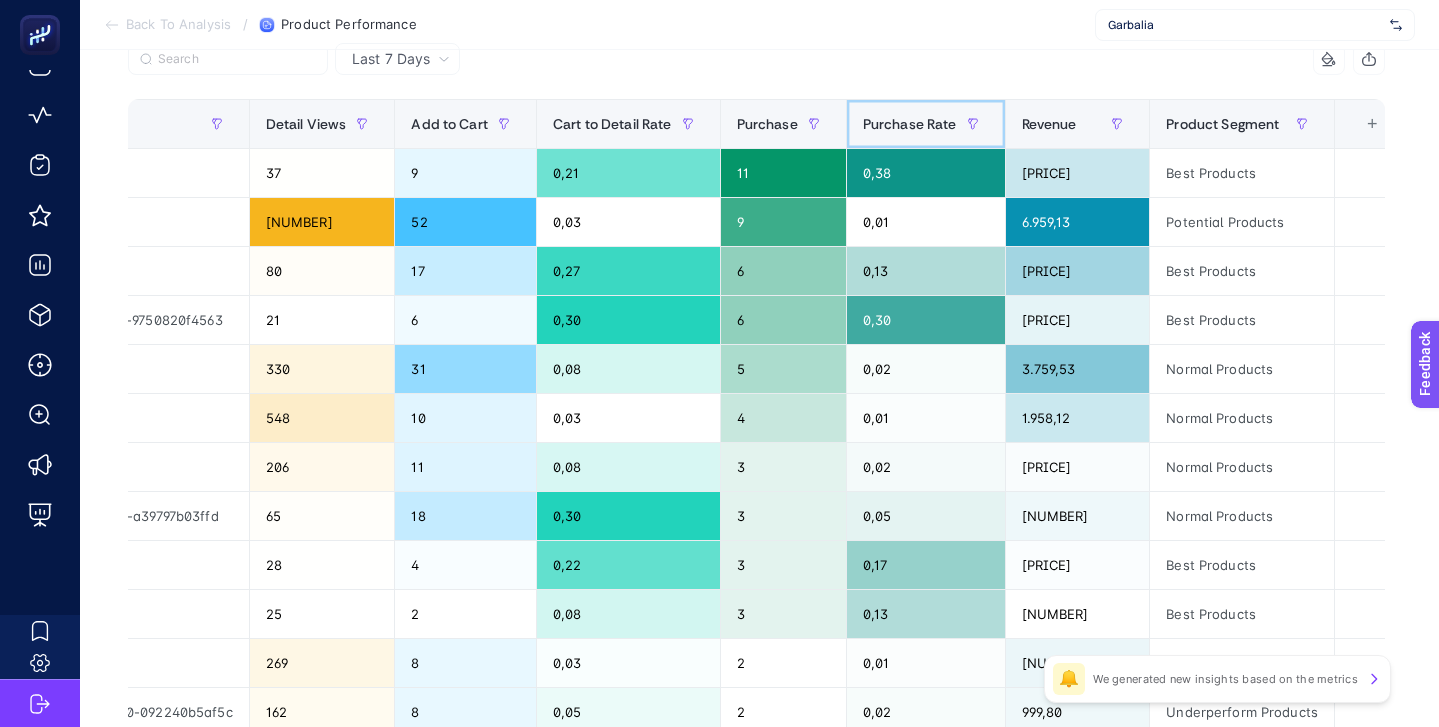 click on "Purchase Rate" 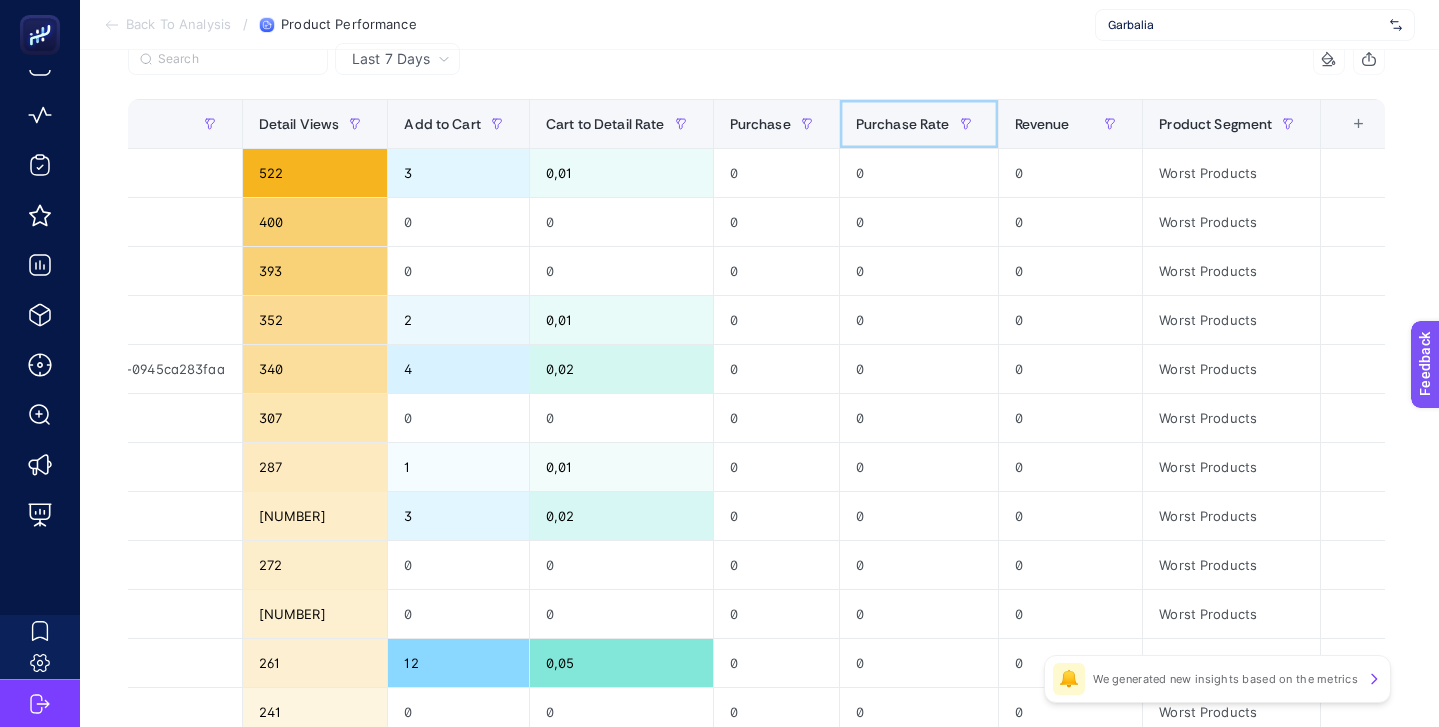 click on "Purchase Rate" 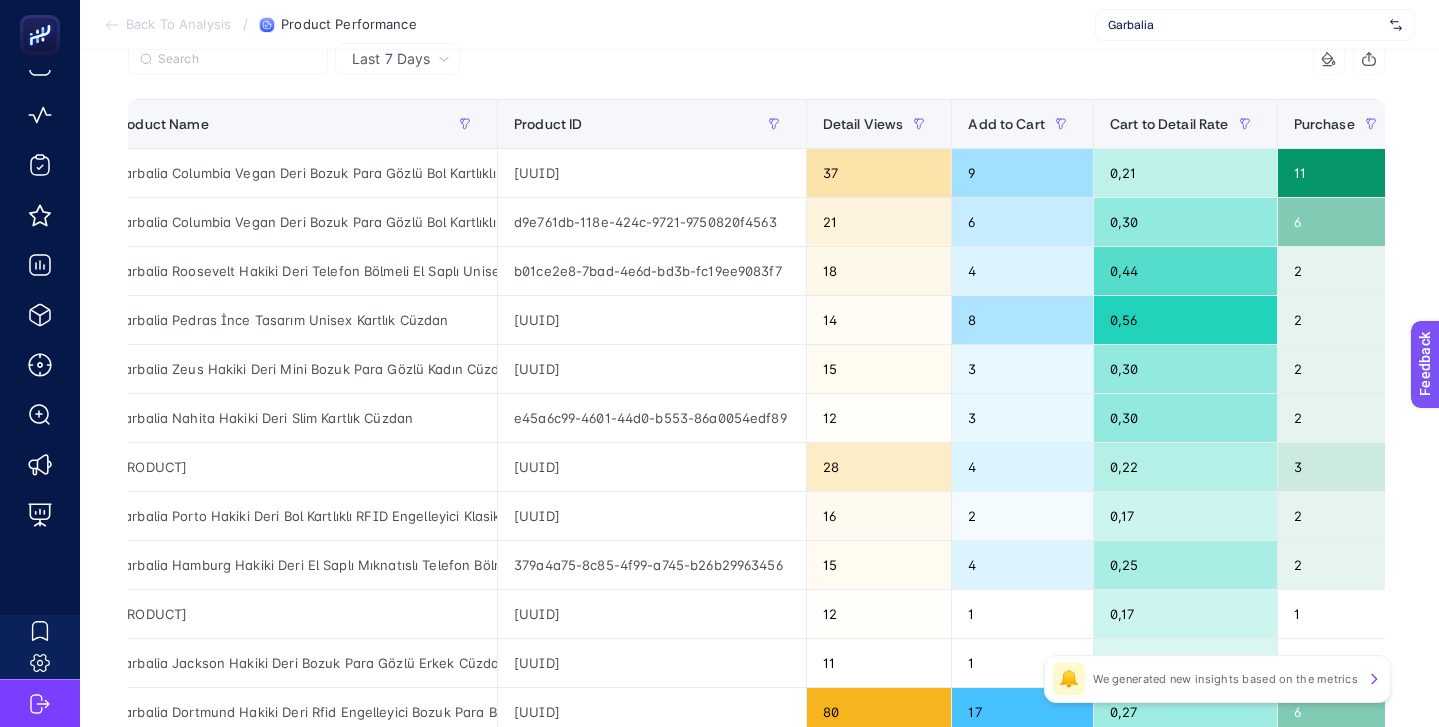 scroll, scrollTop: 0, scrollLeft: 0, axis: both 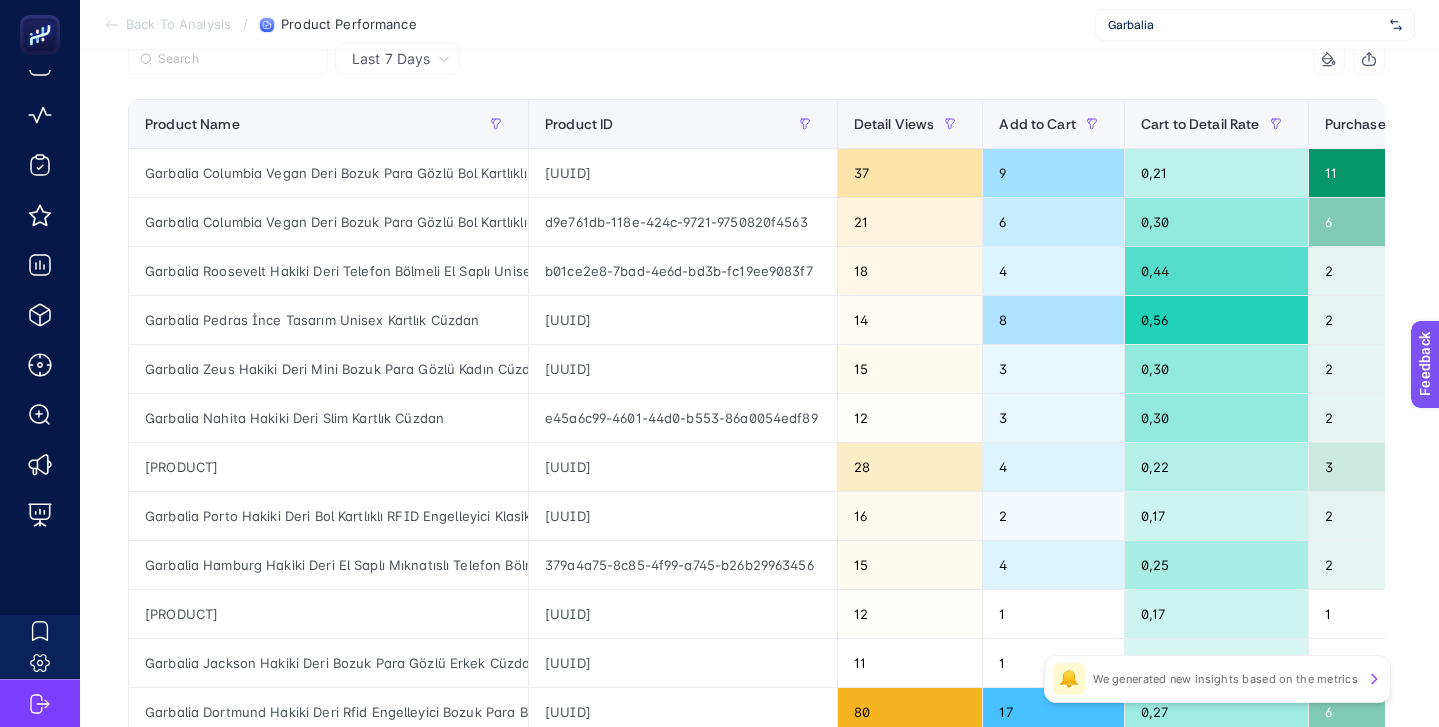 click on "Last 7 Days" at bounding box center (391, 59) 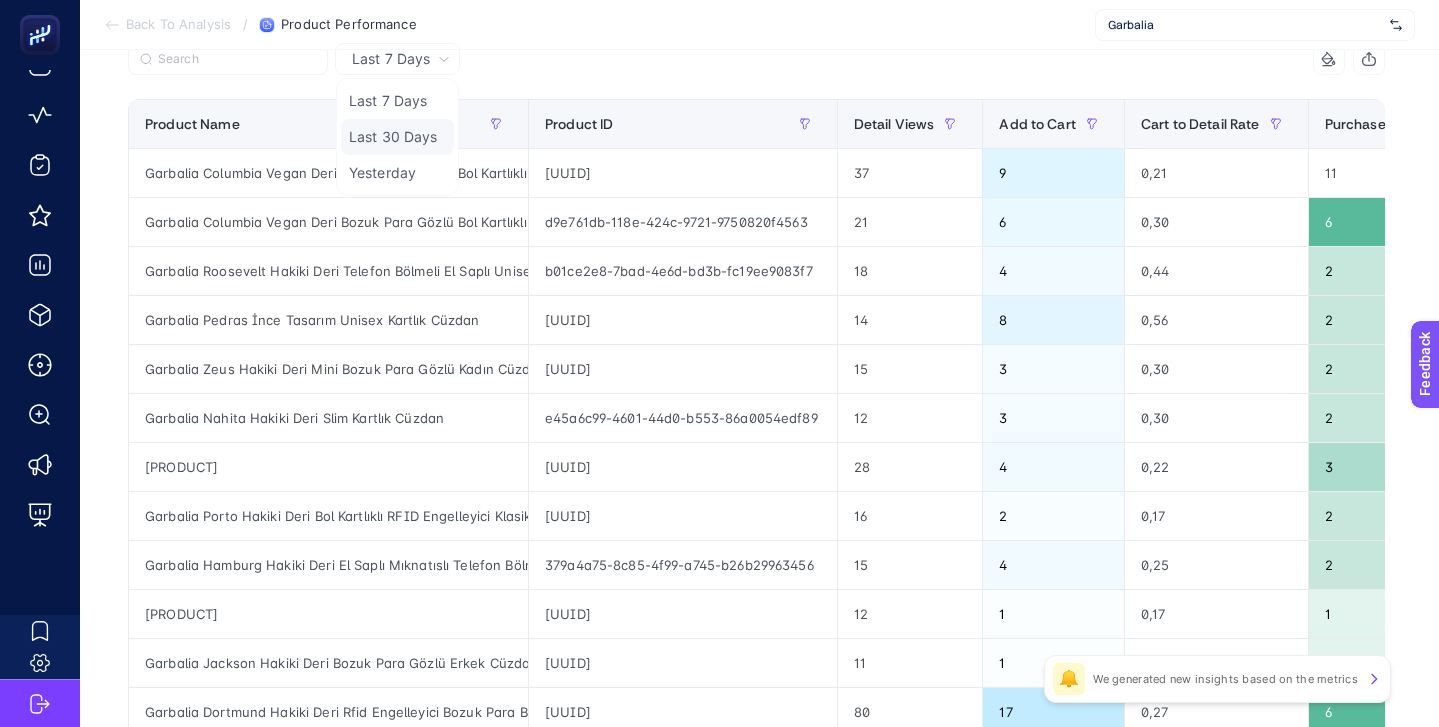 click on "Last 30 Days" 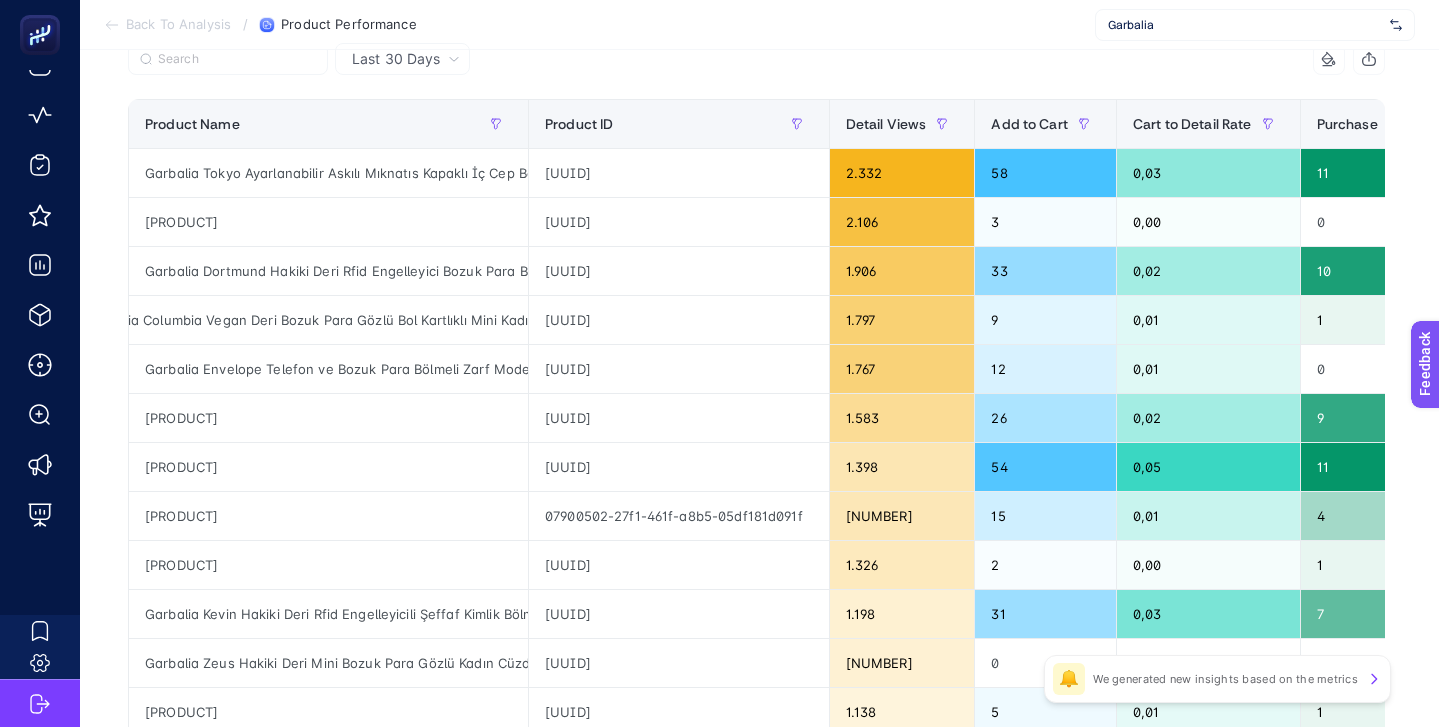 scroll, scrollTop: 0, scrollLeft: 138, axis: horizontal 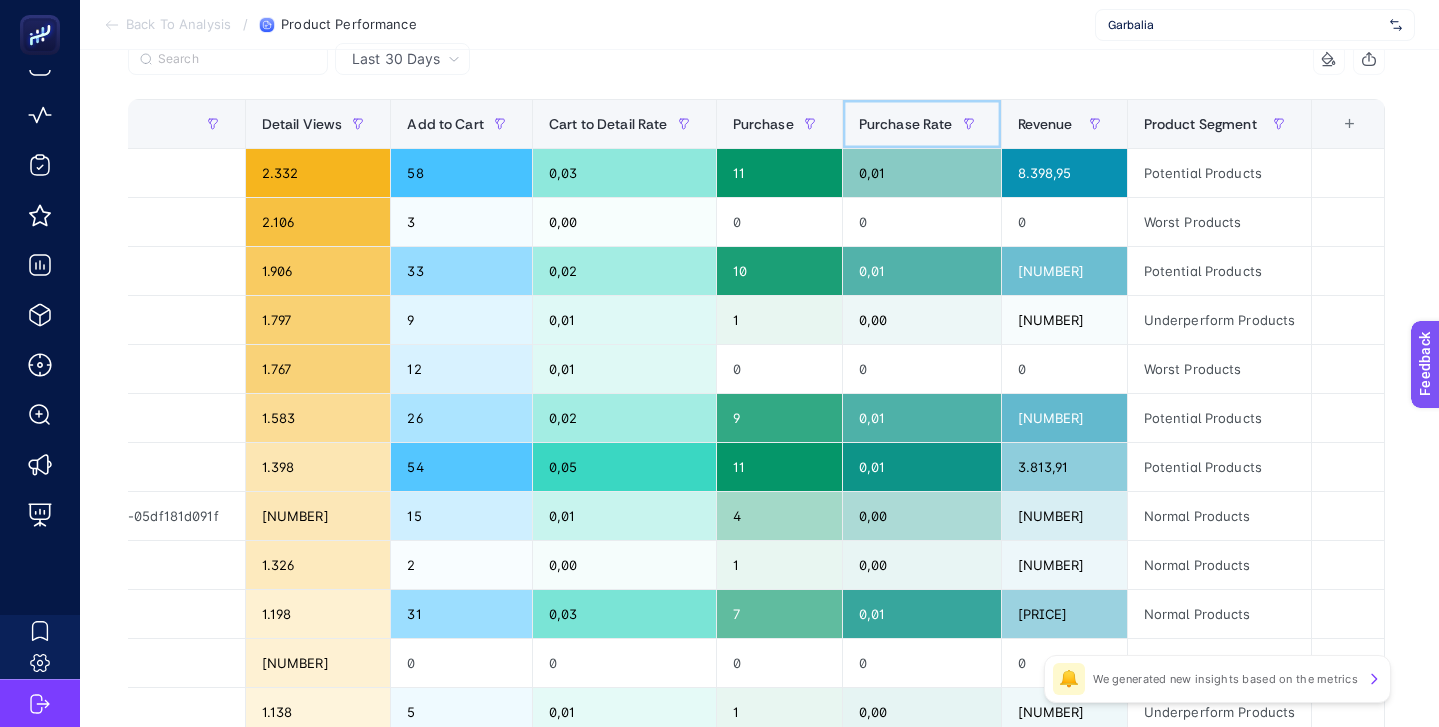click on "Purchase Rate" at bounding box center [922, 124] 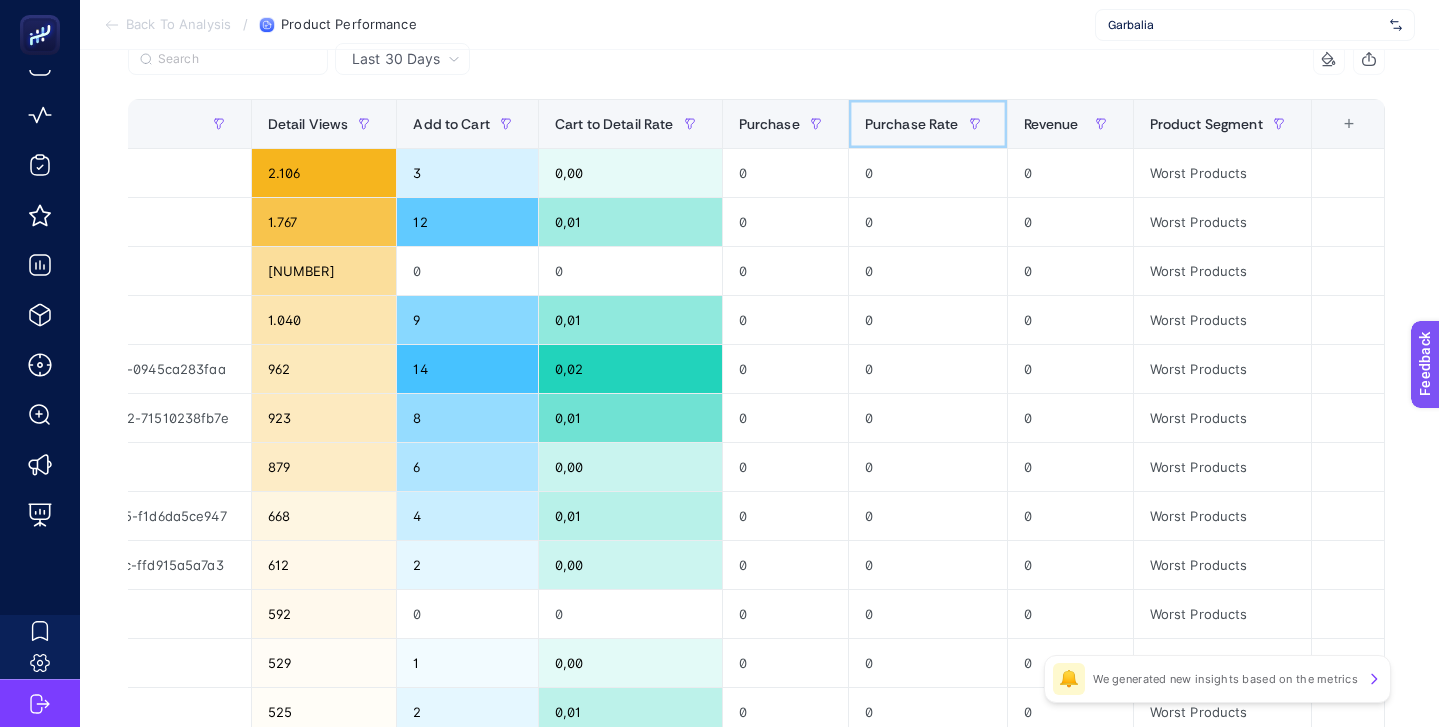 click on "Purchase Rate" 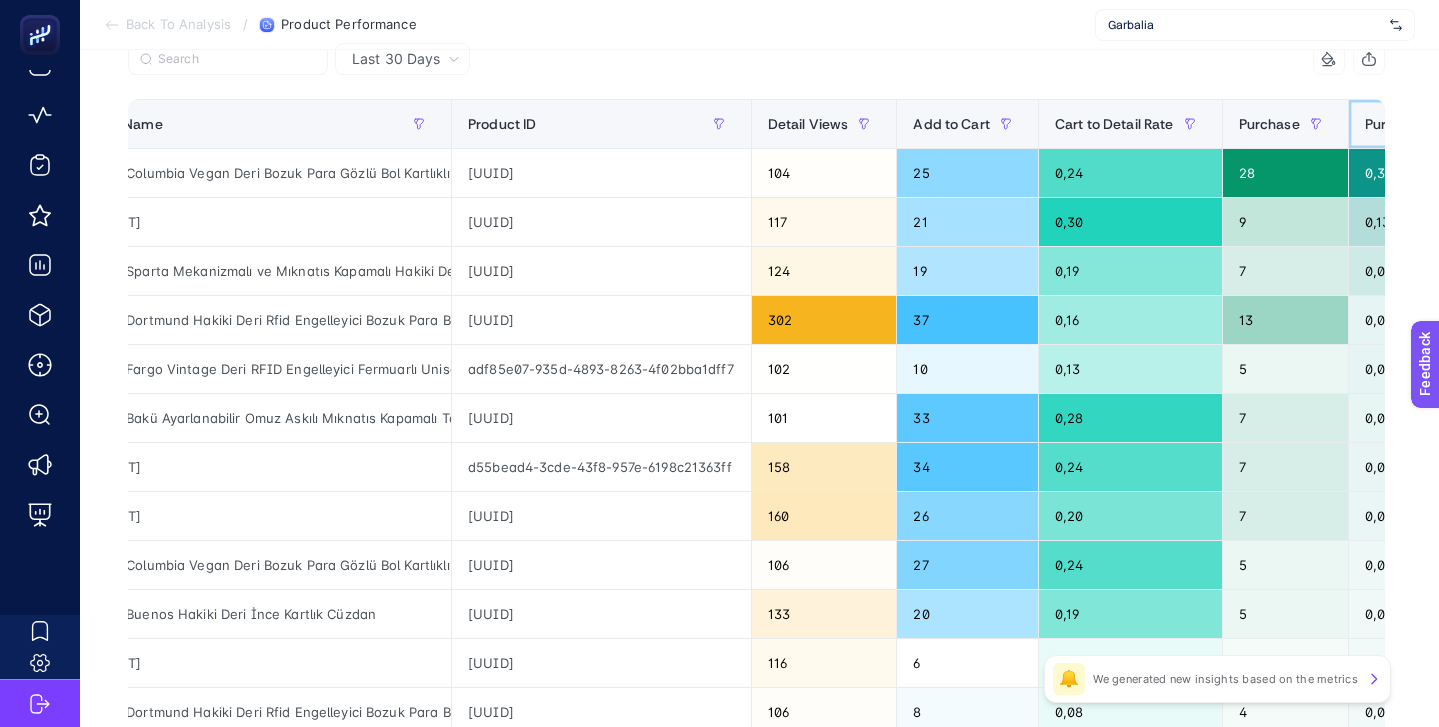 scroll, scrollTop: 0, scrollLeft: 0, axis: both 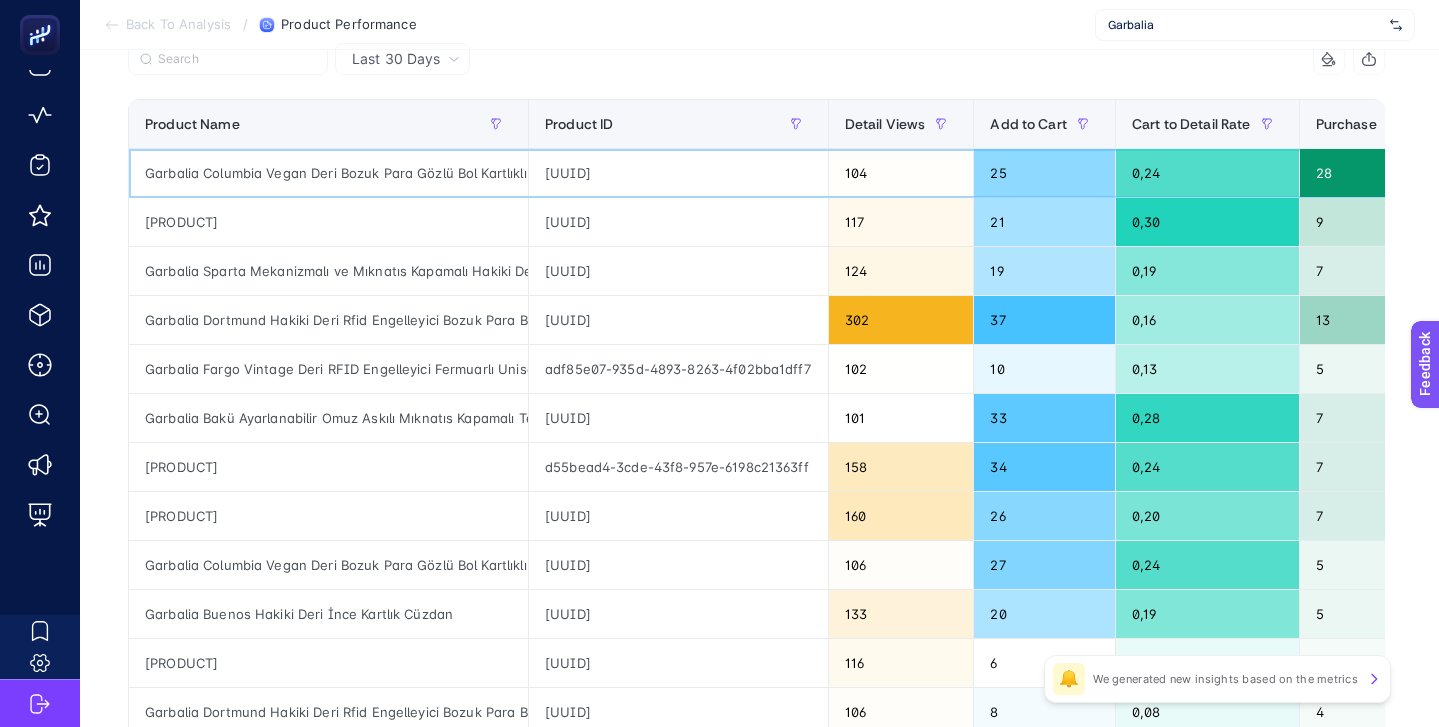 click on "Garbalia Columbia Vegan Deri Bozuk Para Gözlü Bol Kartlıklı Mini Kadın Cüzdanı" 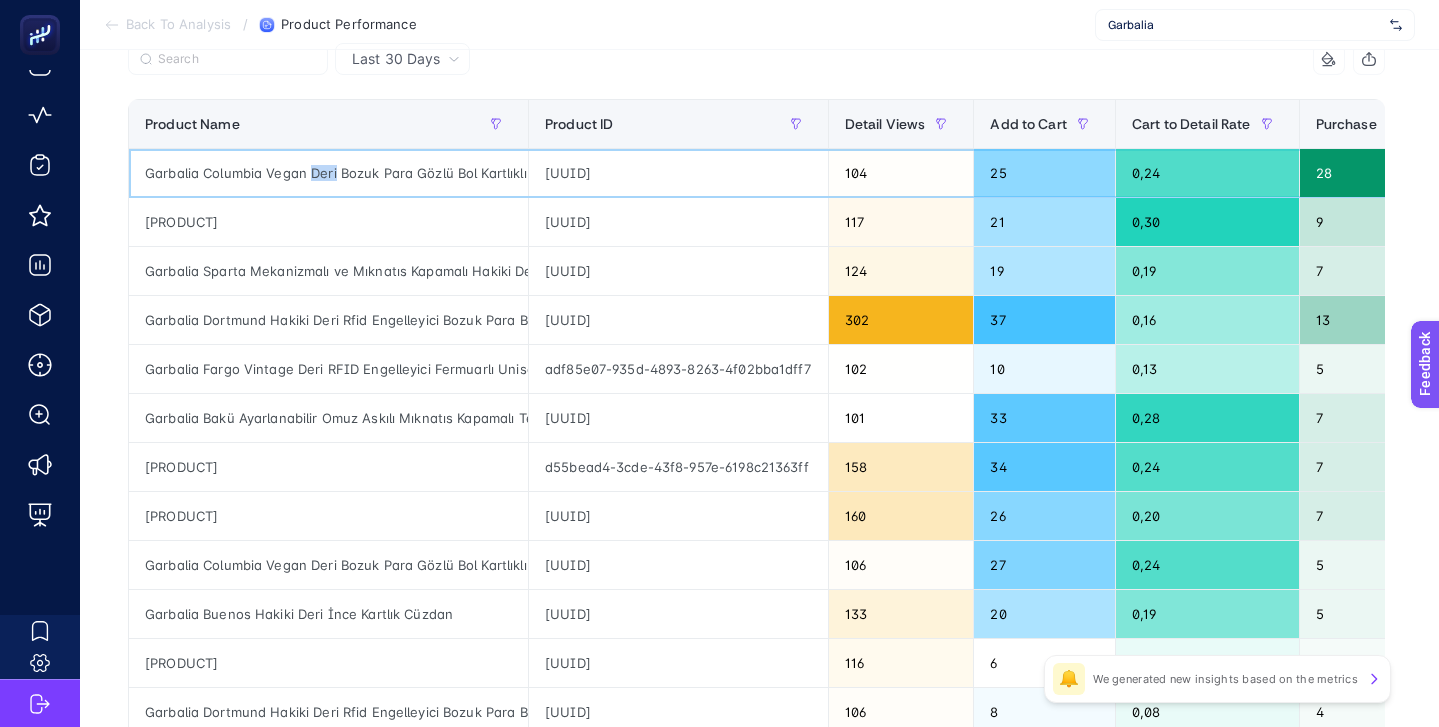 click on "Garbalia Columbia Vegan Deri Bozuk Para Gözlü Bol Kartlıklı Mini Kadın Cüzdanı" 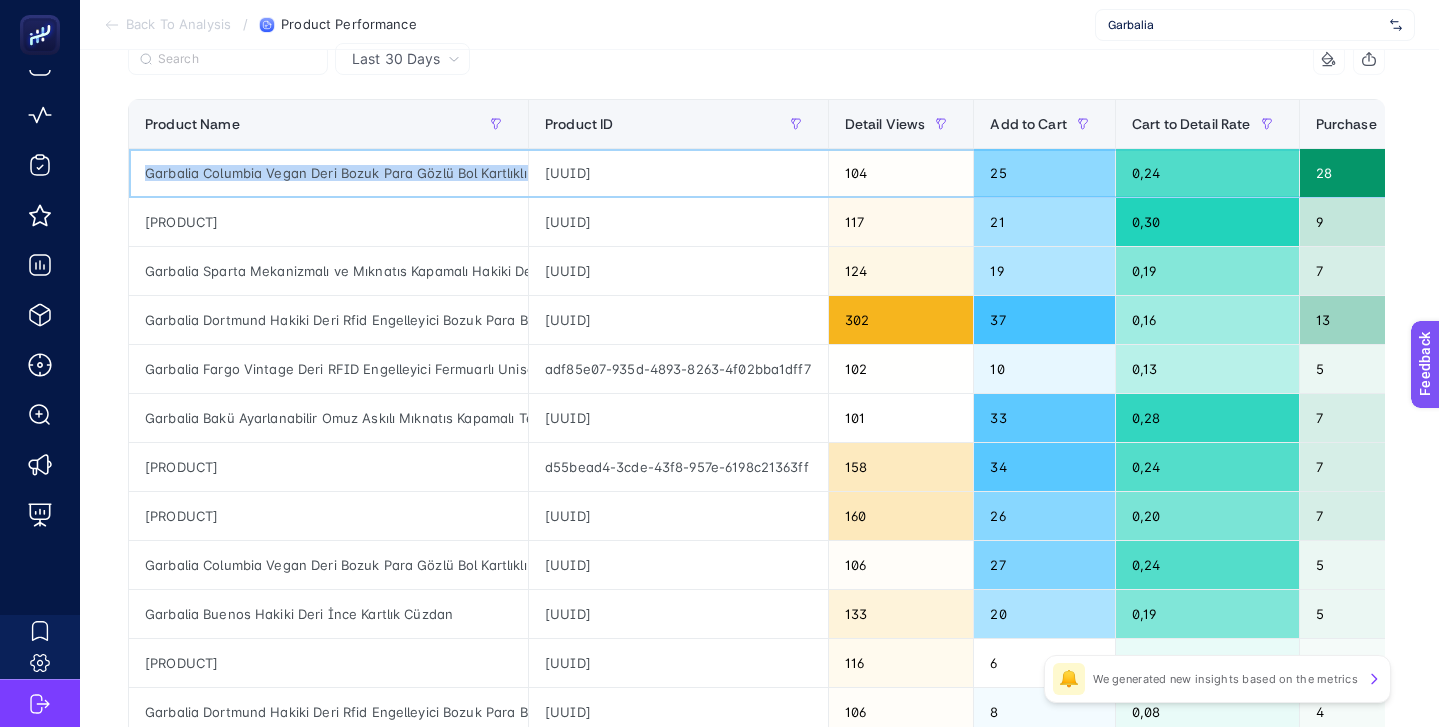 click on "Garbalia Columbia Vegan Deri Bozuk Para Gözlü Bol Kartlıklı Mini Kadın Cüzdanı" 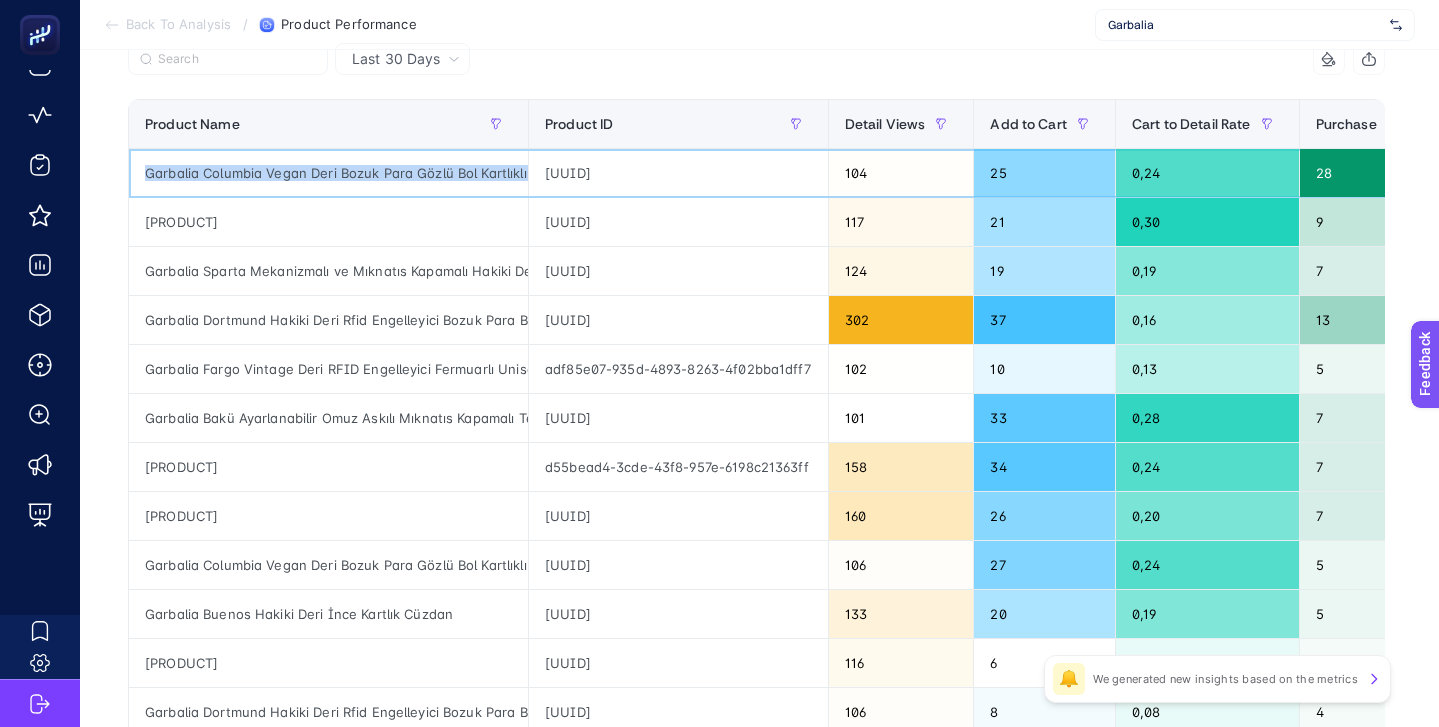 scroll, scrollTop: 0, scrollLeft: 79, axis: horizontal 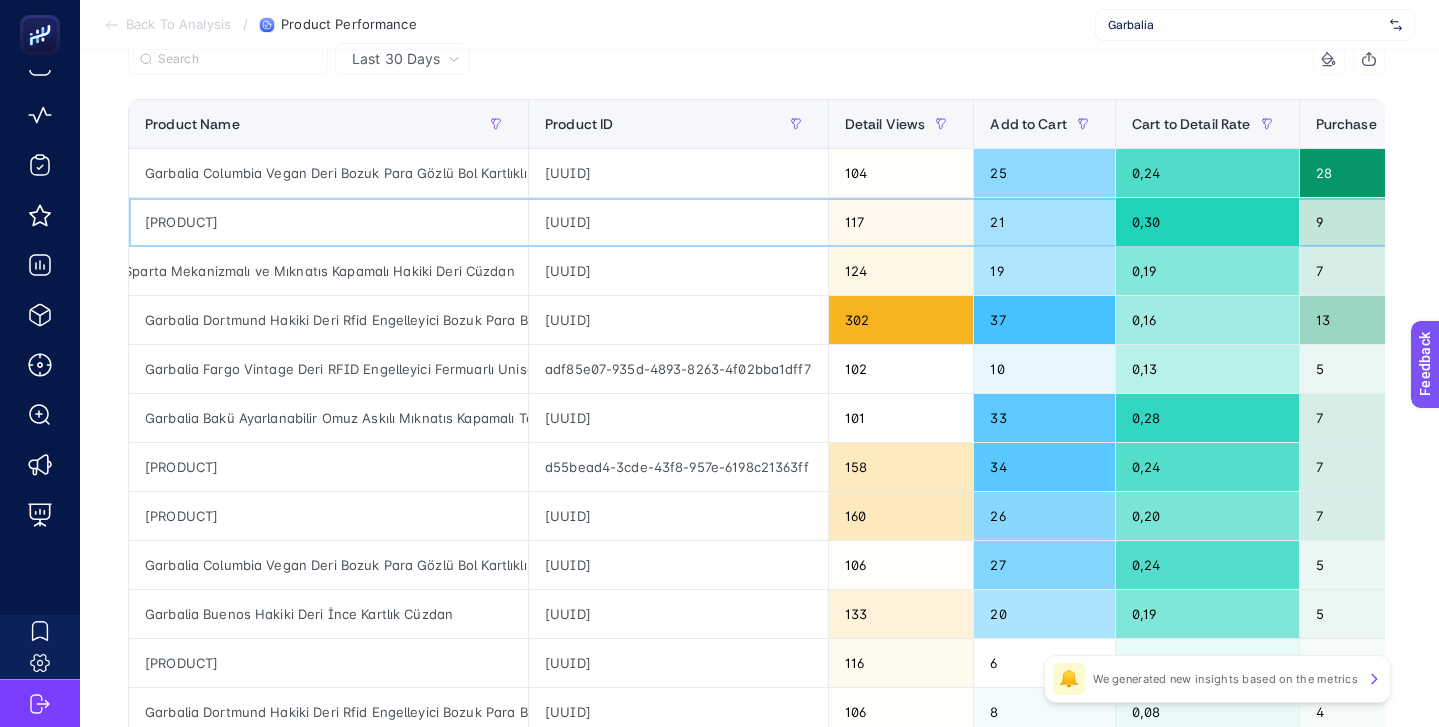 click on "Garbalia Donetsk Otomatik Mekanizmalı Erkek Kartlık Cüzdan" 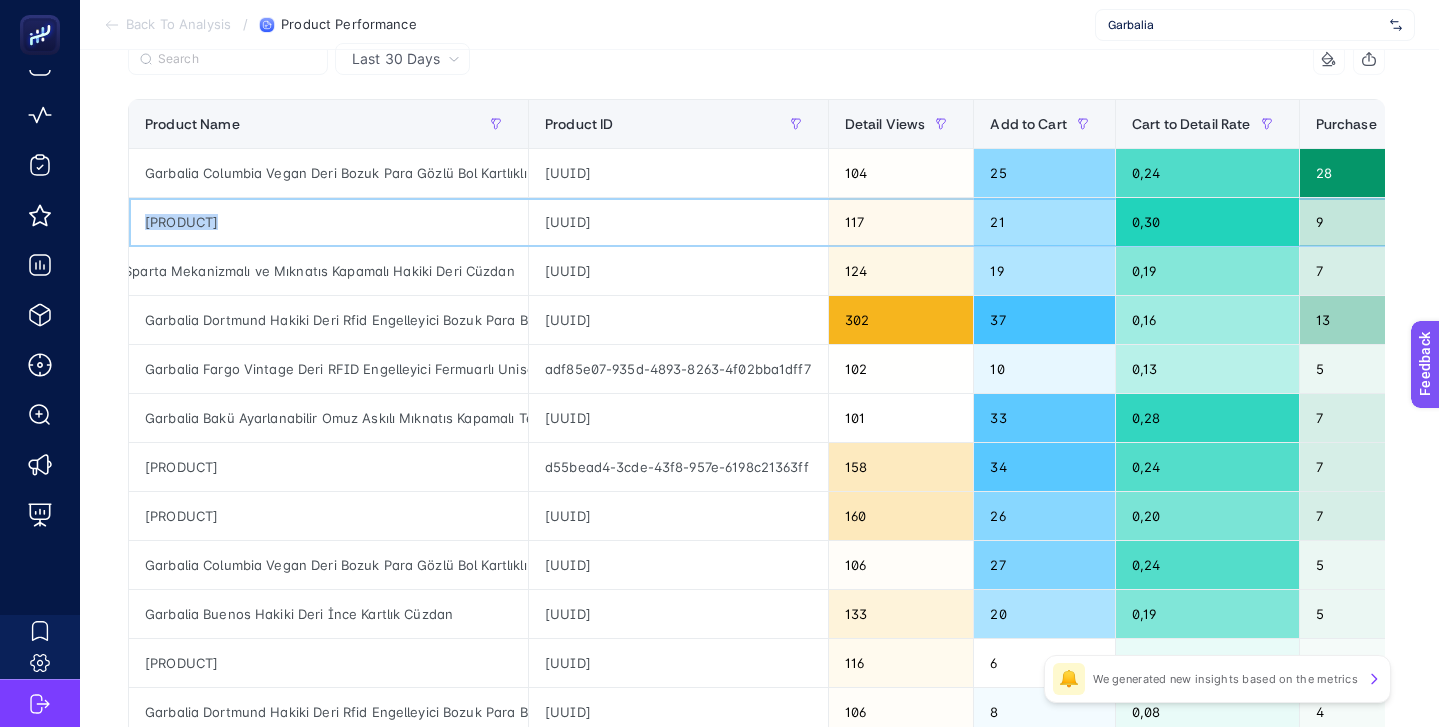 click on "Garbalia Donetsk Otomatik Mekanizmalı Erkek Kartlık Cüzdan" 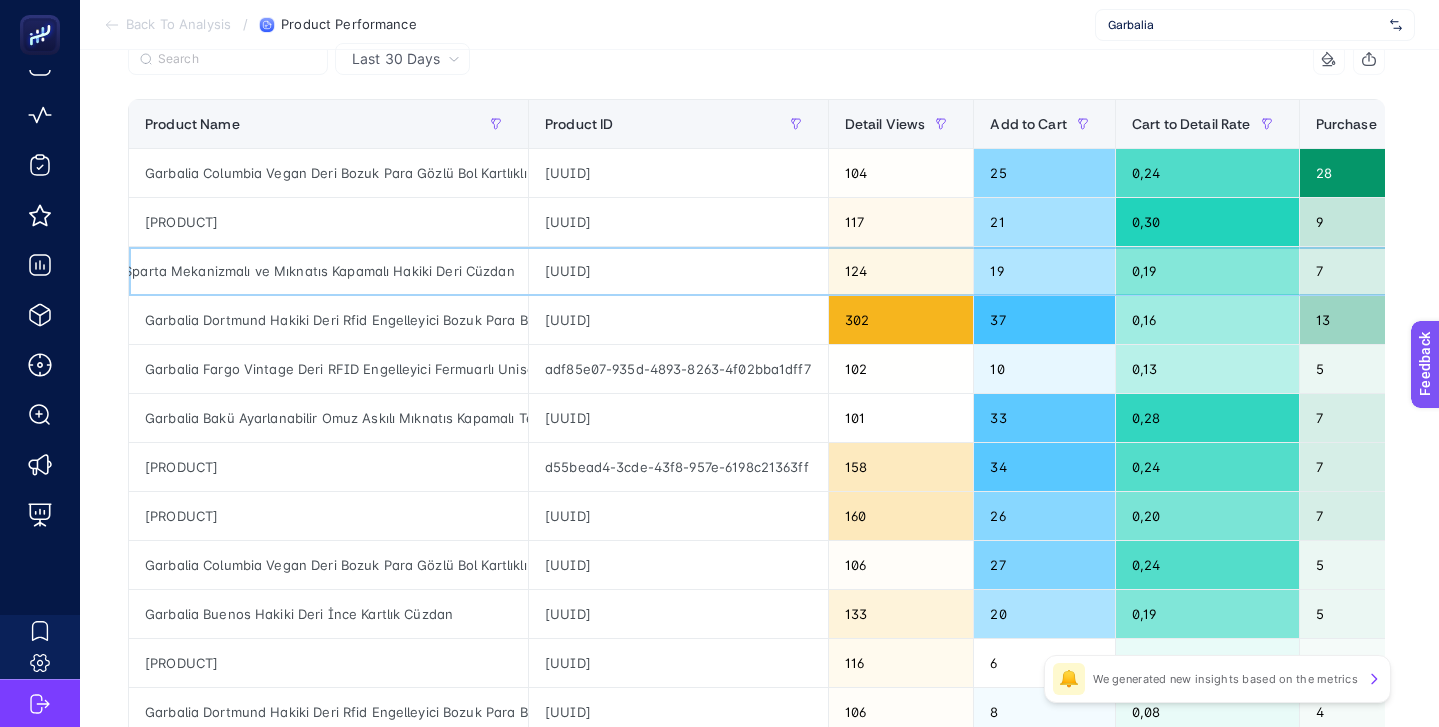 click on "Garbalia Sparta Mekanizmalı ve Mıknatıs Kapamalı Hakiki Deri Cüzdan" 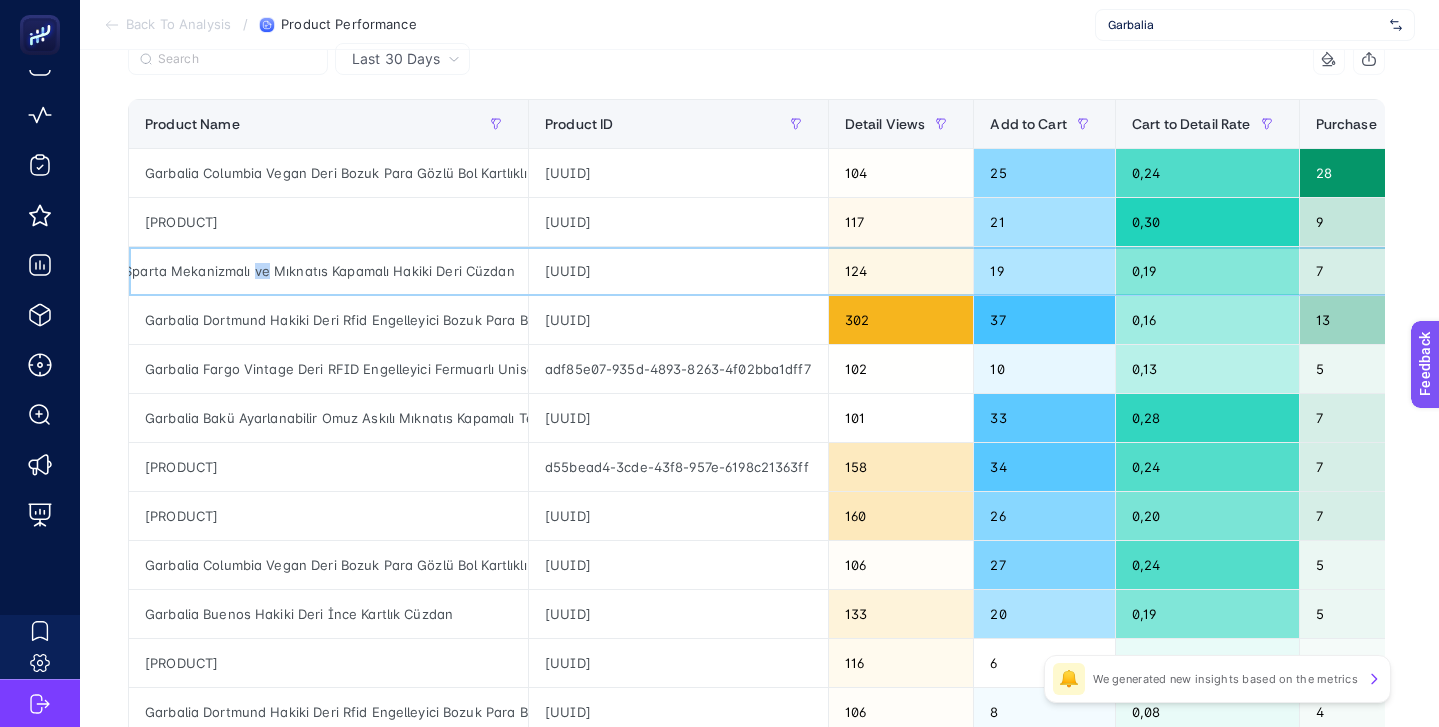 click on "Garbalia Sparta Mekanizmalı ve Mıknatıs Kapamalı Hakiki Deri Cüzdan" 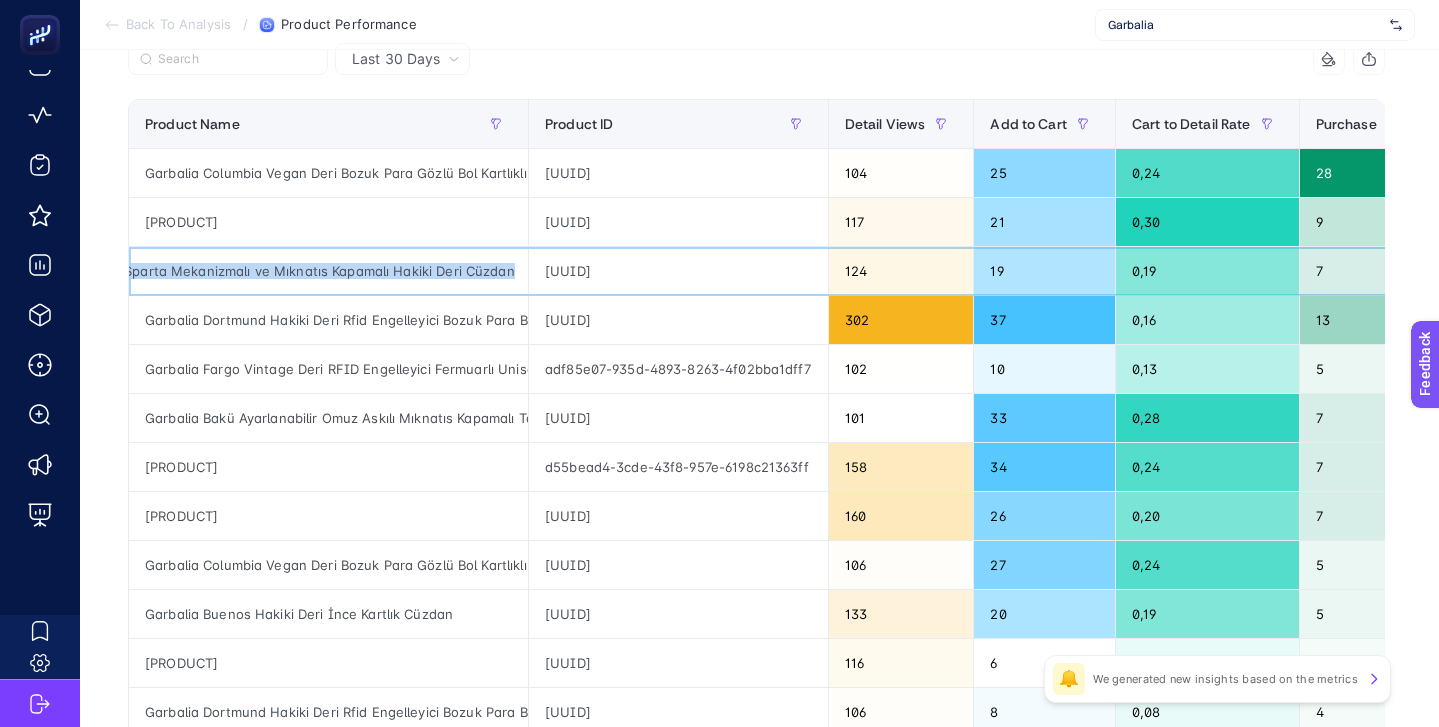 click on "Garbalia Sparta Mekanizmalı ve Mıknatıs Kapamalı Hakiki Deri Cüzdan" 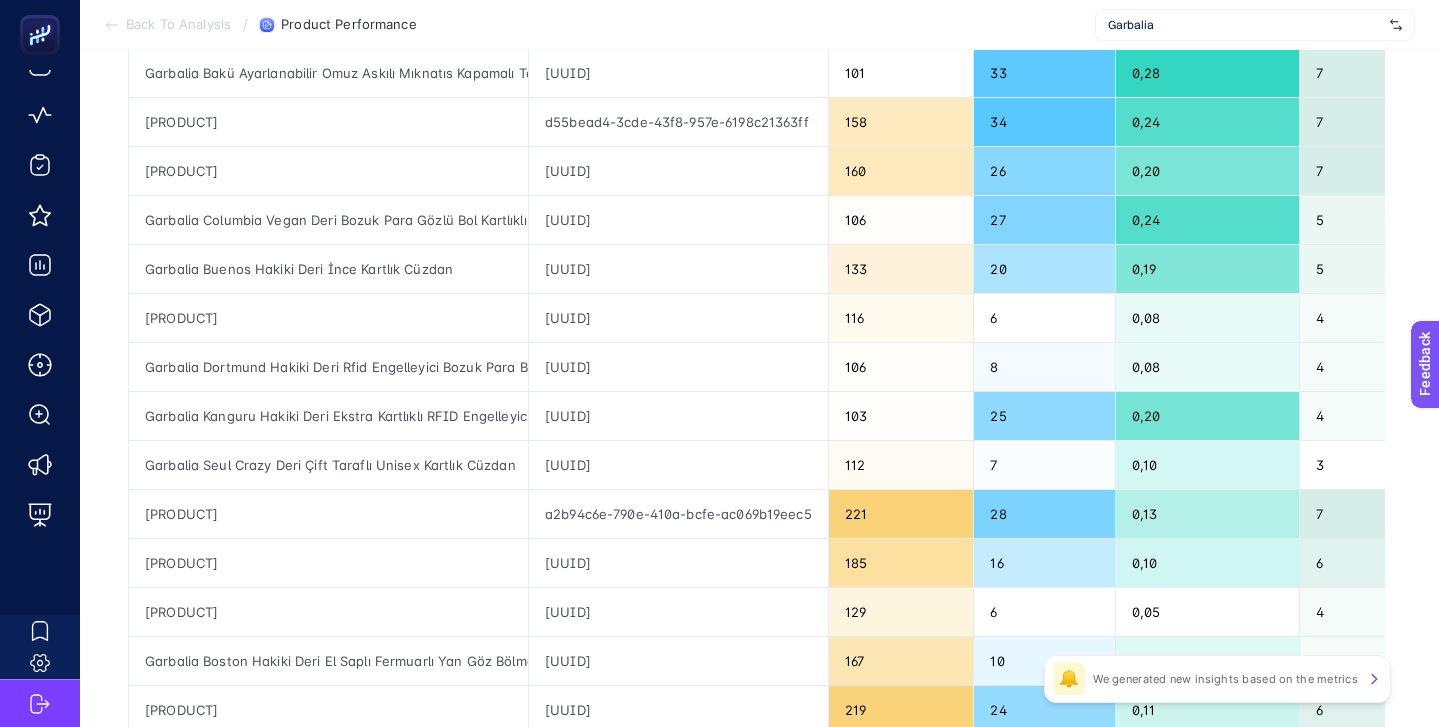 scroll, scrollTop: 566, scrollLeft: 0, axis: vertical 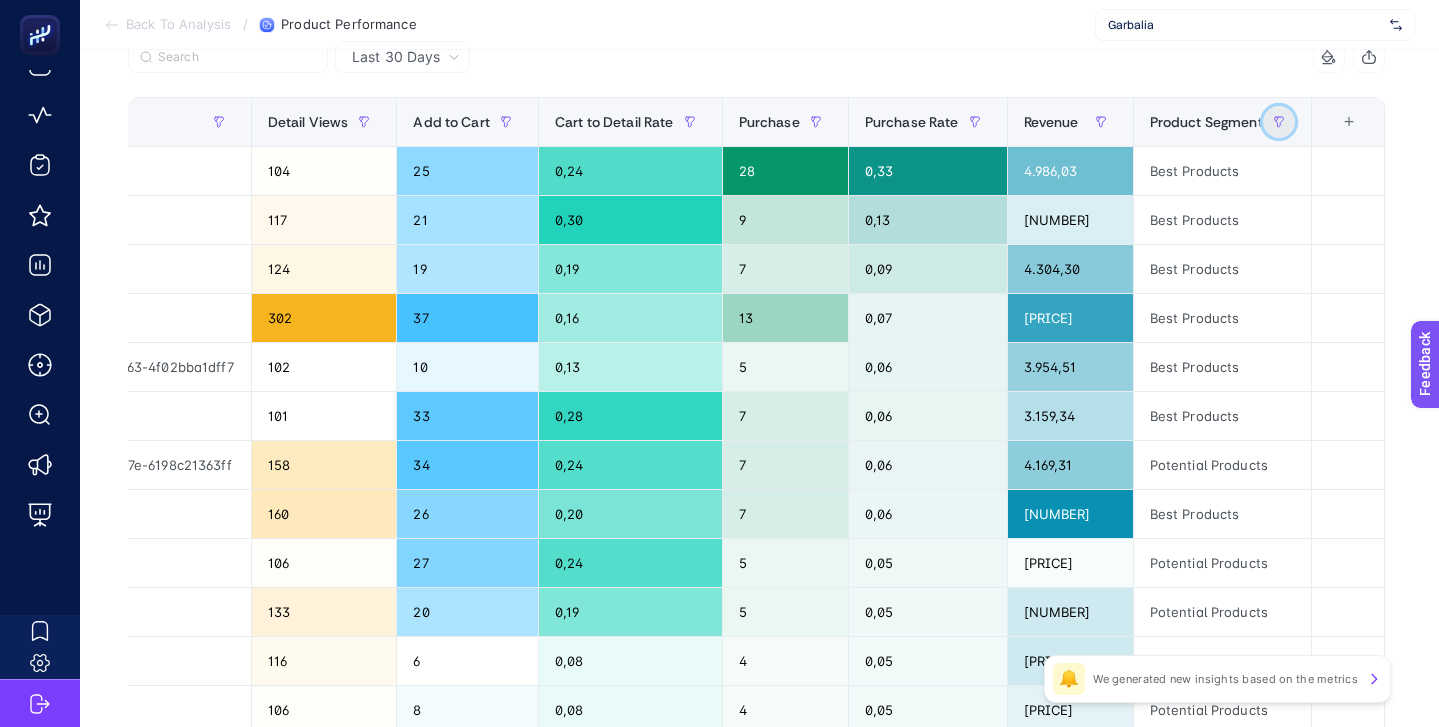click 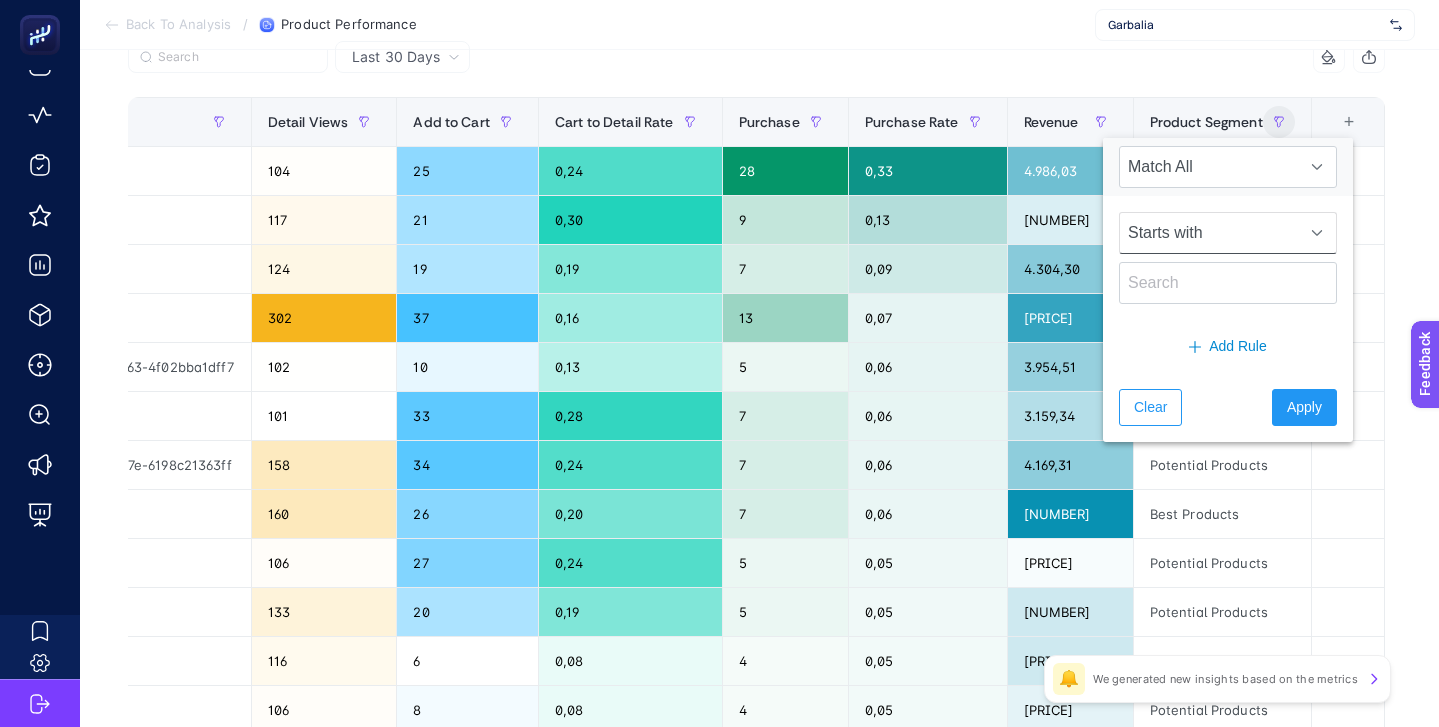 click at bounding box center (1317, 233) 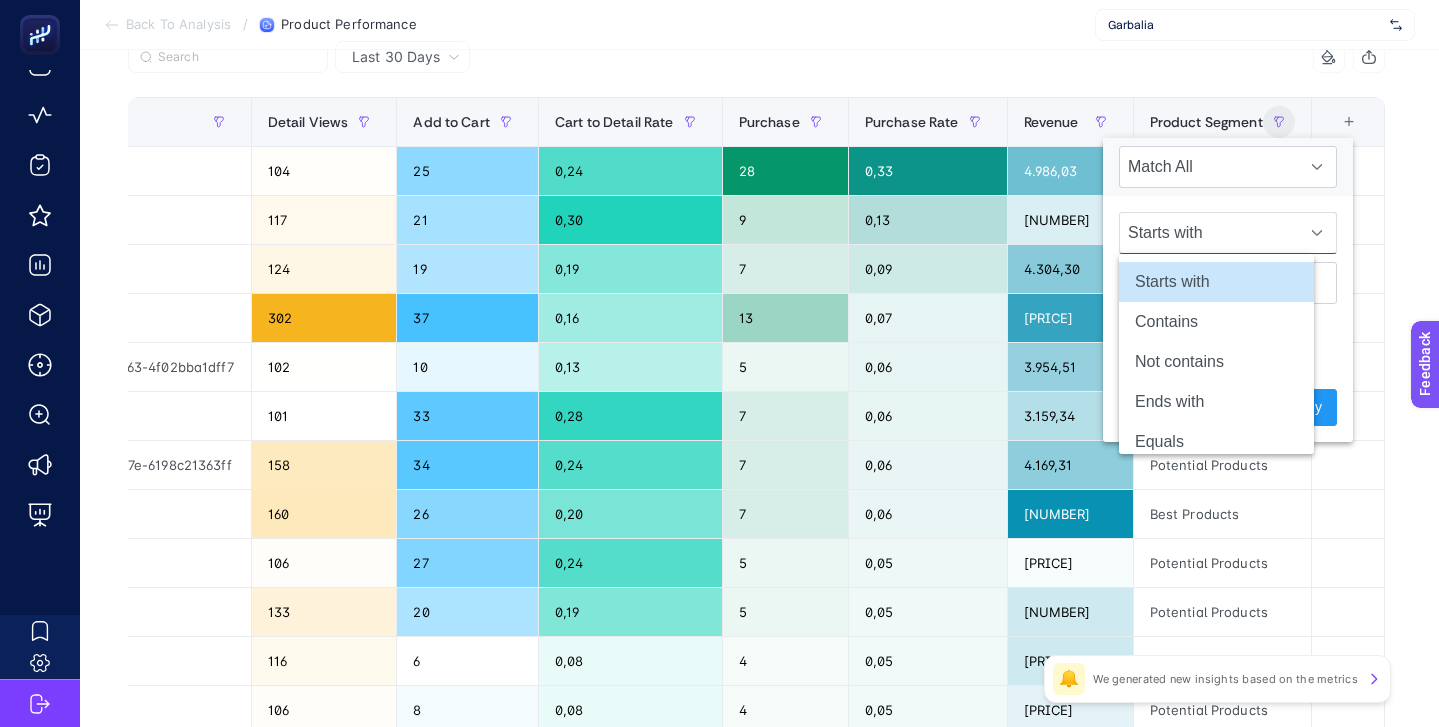 click at bounding box center [1317, 233] 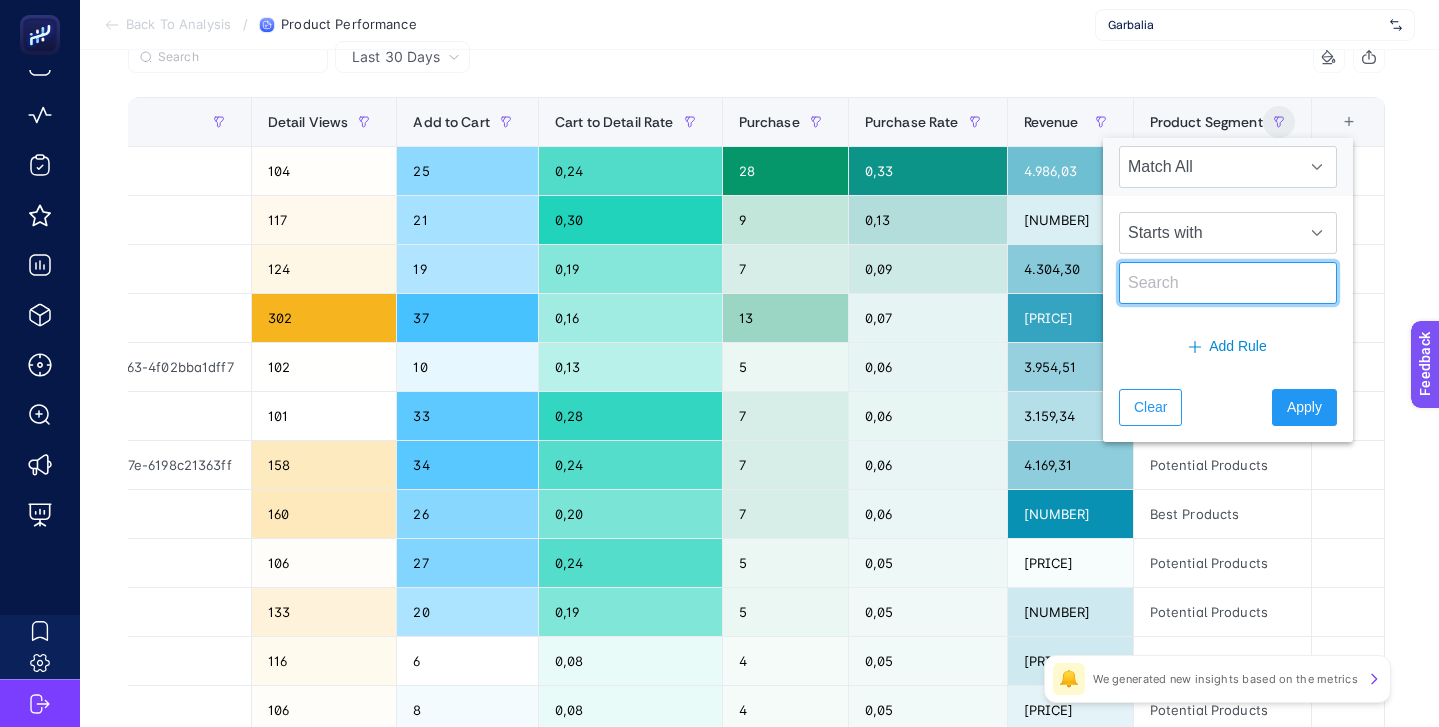 click 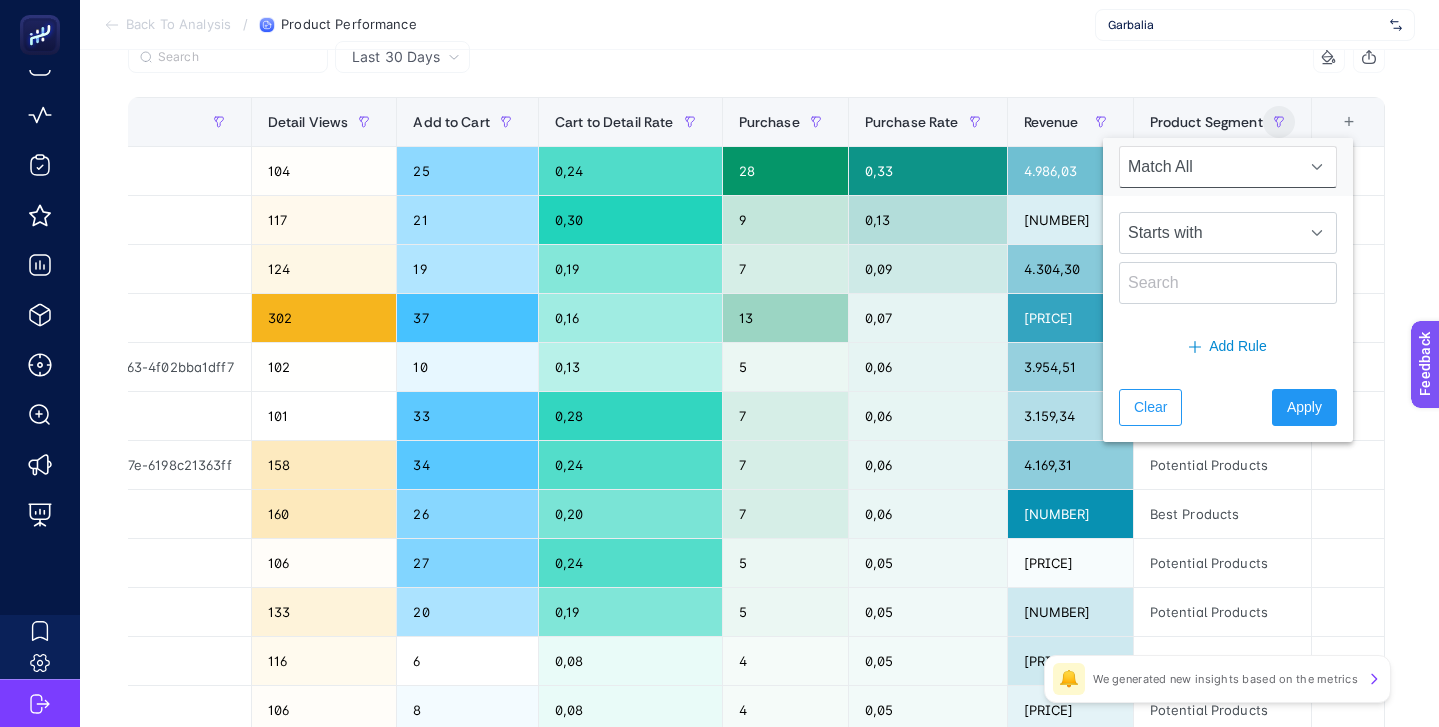 click at bounding box center [1317, 167] 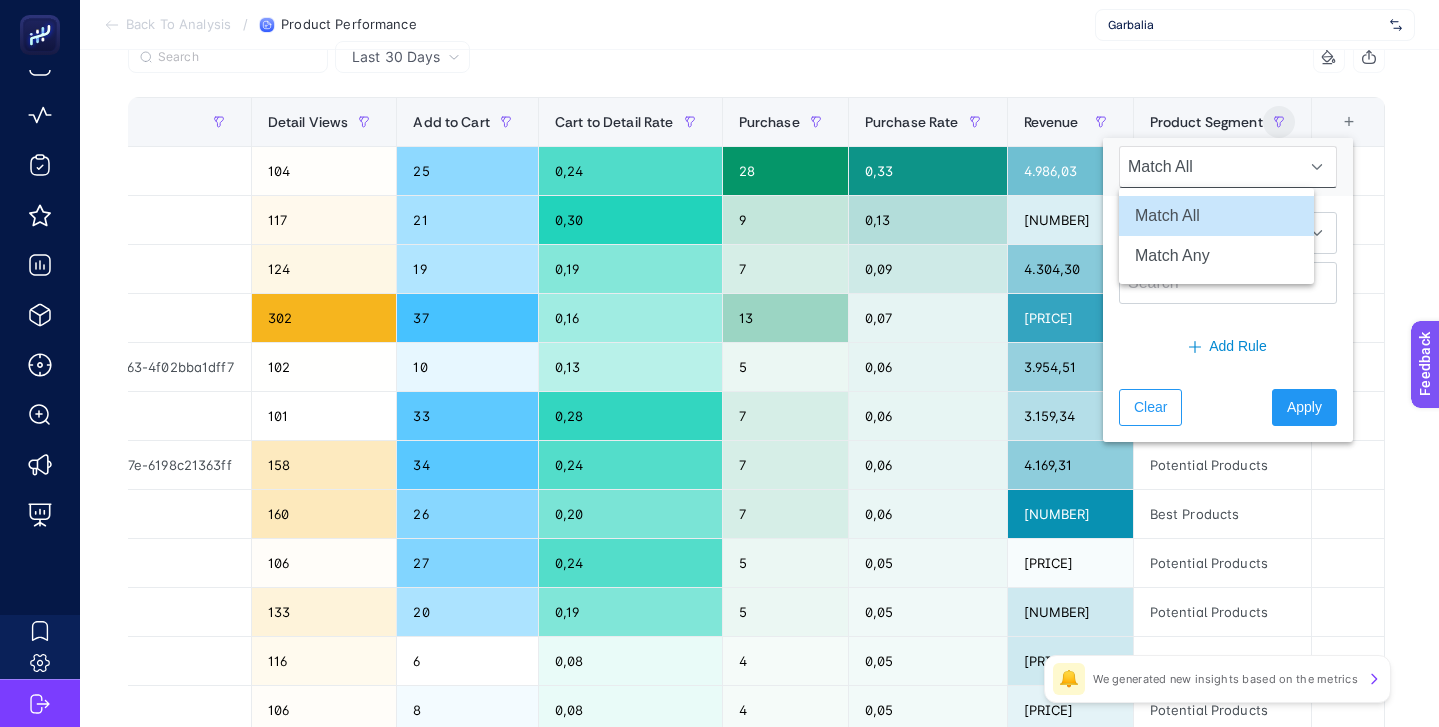 click at bounding box center [1317, 167] 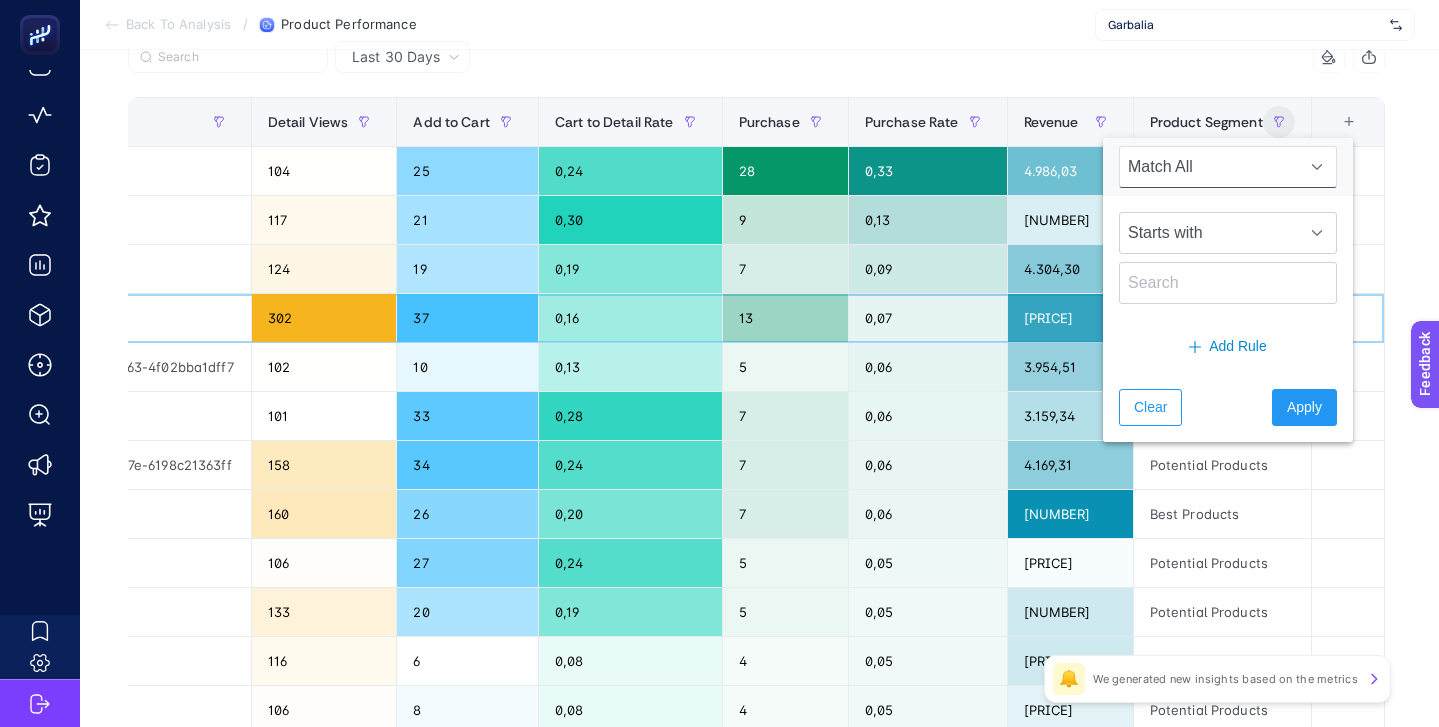 click 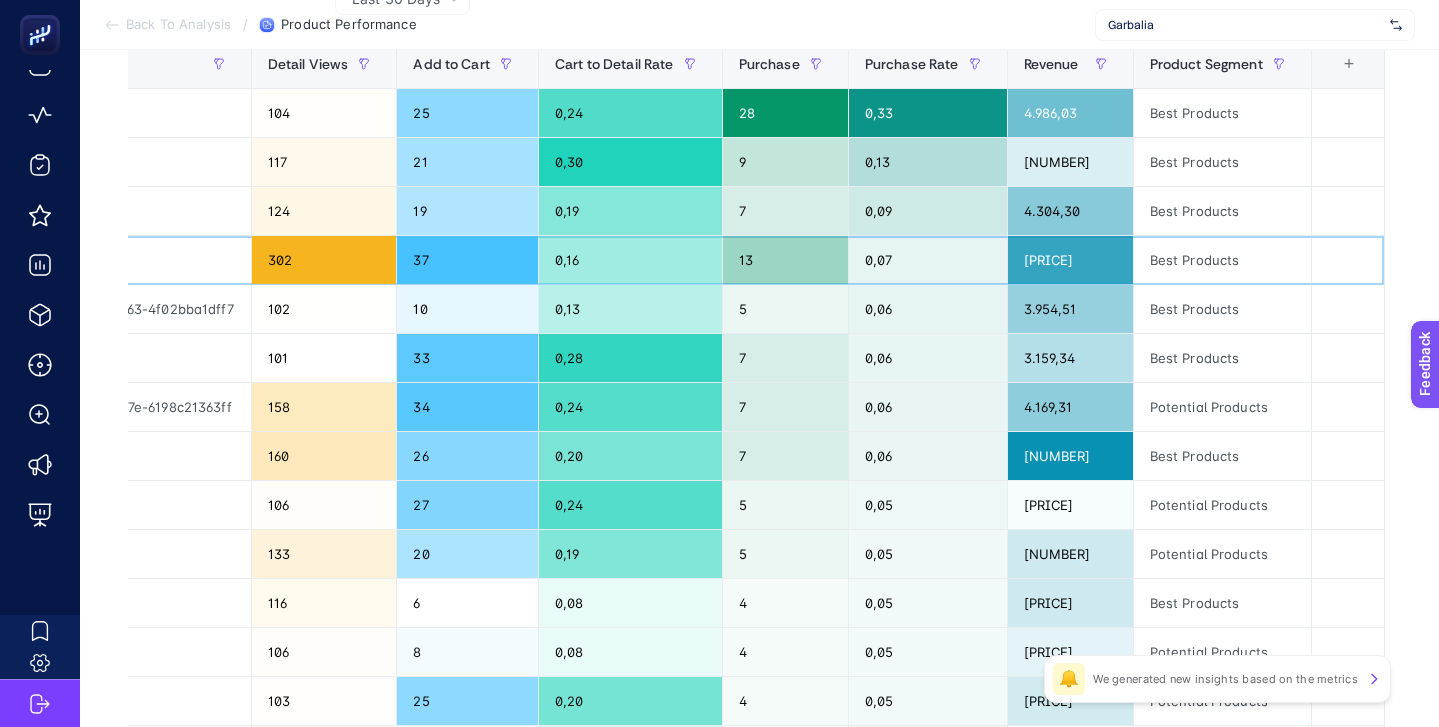 scroll, scrollTop: 312, scrollLeft: 0, axis: vertical 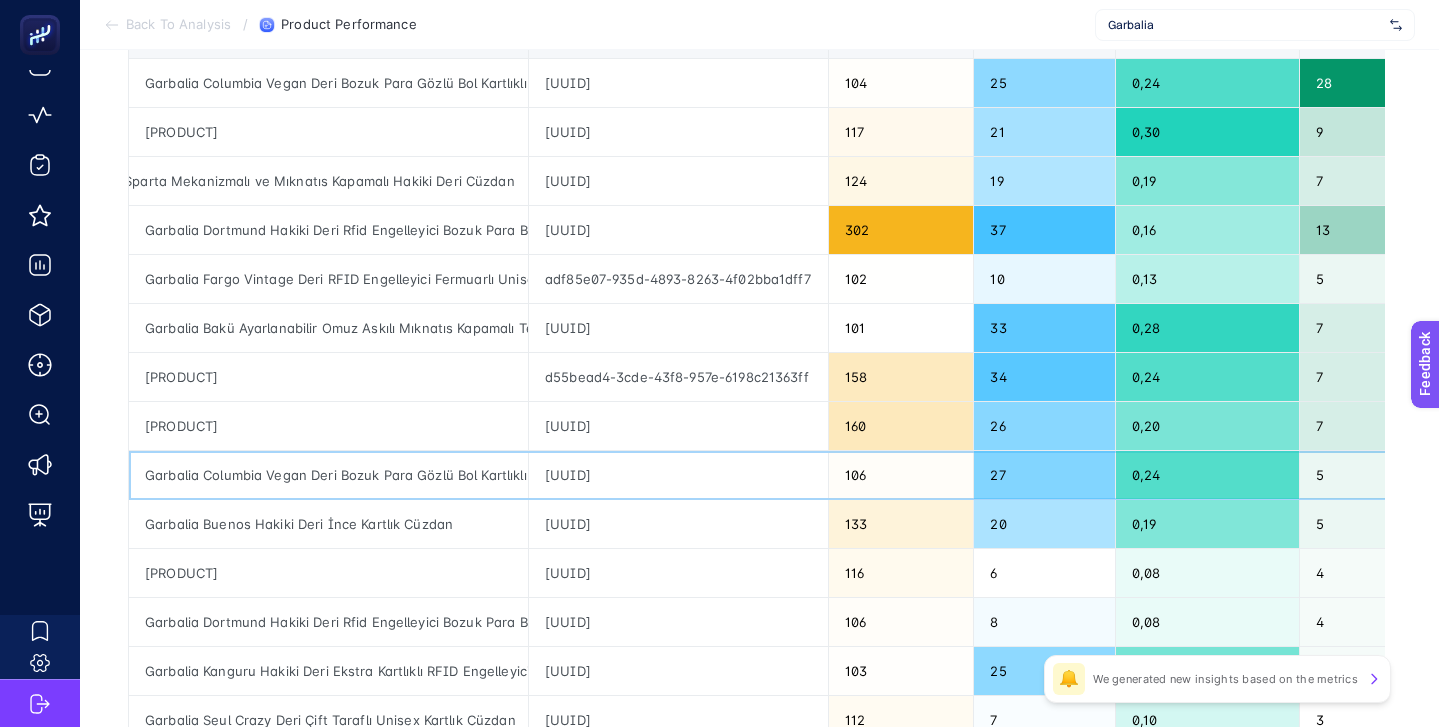 click on "Garbalia Columbia Vegan Deri Bozuk Para Gözlü Bol Kartlıklı Mini Kadın Cüzdanı" 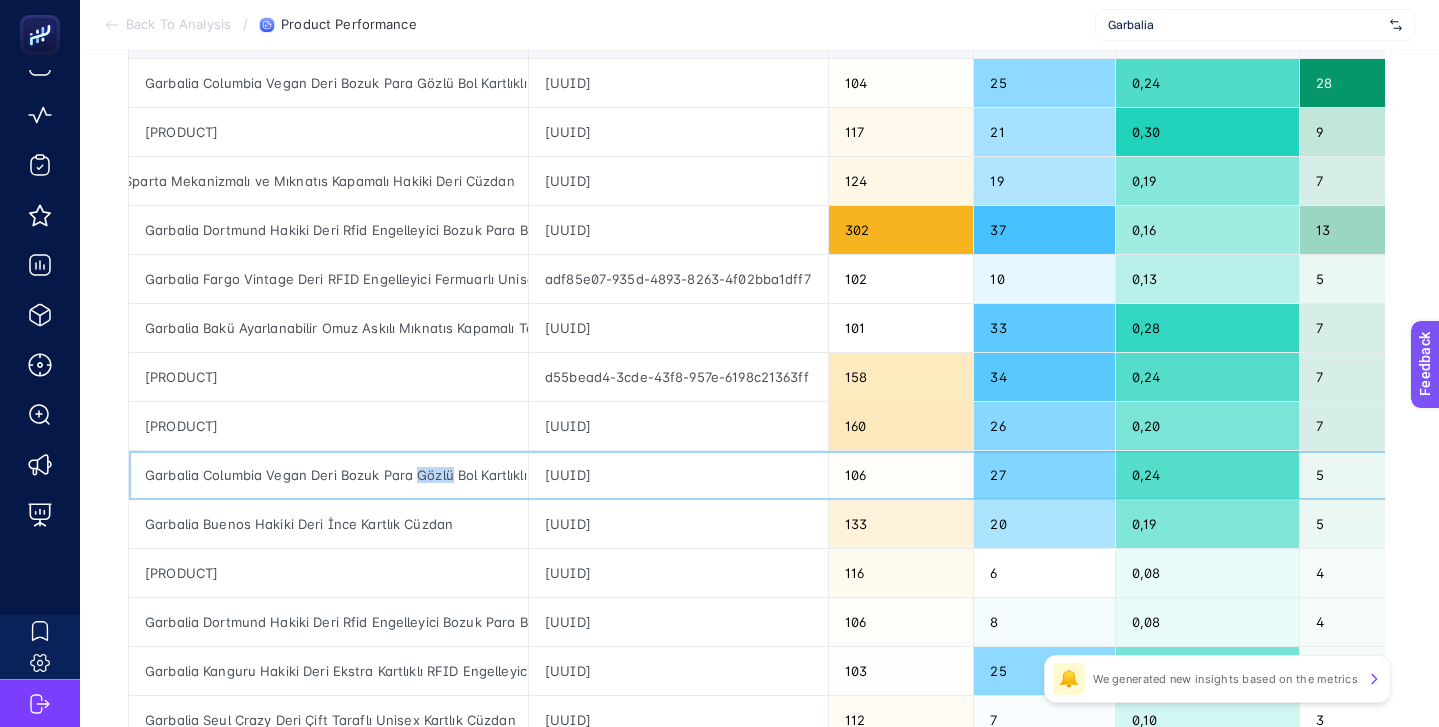 click on "Garbalia Columbia Vegan Deri Bozuk Para Gözlü Bol Kartlıklı Mini Kadın Cüzdanı" 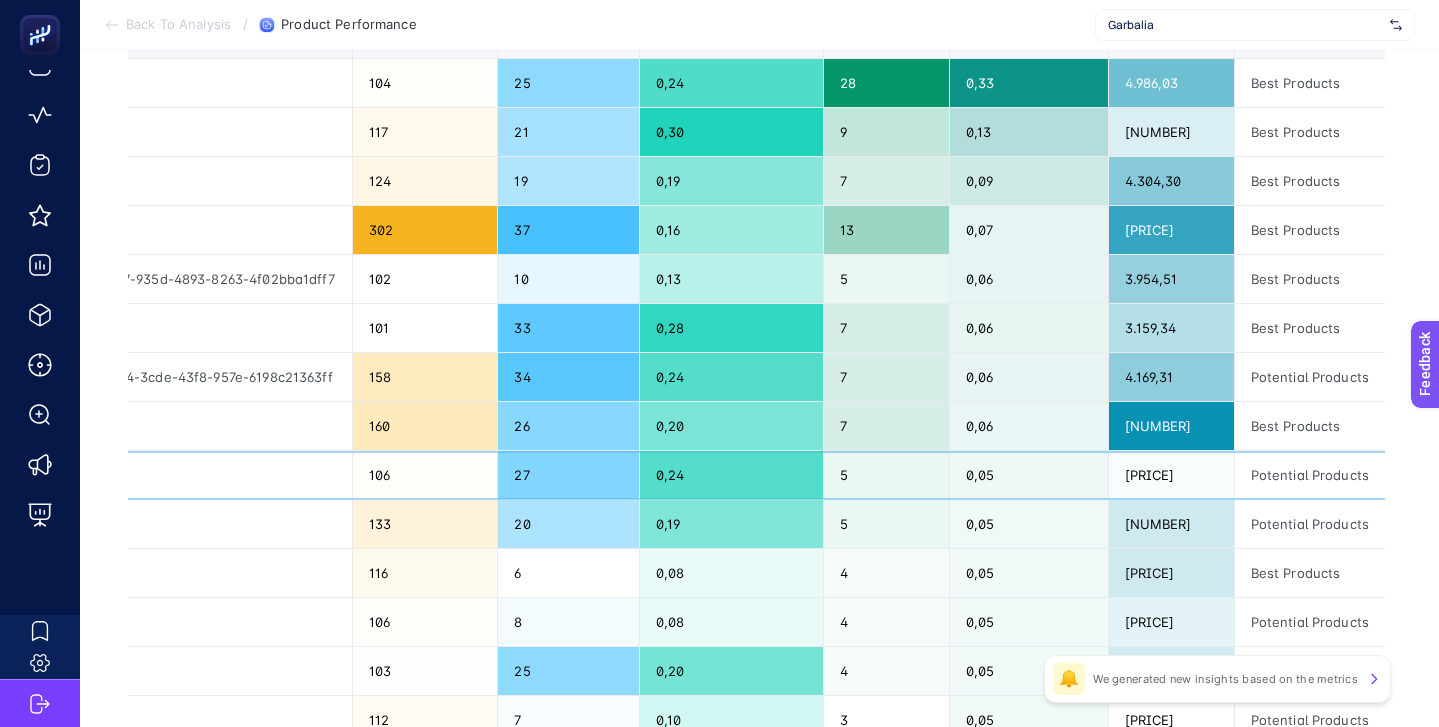 scroll, scrollTop: 0, scrollLeft: 605, axis: horizontal 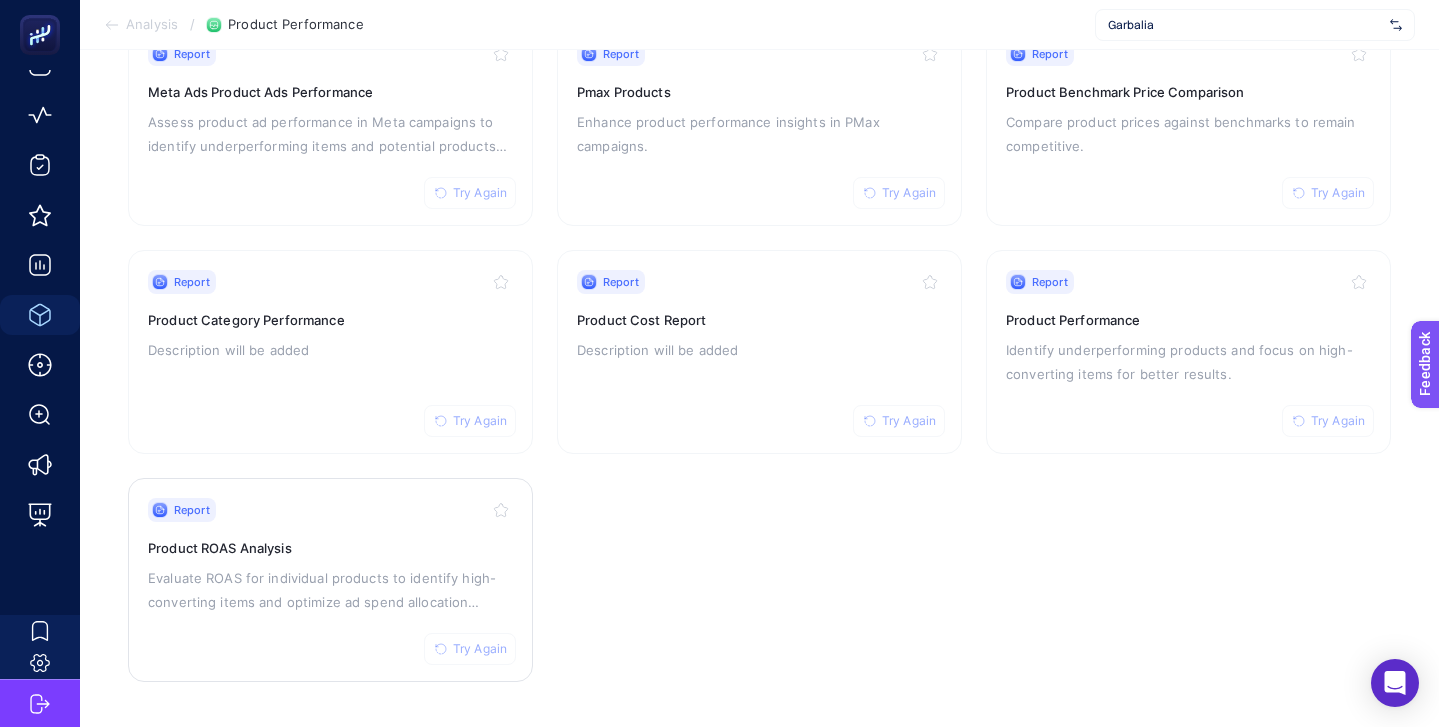 click on "Report Try Again Product ROAS Analysis Evaluate ROAS for individual products to identify high-converting items and optimize ad spend allocation across platforms​" at bounding box center (330, 580) 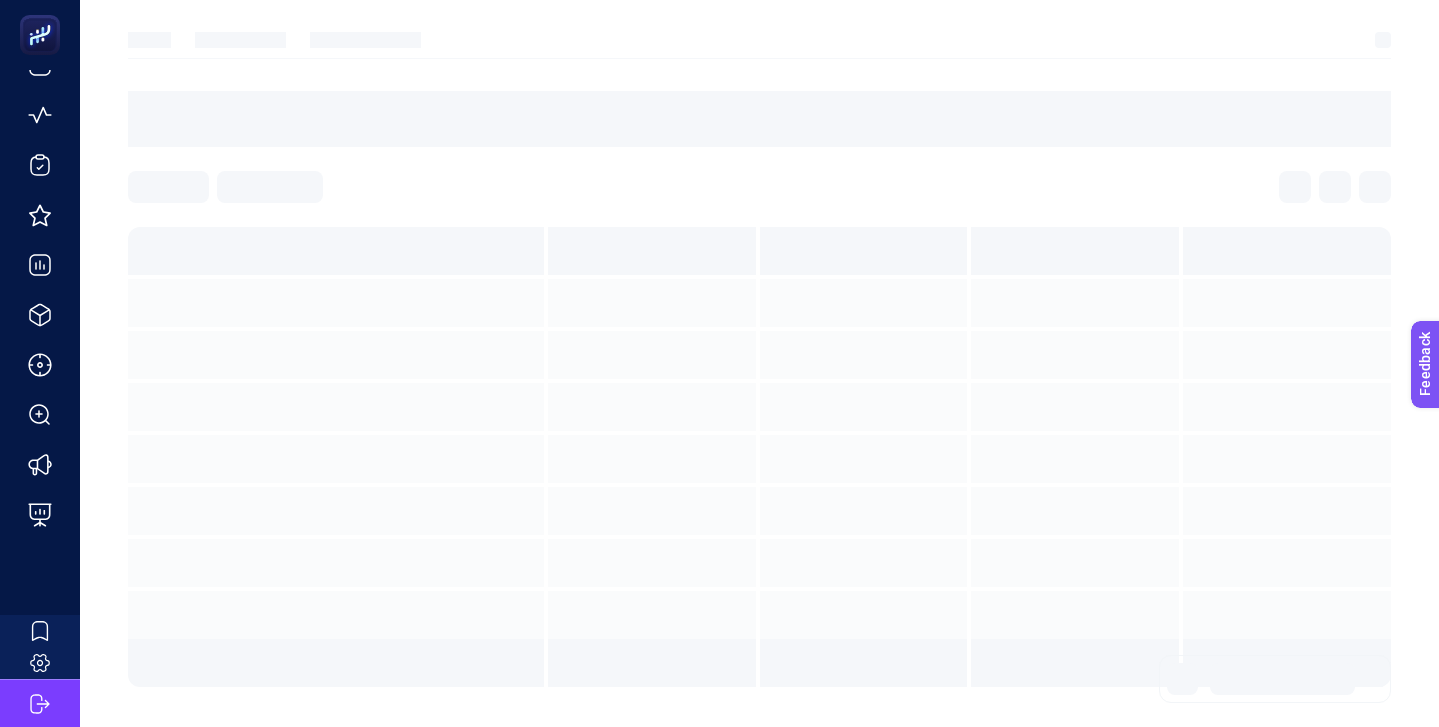 scroll, scrollTop: 0, scrollLeft: 0, axis: both 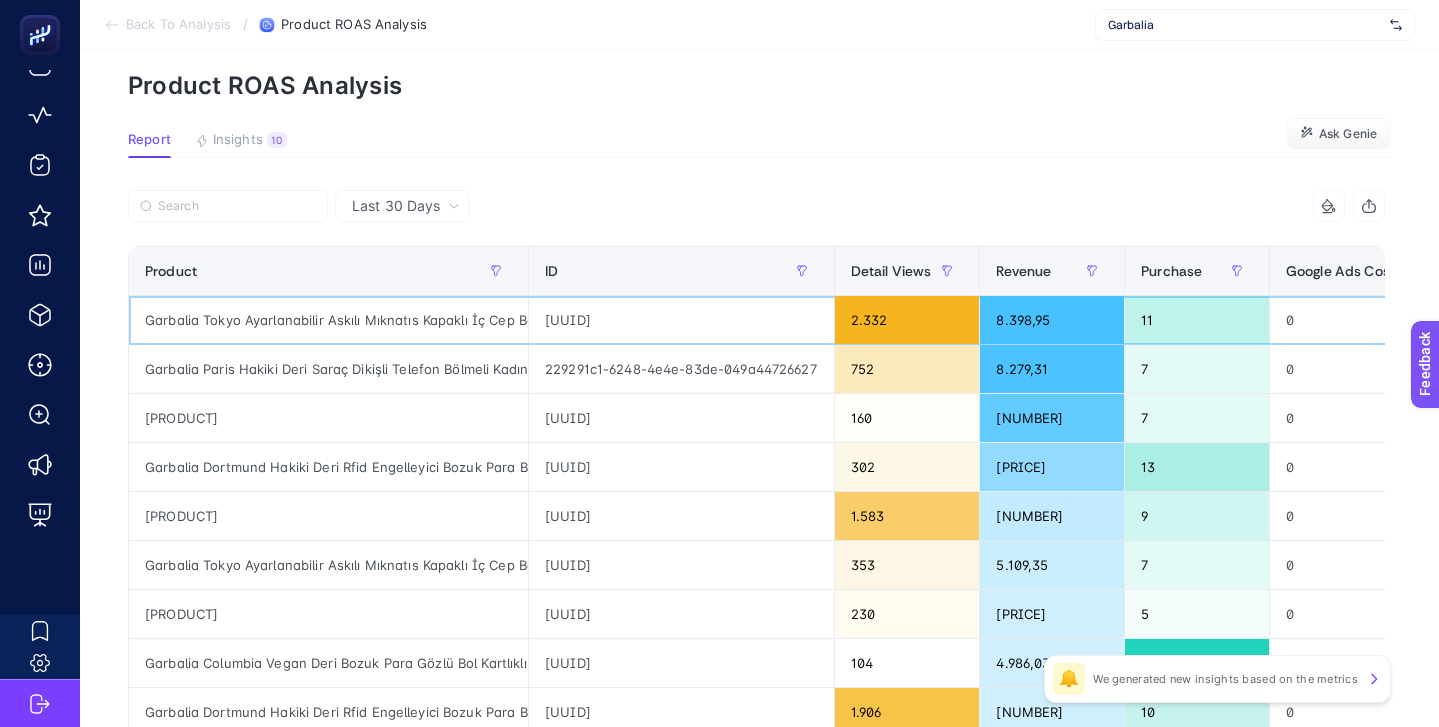 click on "Garbalia Tokyo Ayarlanabilir Askılı Mıknatıs Kapaklı İç Cep Bölmeli Kadın Omuz Çantası" 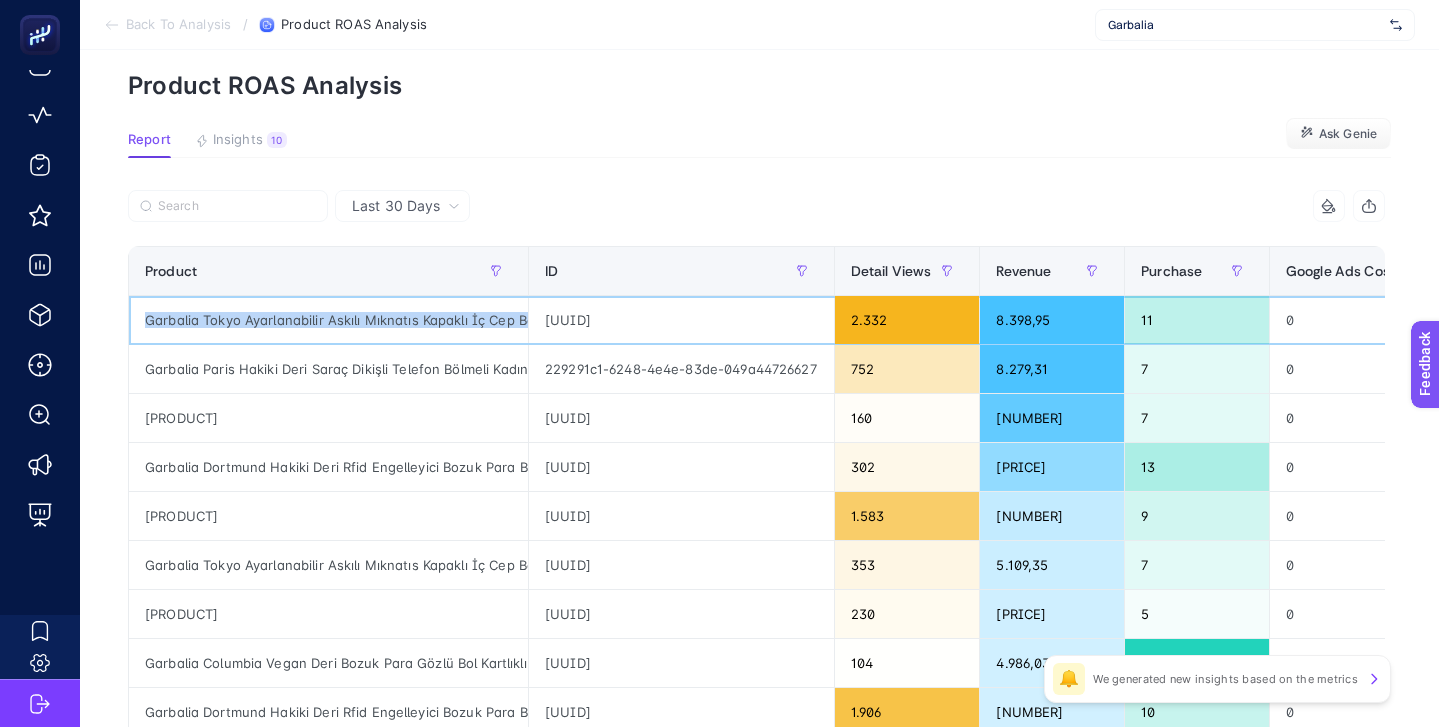 click on "Garbalia Tokyo Ayarlanabilir Askılı Mıknatıs Kapaklı İç Cep Bölmeli Kadın Omuz Çantası" 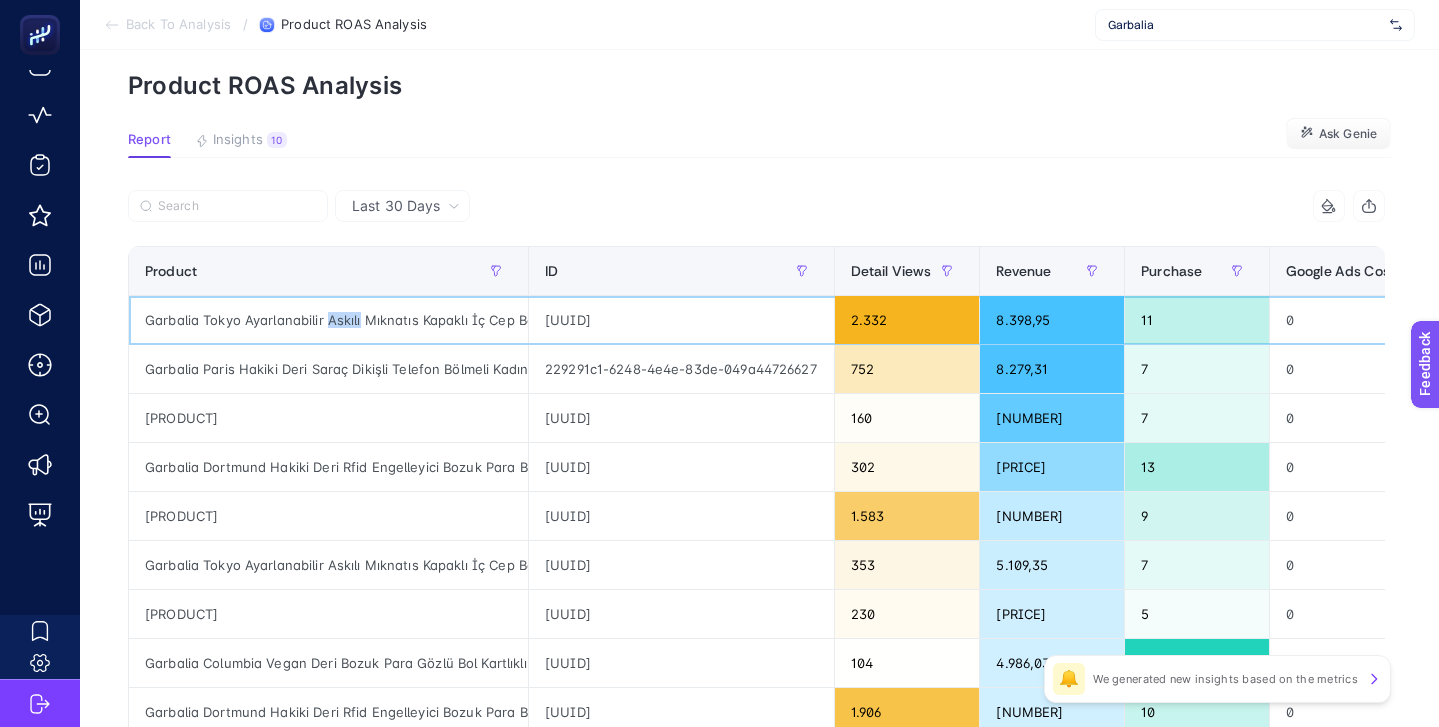 click on "Garbalia Tokyo Ayarlanabilir Askılı Mıknatıs Kapaklı İç Cep Bölmeli Kadın Omuz Çantası" 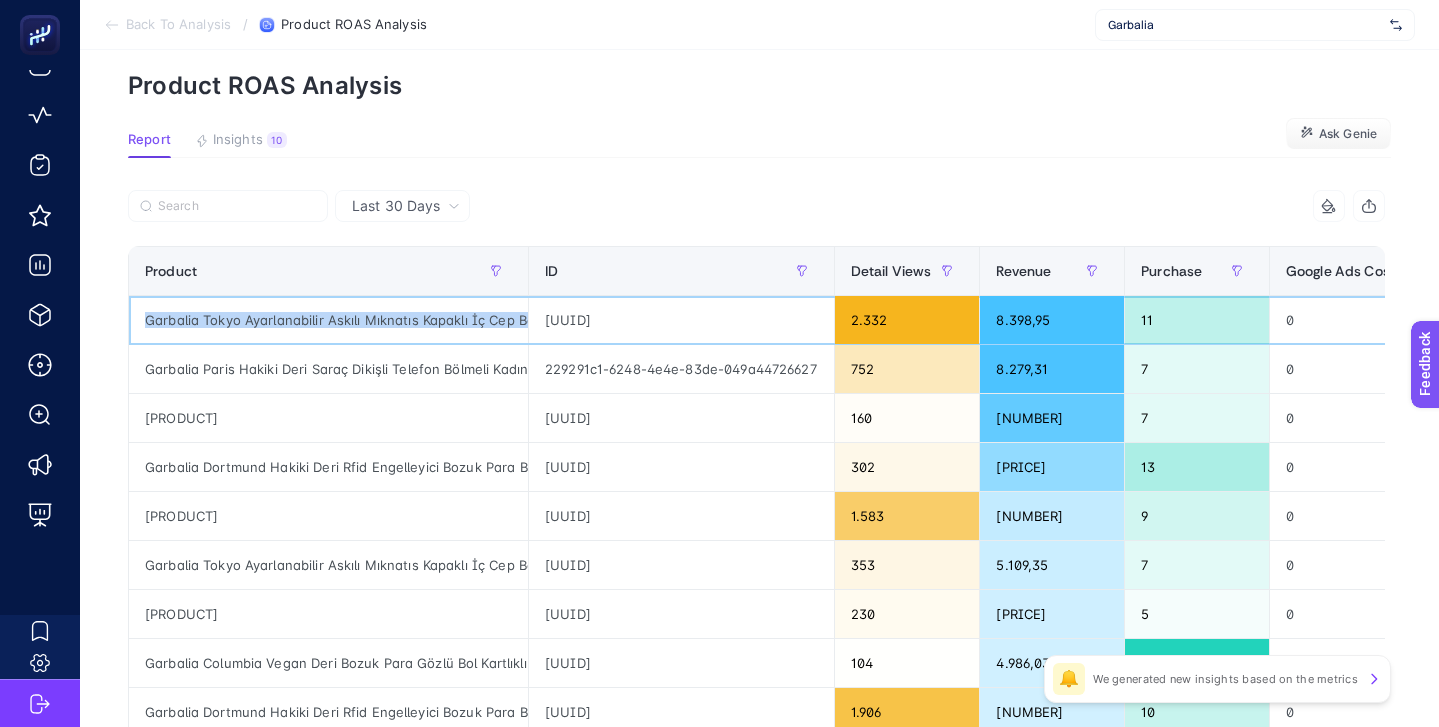 click on "Garbalia Tokyo Ayarlanabilir Askılı Mıknatıs Kapaklı İç Cep Bölmeli Kadın Omuz Çantası" 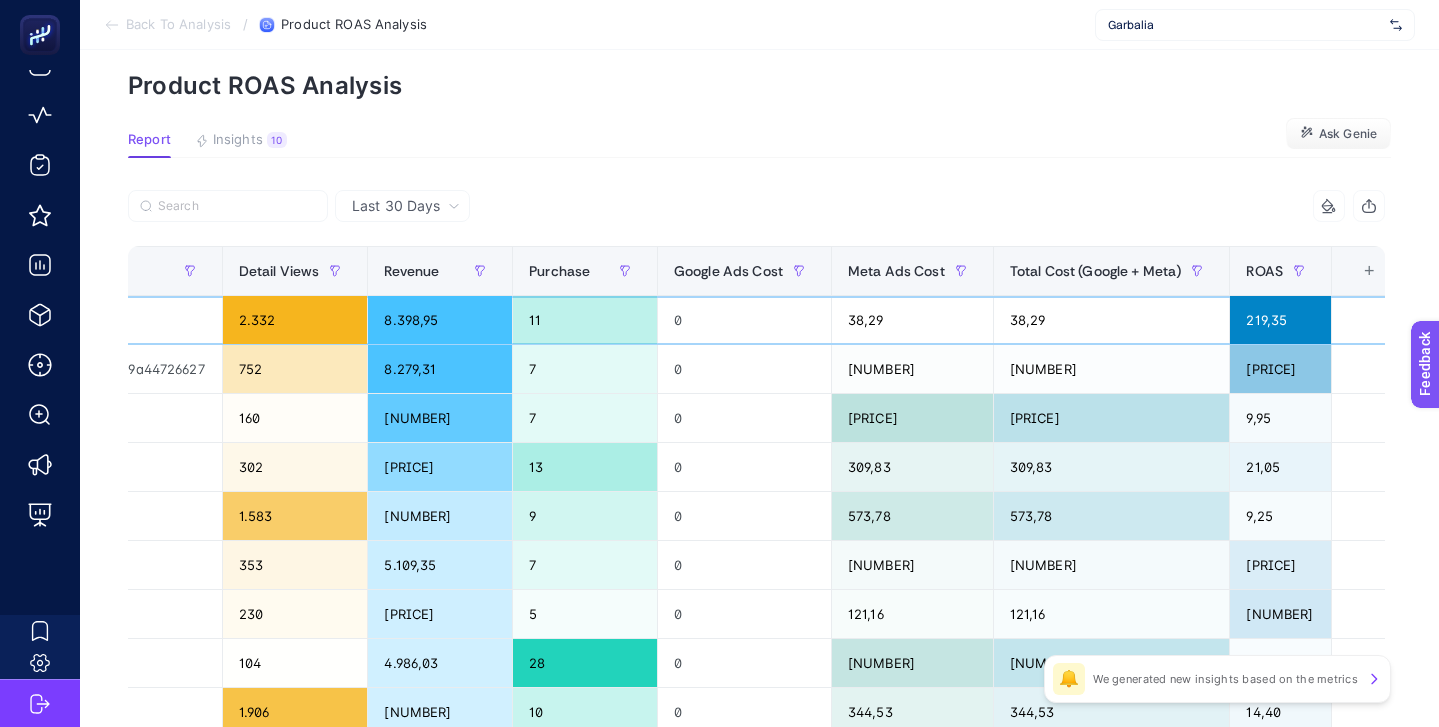 scroll, scrollTop: 0, scrollLeft: 634, axis: horizontal 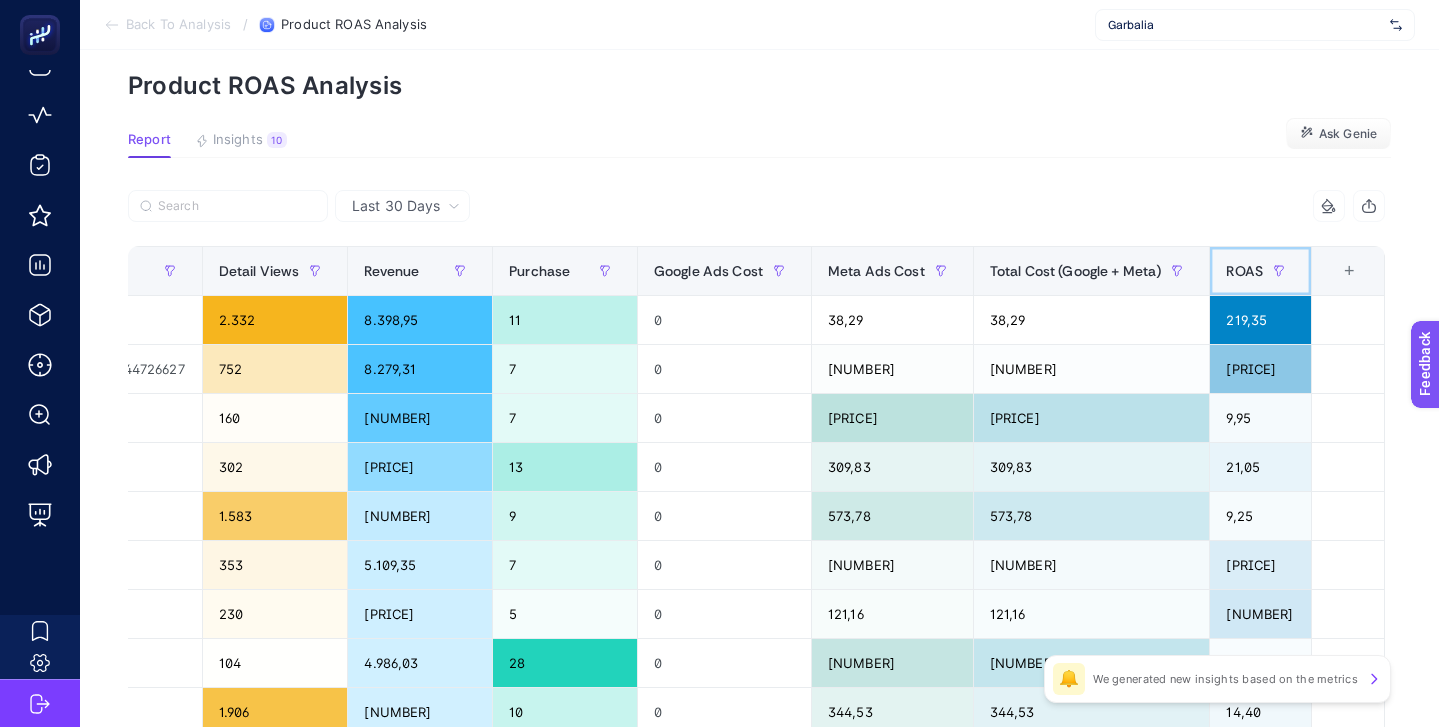 click on "ROAS" 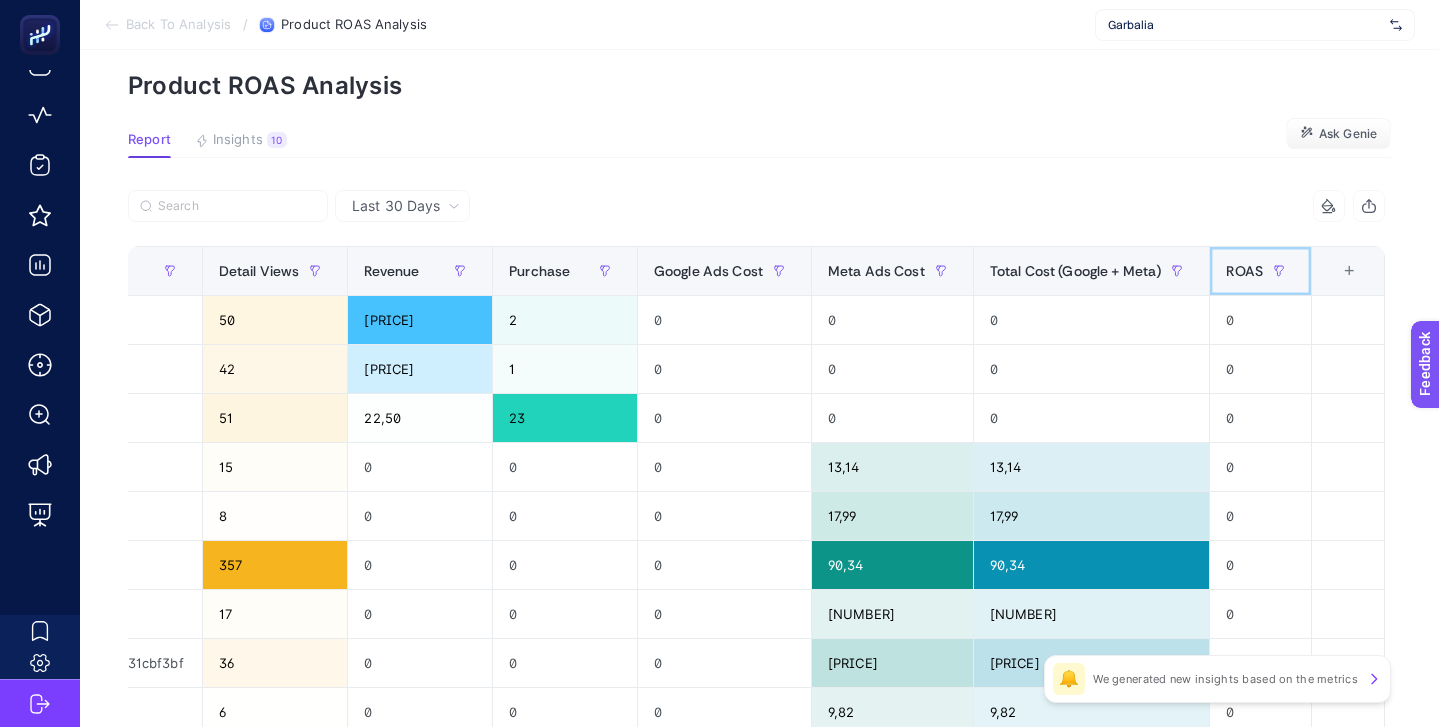 scroll, scrollTop: 0, scrollLeft: 630, axis: horizontal 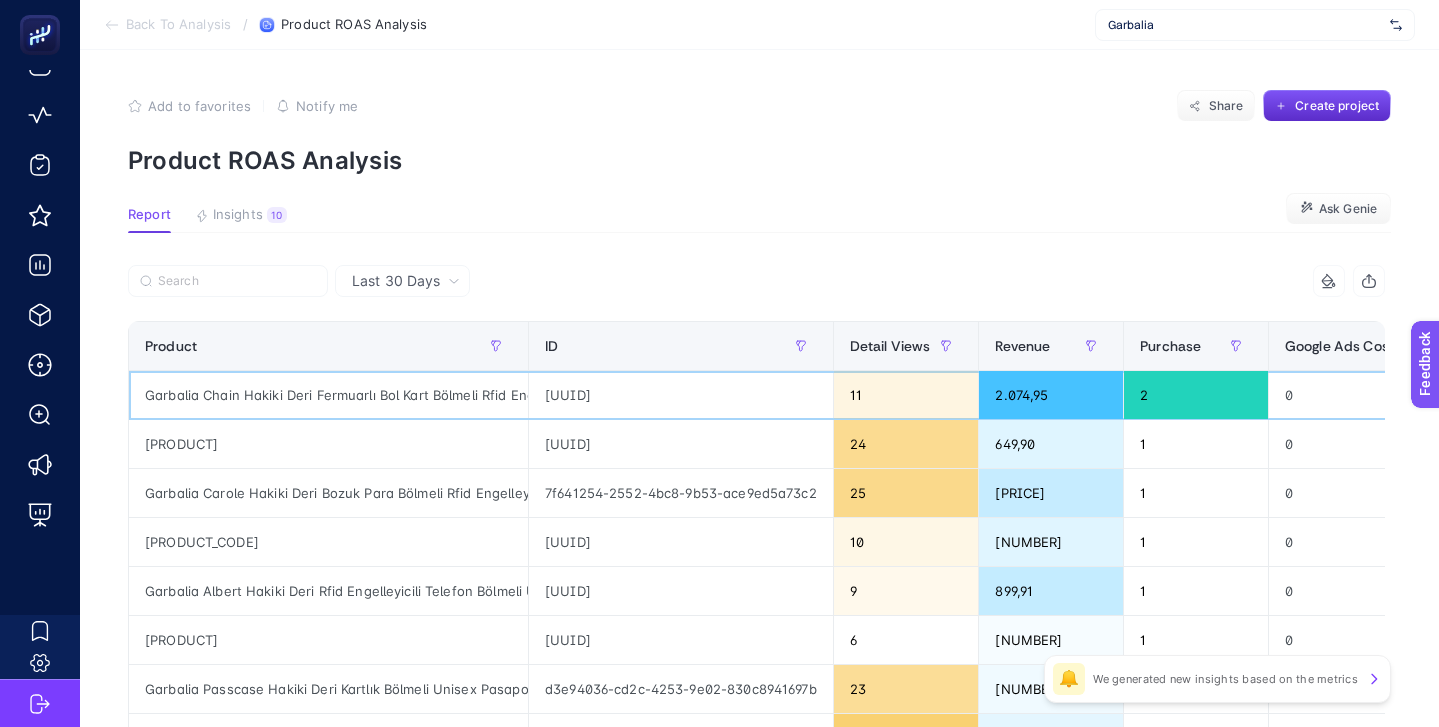 click on "Garbalia Chain Hakiki Deri Fermuarlı Bol Kart Bölmeli Rfid Engelleyici Unisex Cüzdan" 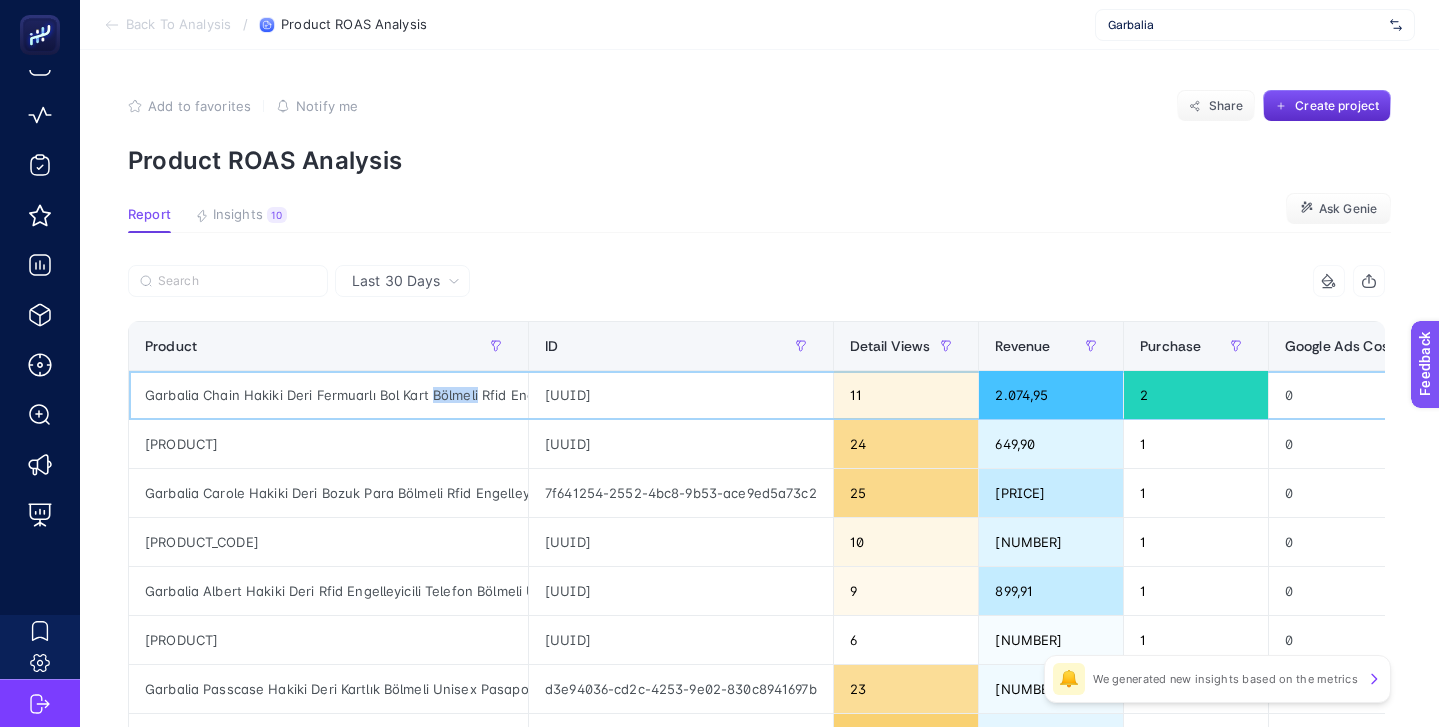click on "Garbalia Chain Hakiki Deri Fermuarlı Bol Kart Bölmeli Rfid Engelleyici Unisex Cüzdan" 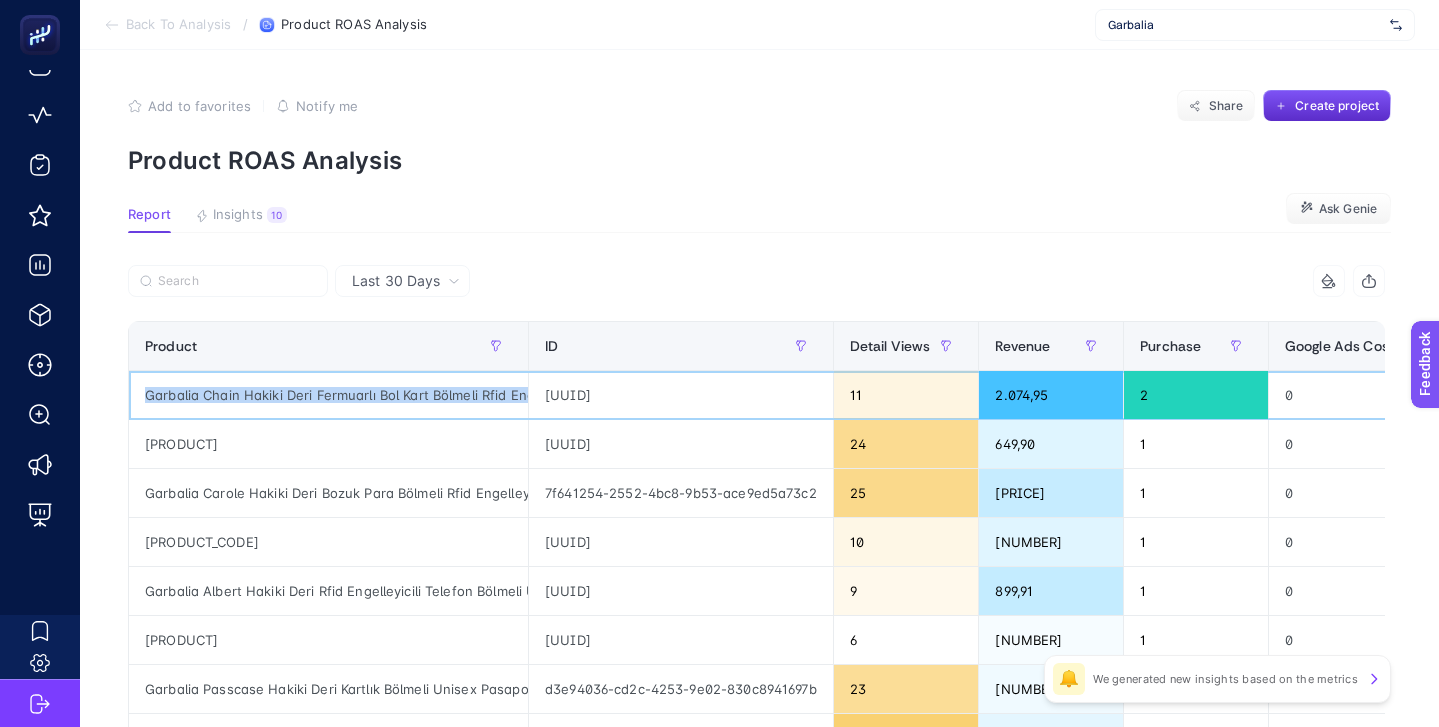 click on "Garbalia Chain Hakiki Deri Fermuarlı Bol Kart Bölmeli Rfid Engelleyici Unisex Cüzdan" 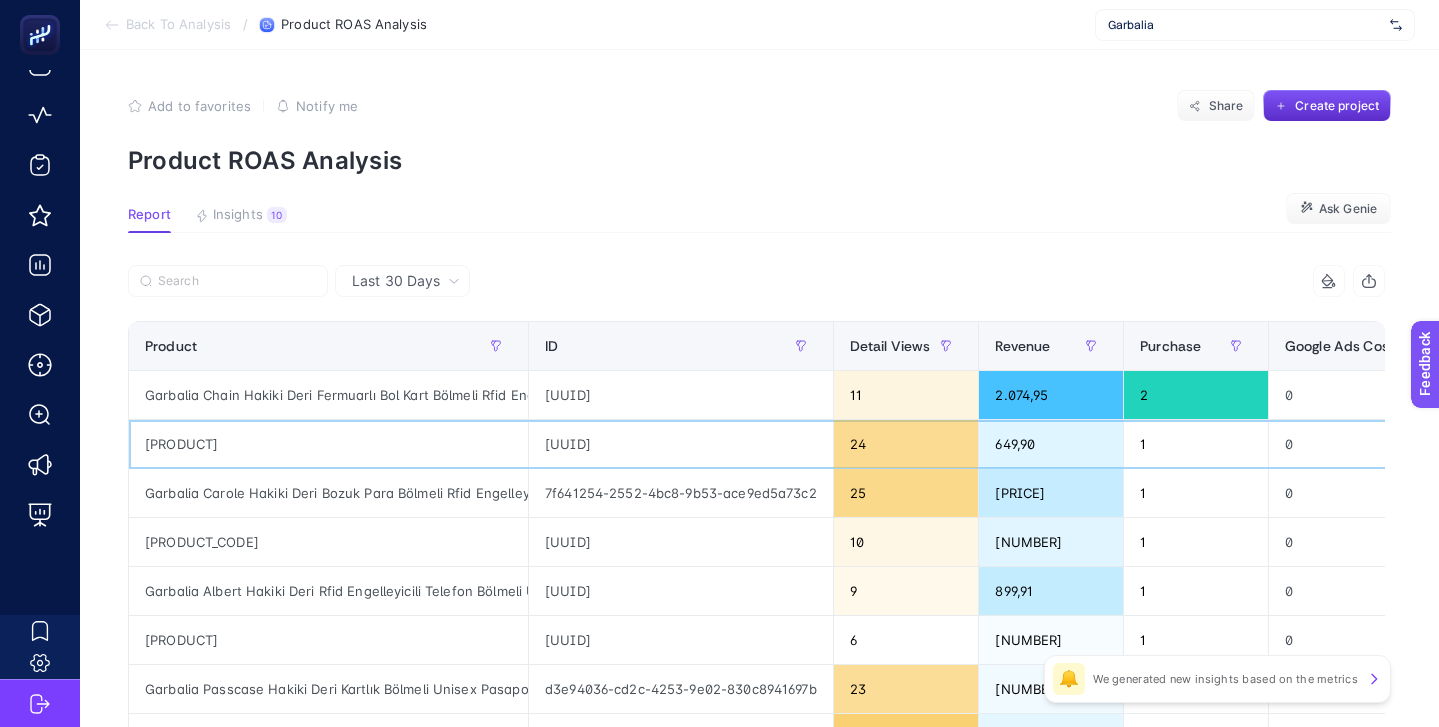 click on "Garbalia Reynosa Hakiki Deri Bozuk Para Bölmeli Erkek Cüzdanı" 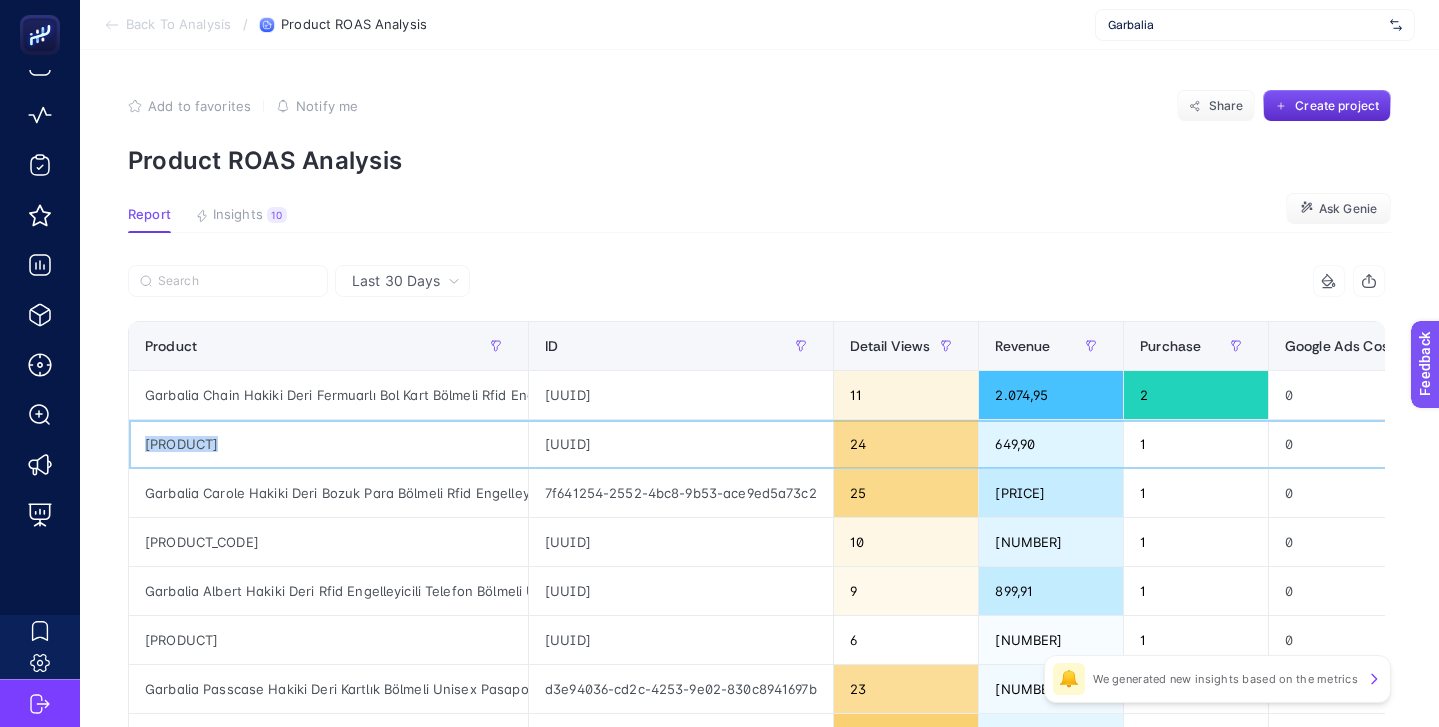 click on "Garbalia Reynosa Hakiki Deri Bozuk Para Bölmeli Erkek Cüzdanı" 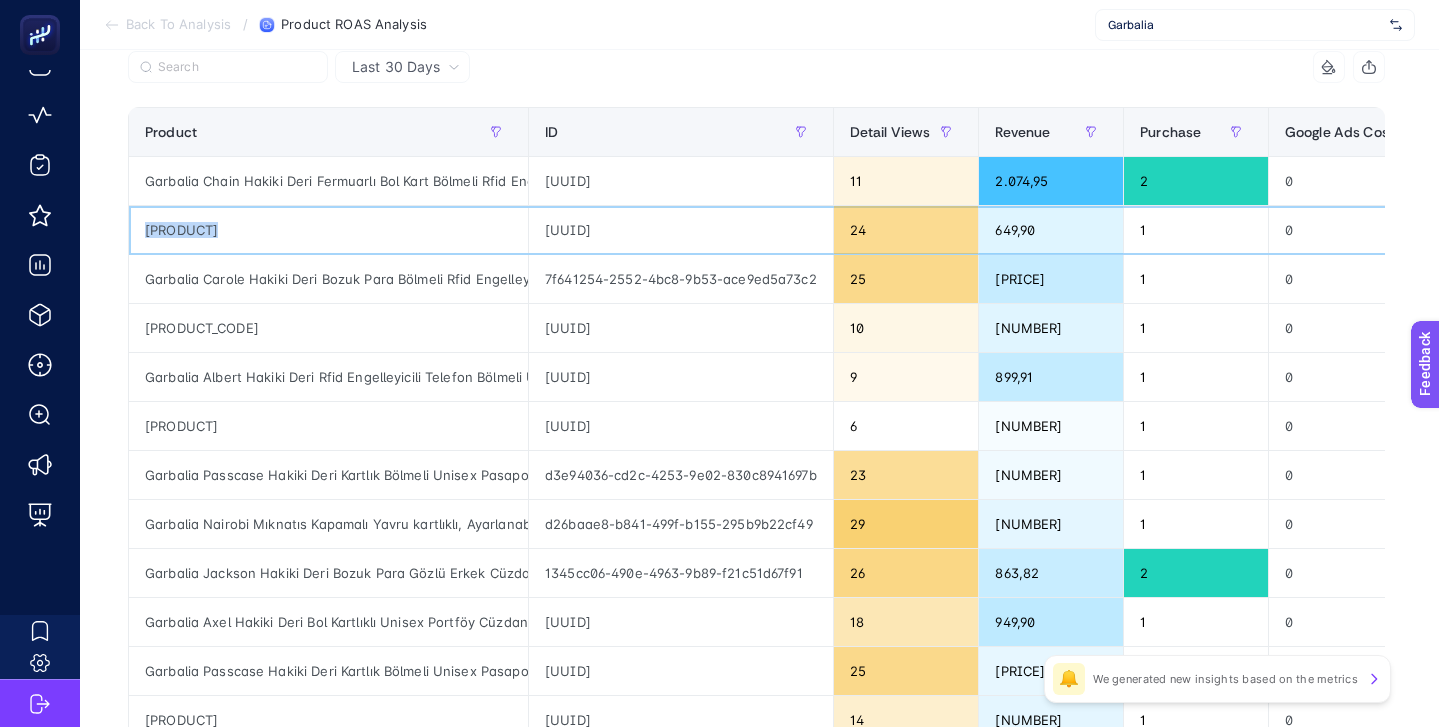 scroll, scrollTop: 0, scrollLeft: 0, axis: both 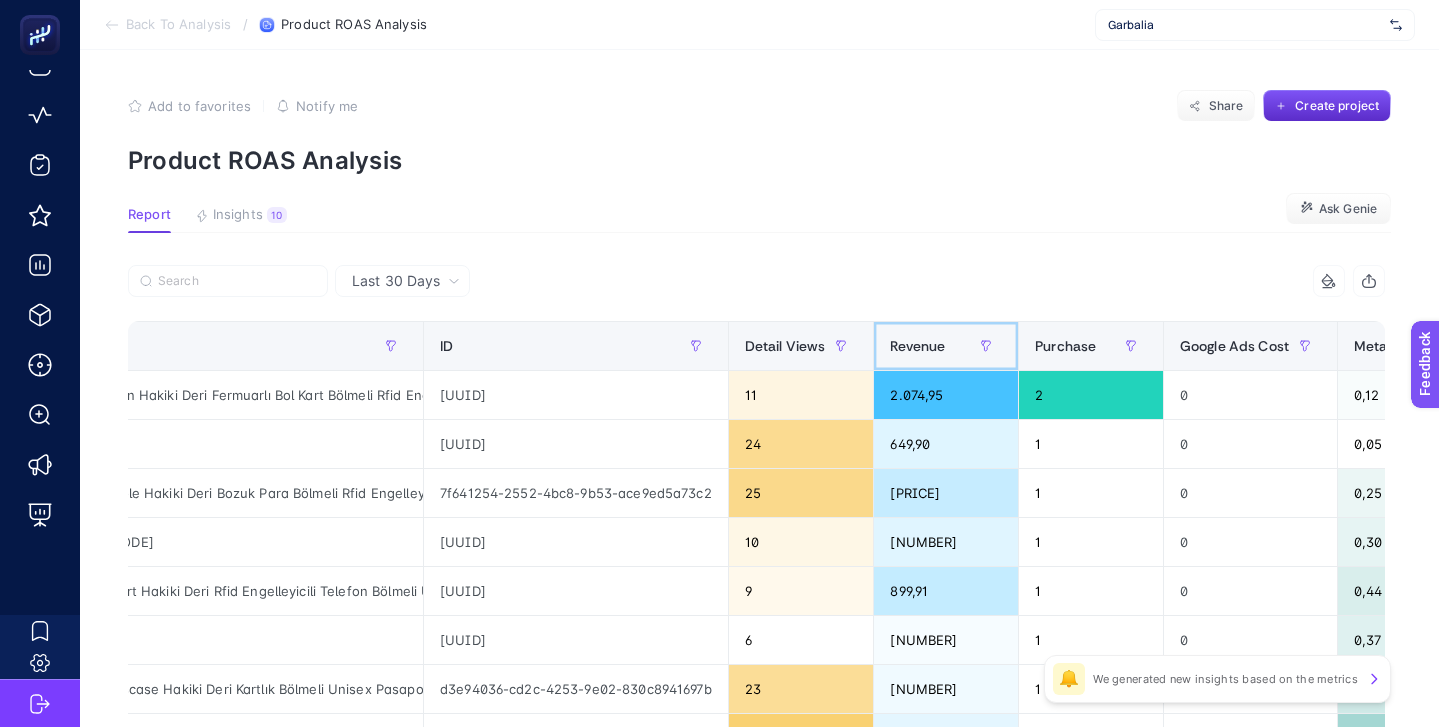 click on "Revenue" 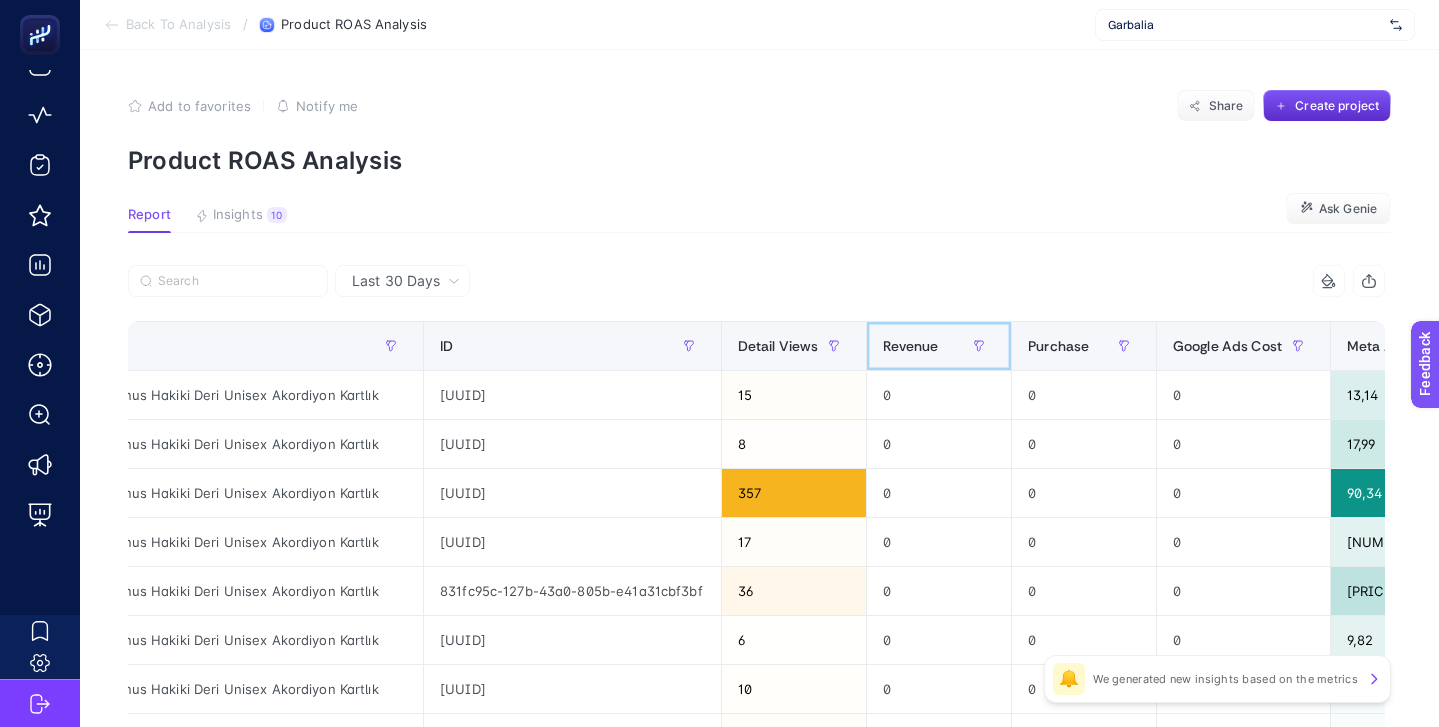click on "Revenue" at bounding box center (939, 346) 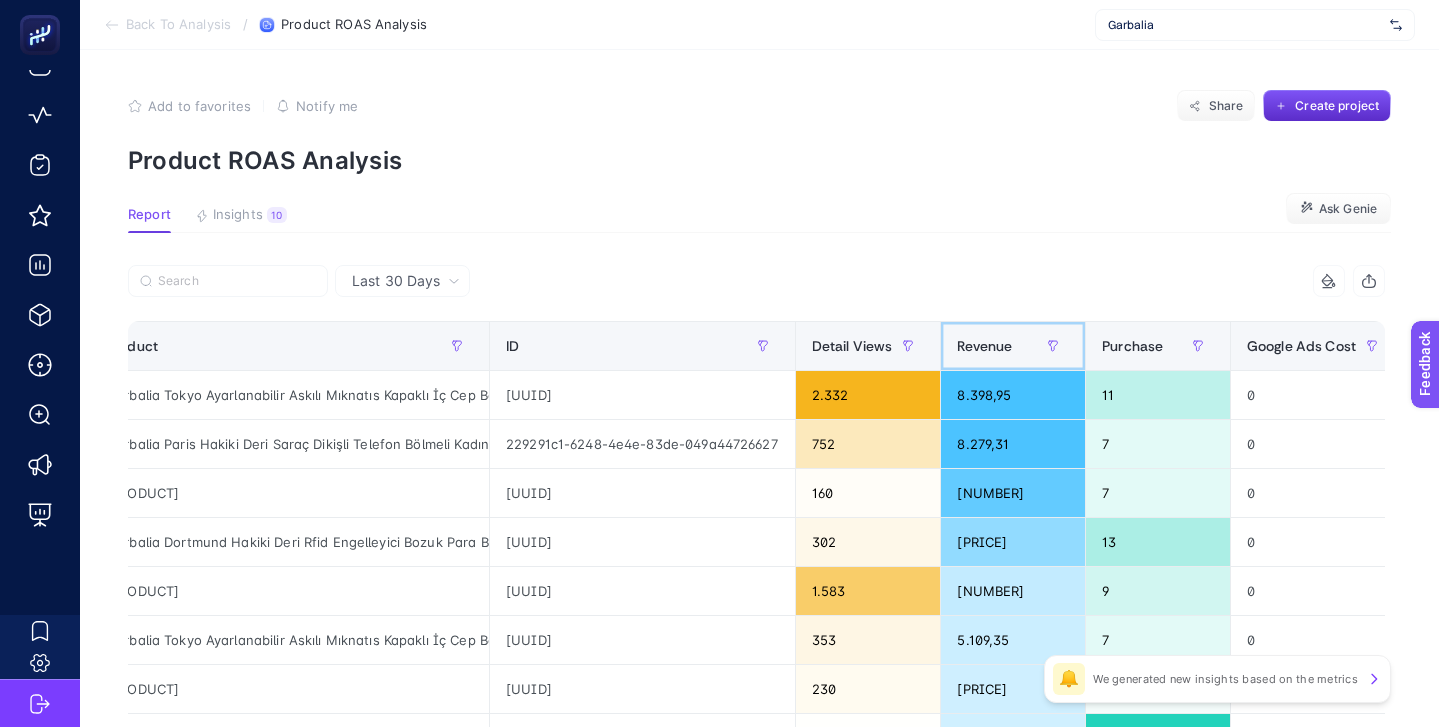 scroll, scrollTop: 0, scrollLeft: 0, axis: both 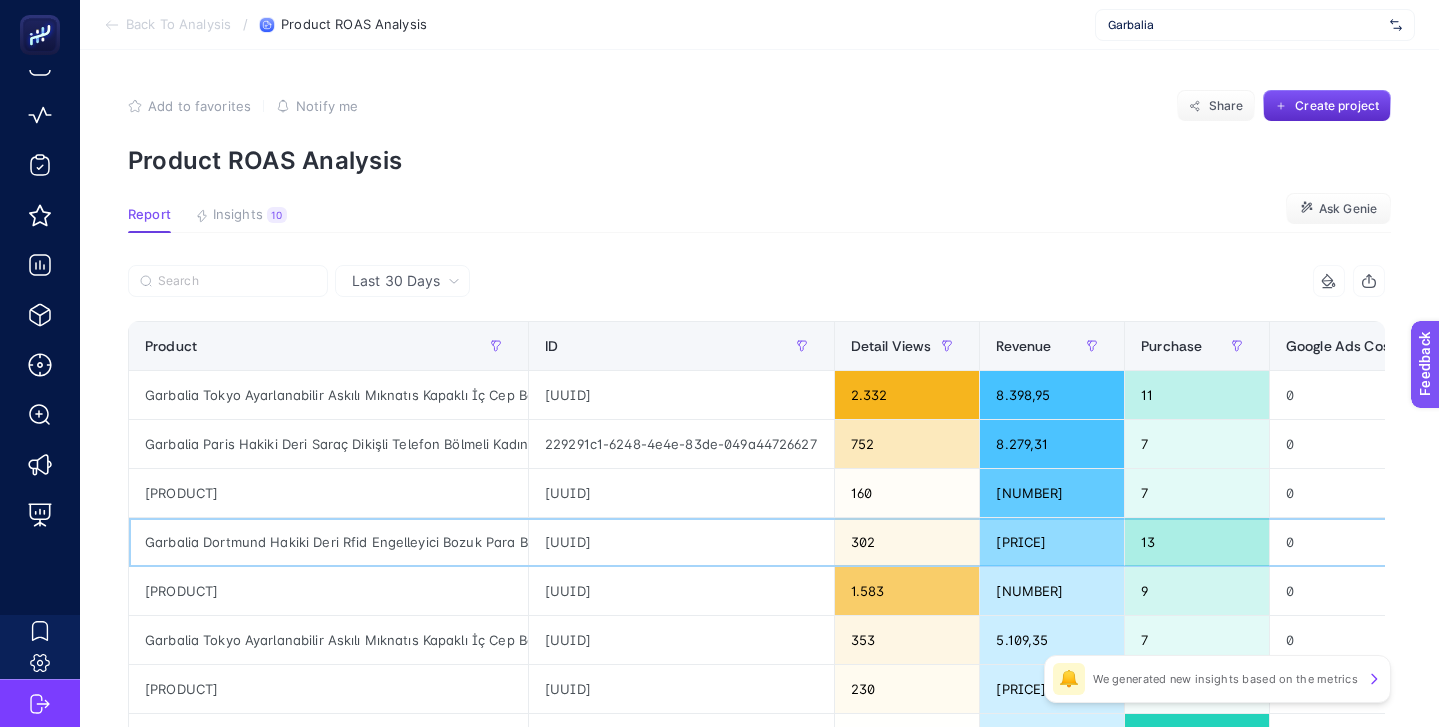 click on "Garbalia Dortmund Hakiki Deri Rfid Engelleyici Bozuk Para Bölmeli Erkek Cüzdanı" 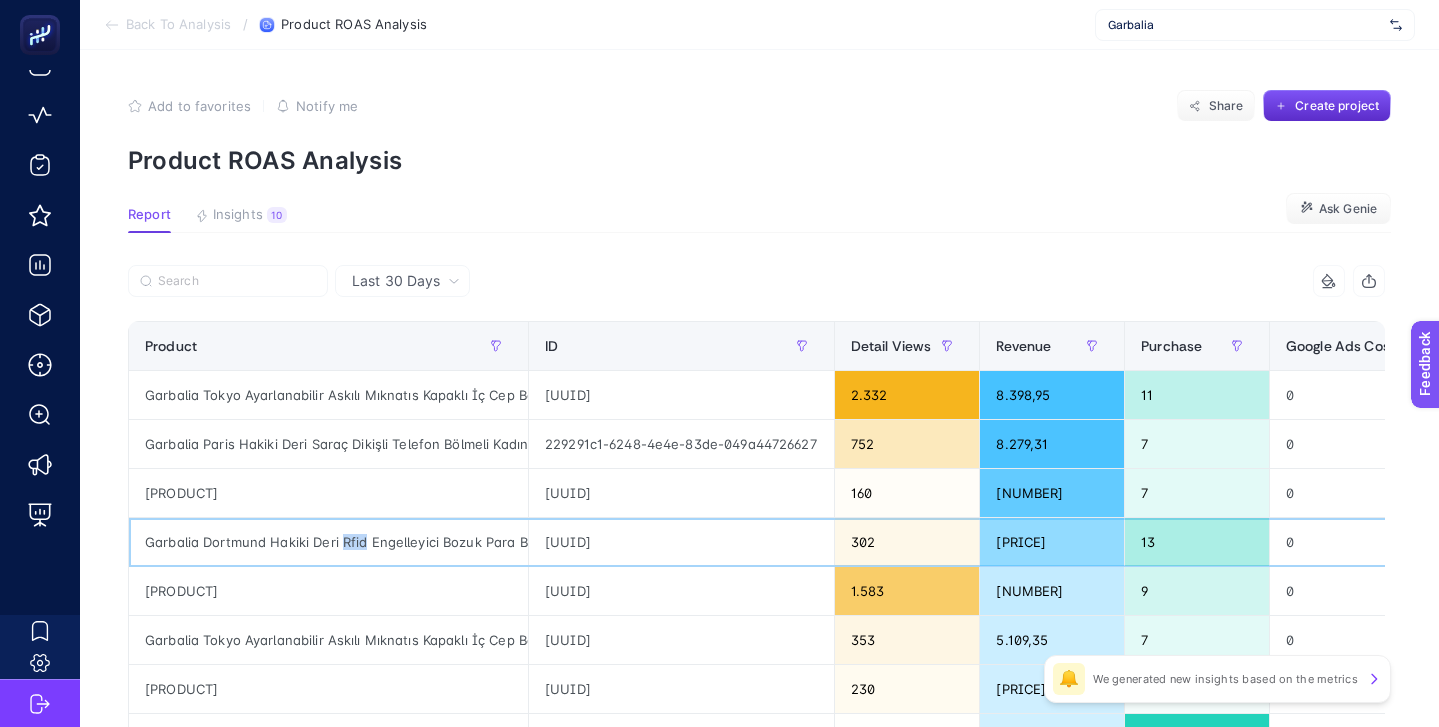 click on "Garbalia Dortmund Hakiki Deri Rfid Engelleyici Bozuk Para Bölmeli Erkek Cüzdanı" 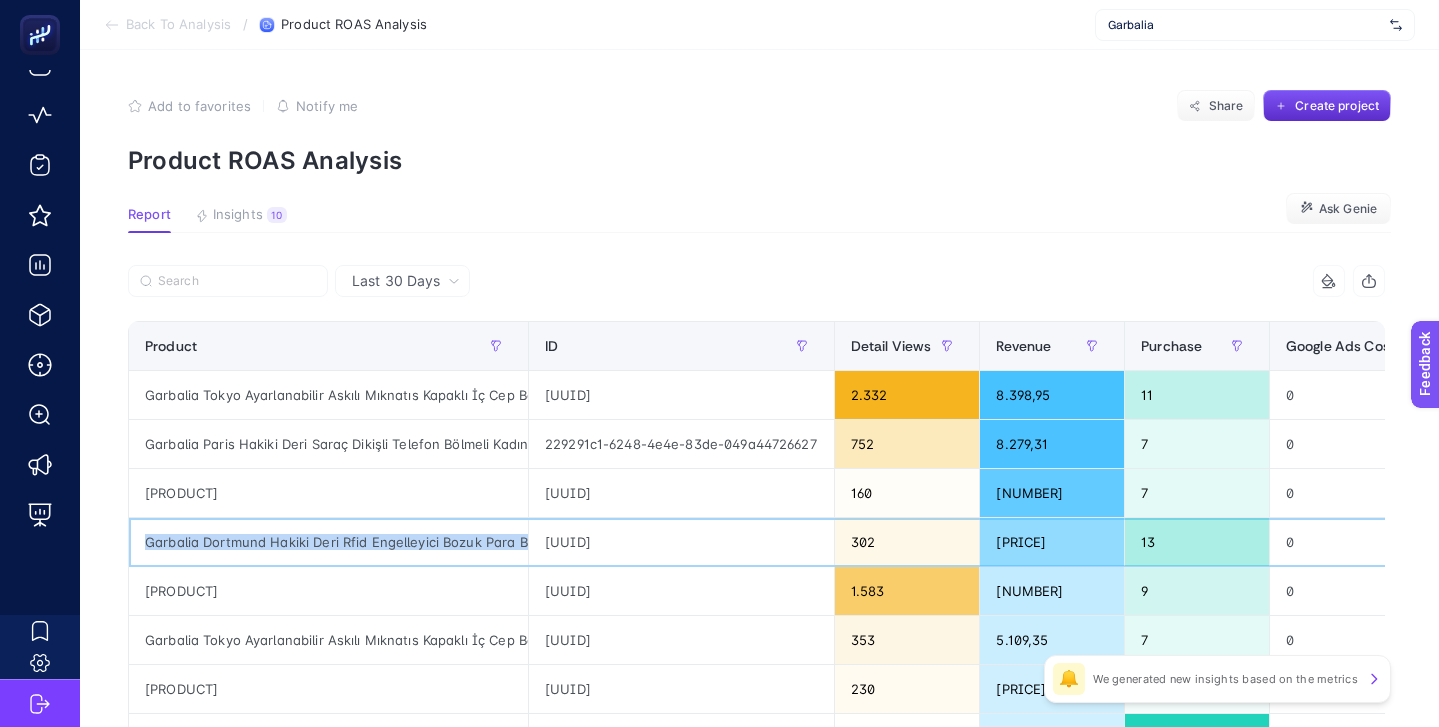 click on "Garbalia Dortmund Hakiki Deri Rfid Engelleyici Bozuk Para Bölmeli Erkek Cüzdanı" 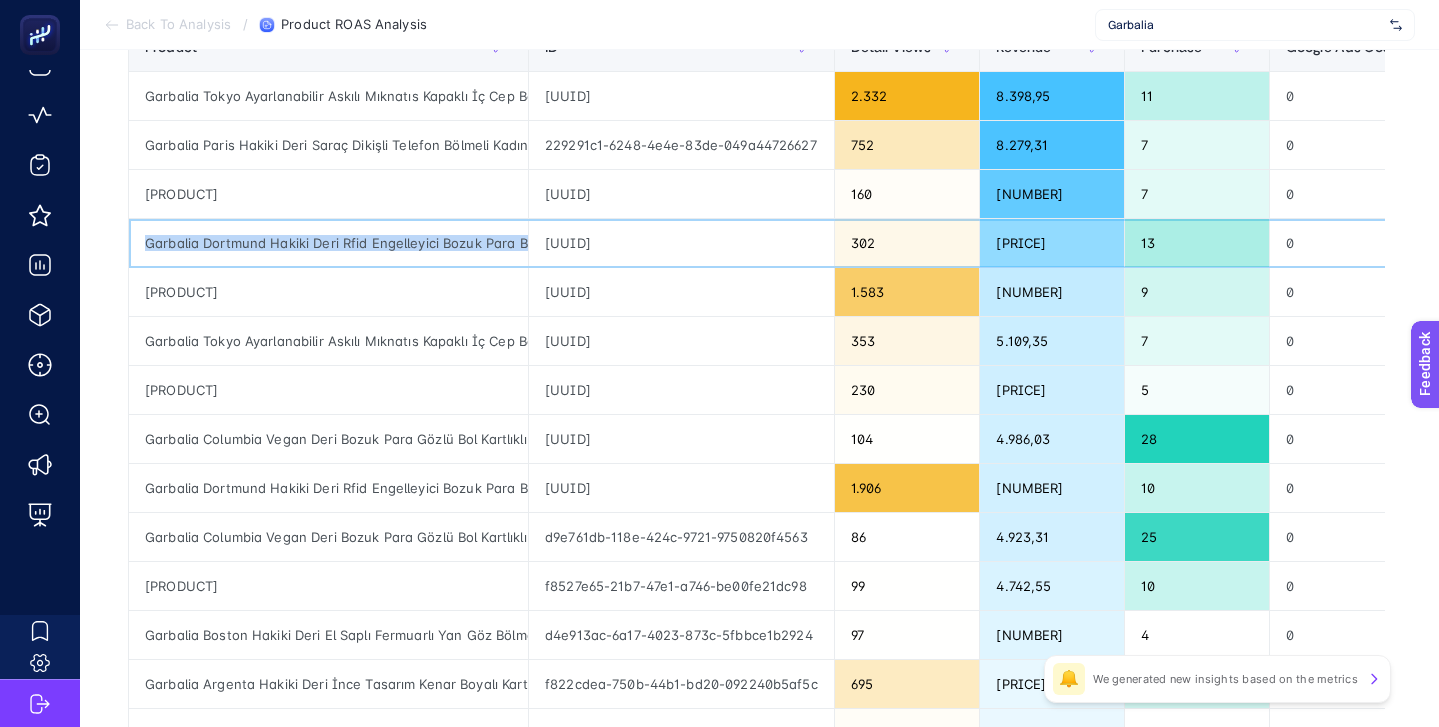 scroll, scrollTop: 0, scrollLeft: 0, axis: both 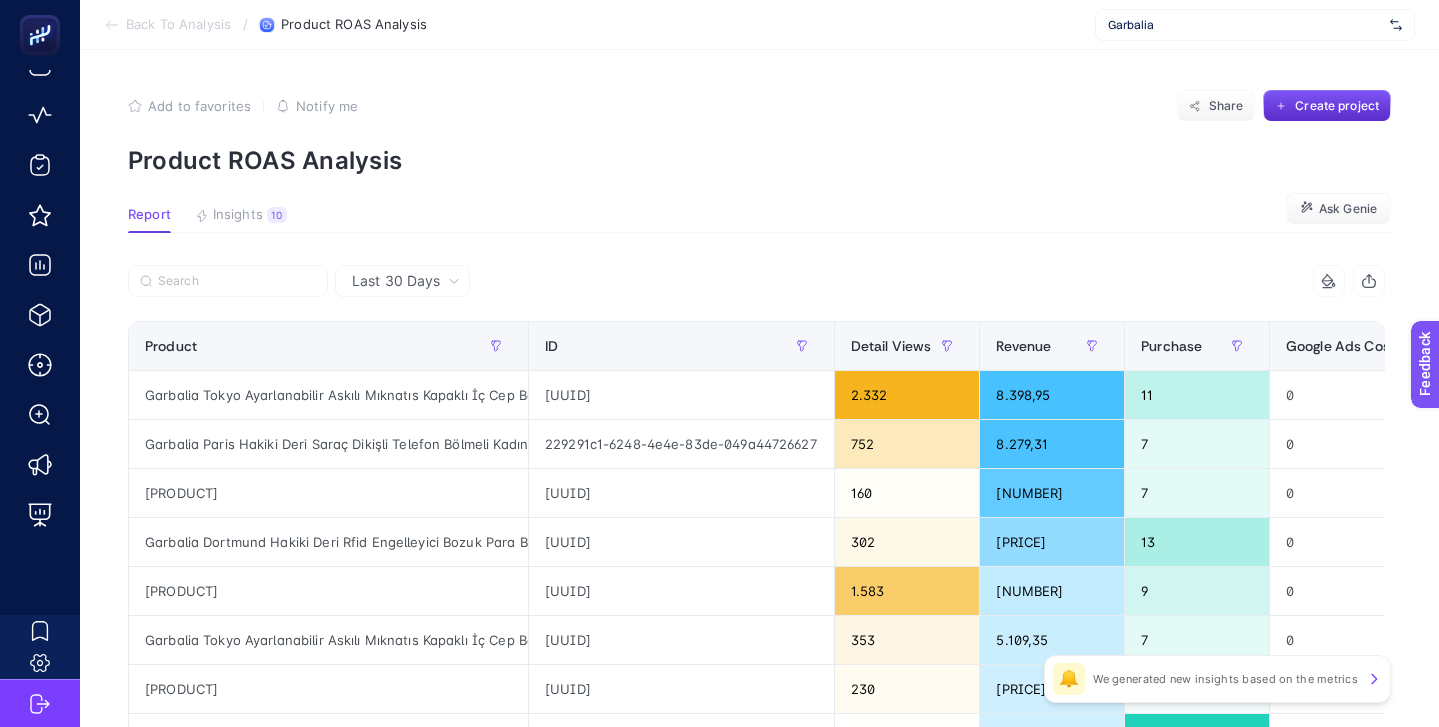 click on "Garbalia" at bounding box center (1245, 25) 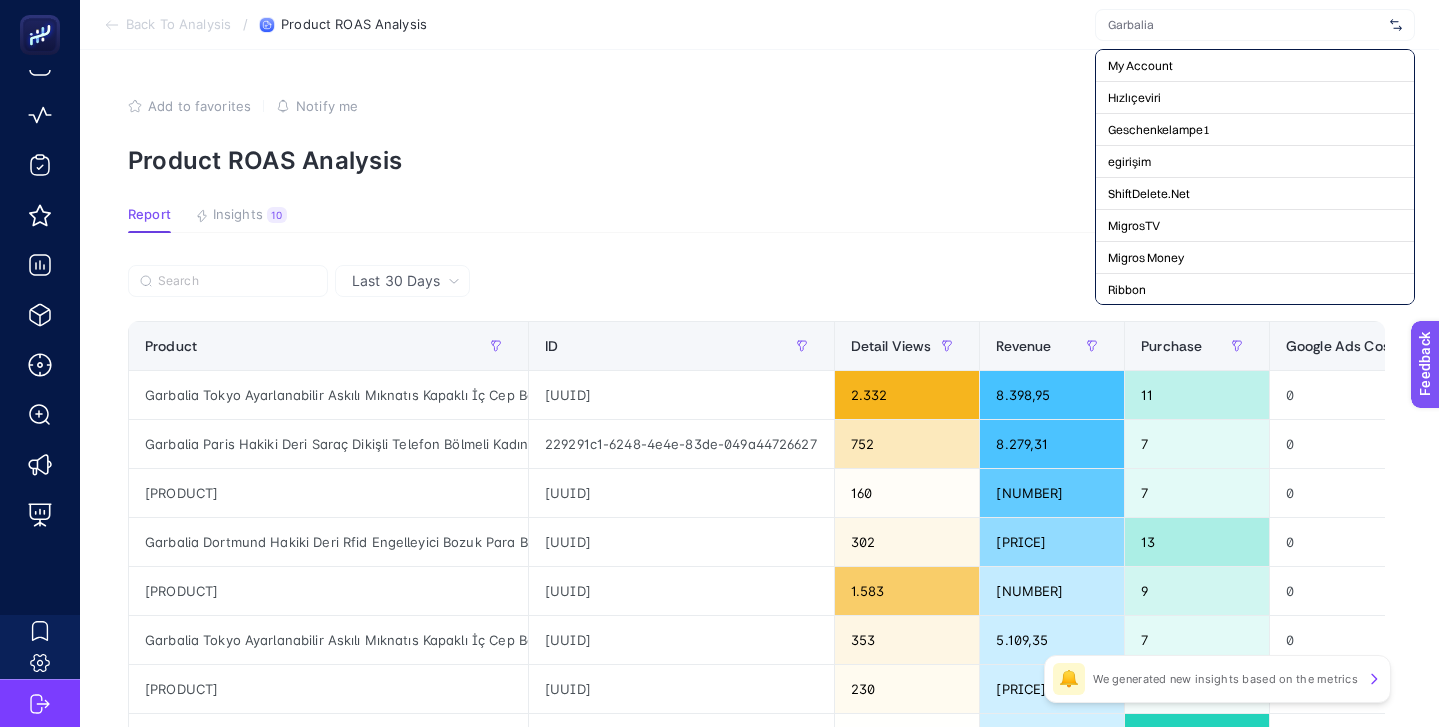 click at bounding box center (1245, 25) 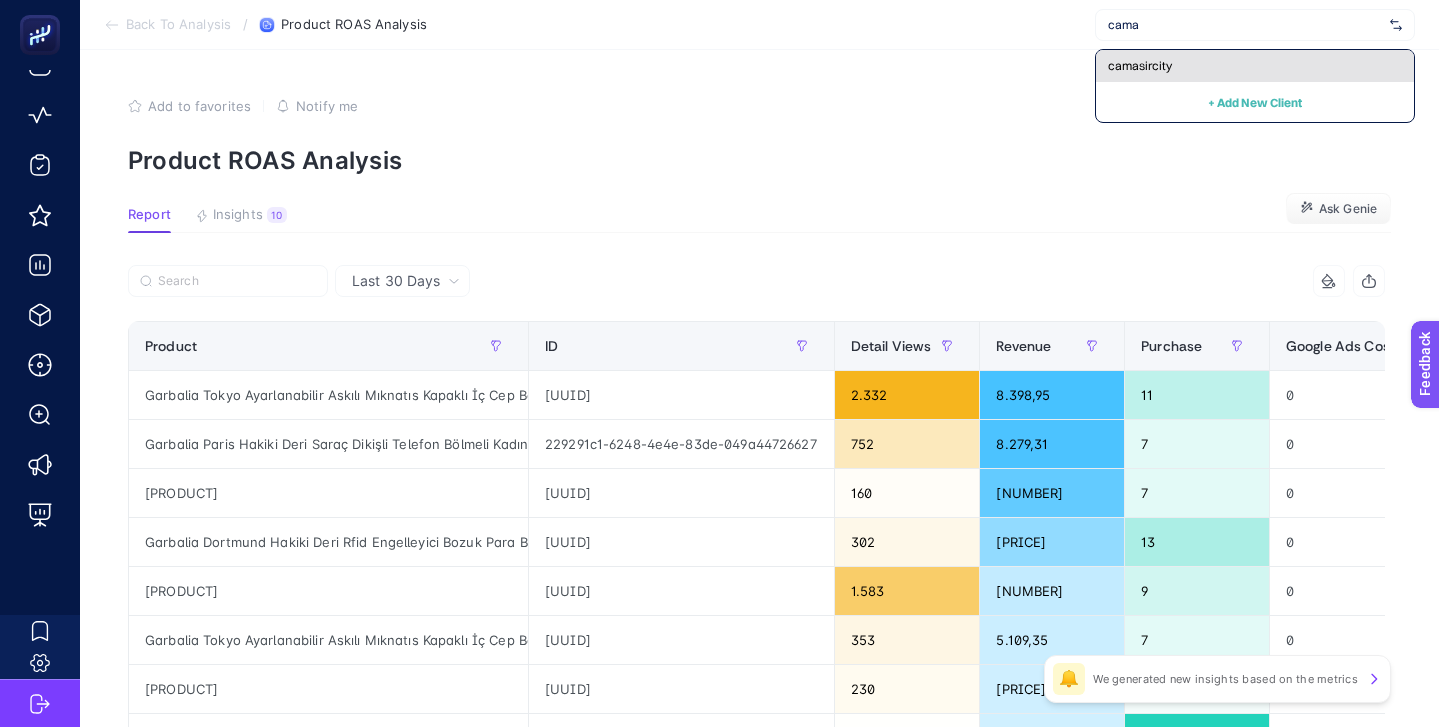 type on "cama" 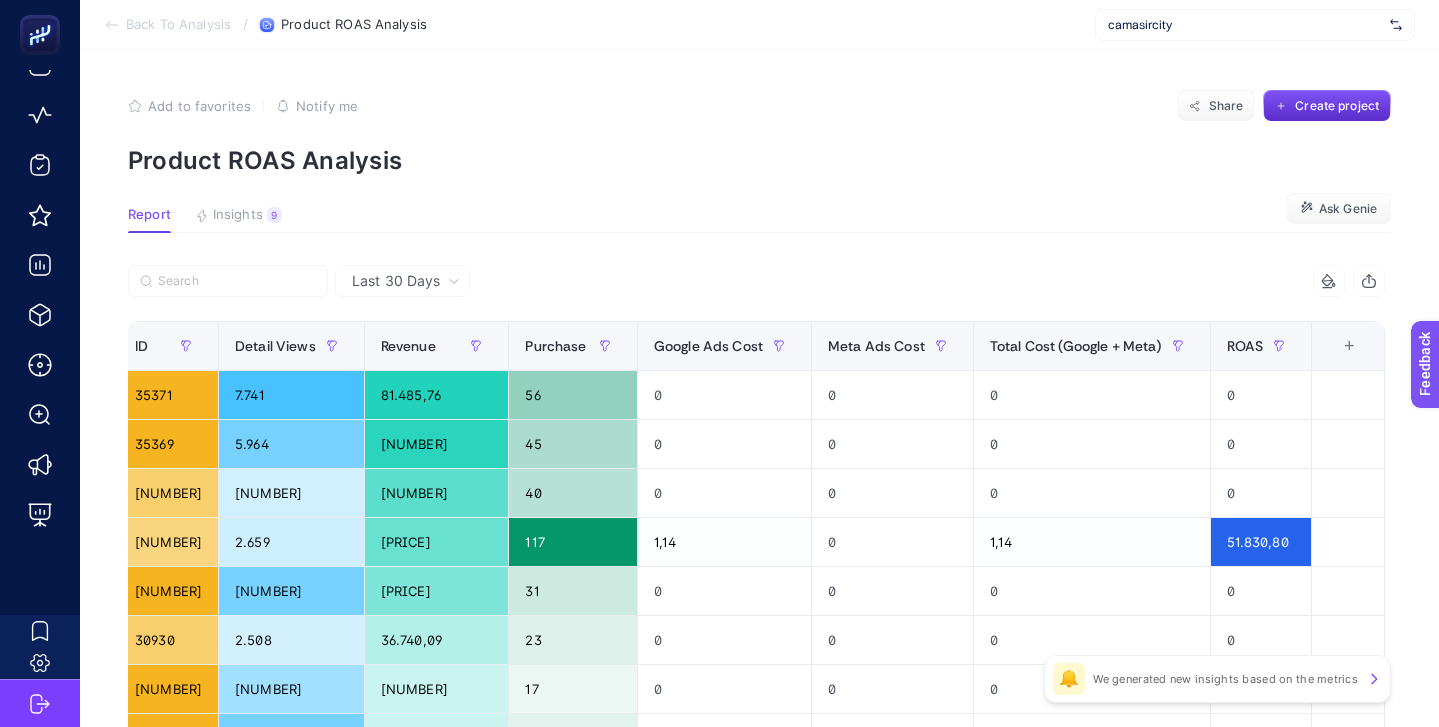 scroll, scrollTop: 0, scrollLeft: 201, axis: horizontal 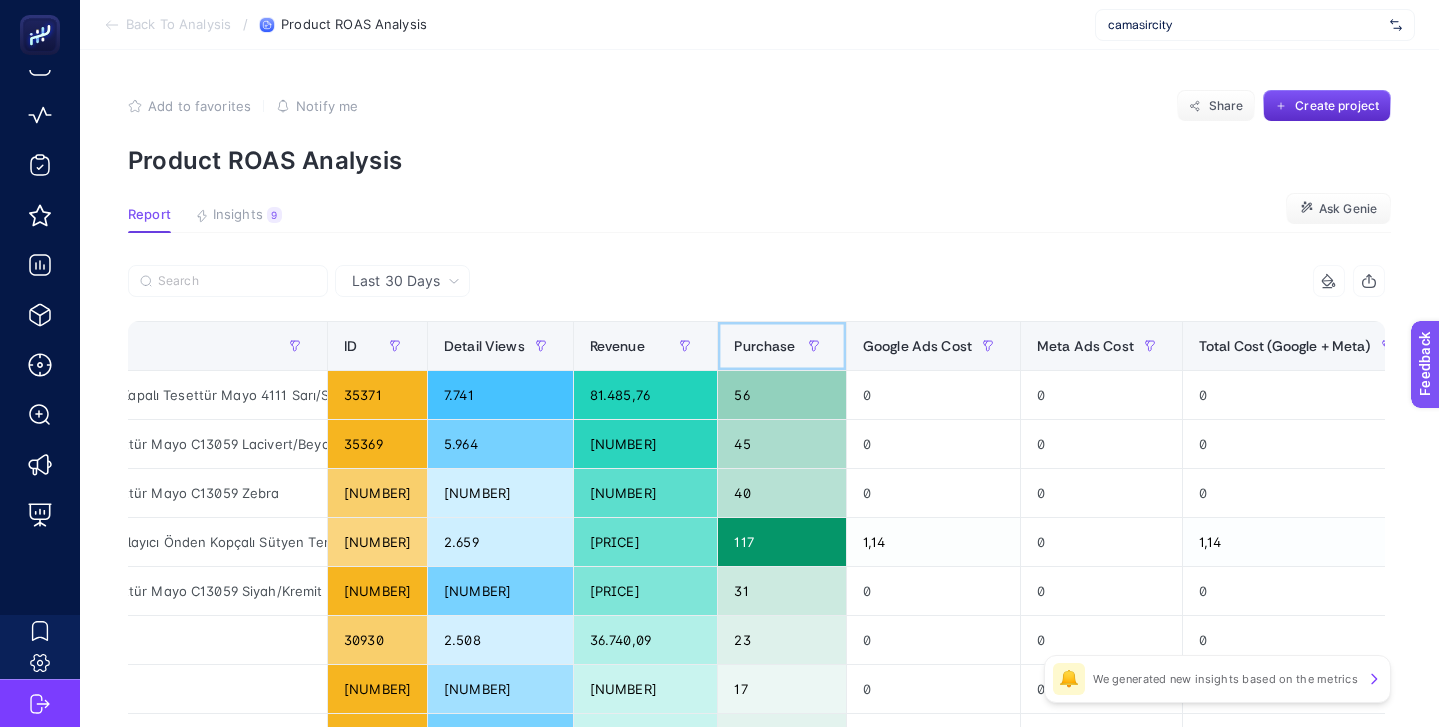 click on "Purchase" 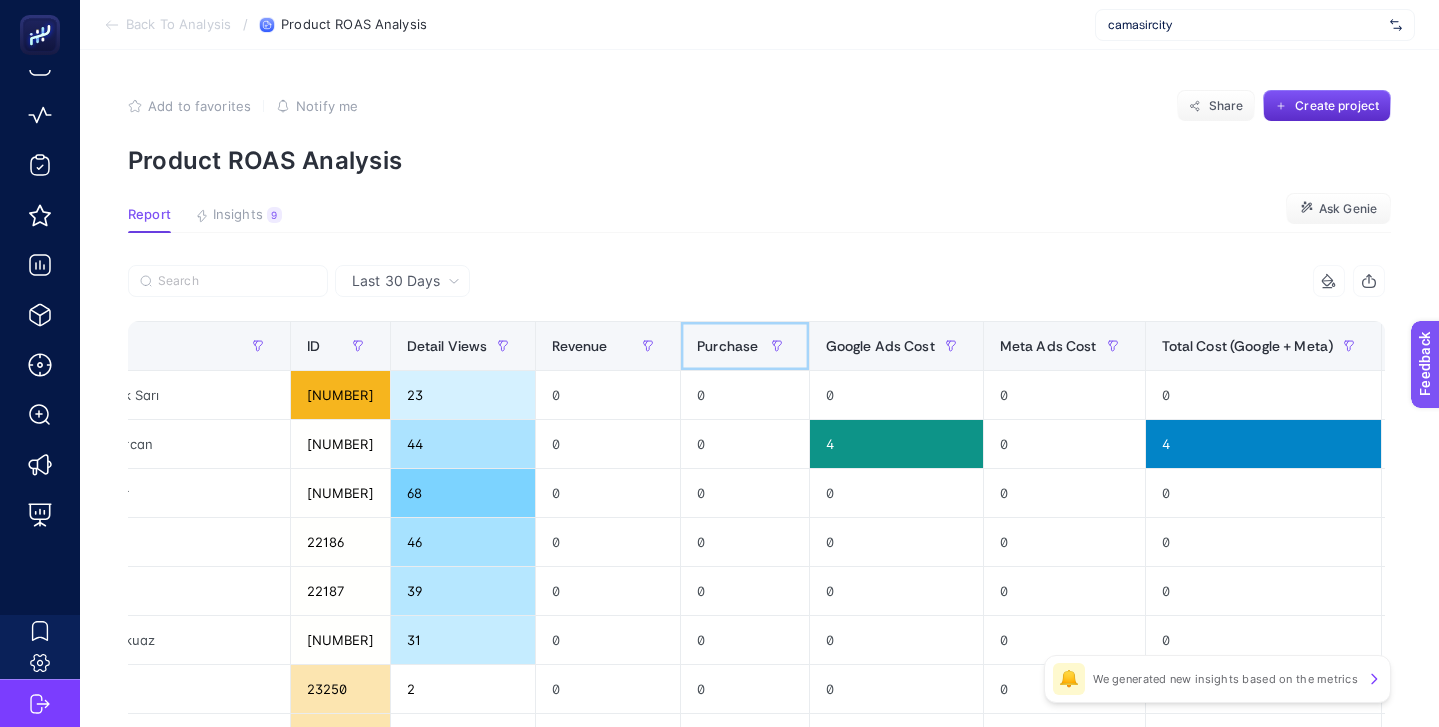 click on "Purchase" 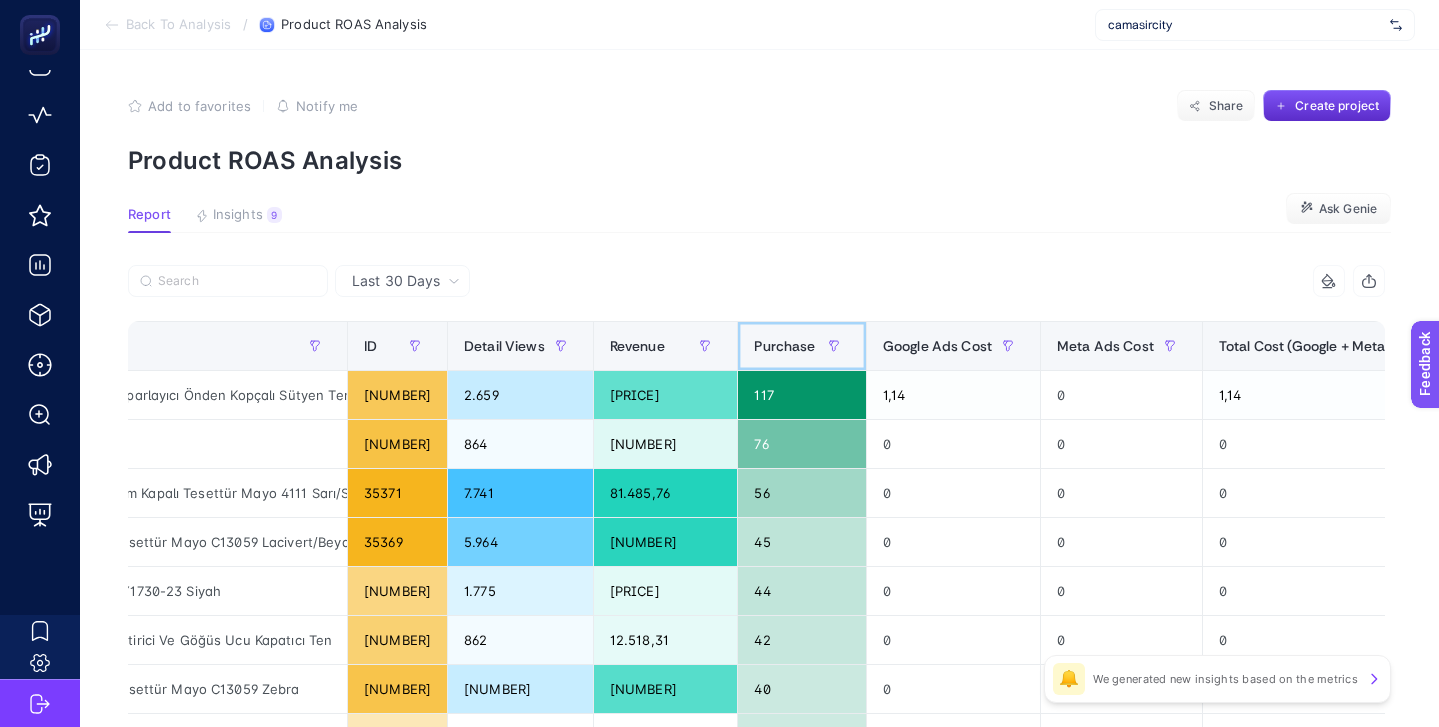 scroll, scrollTop: 0, scrollLeft: 0, axis: both 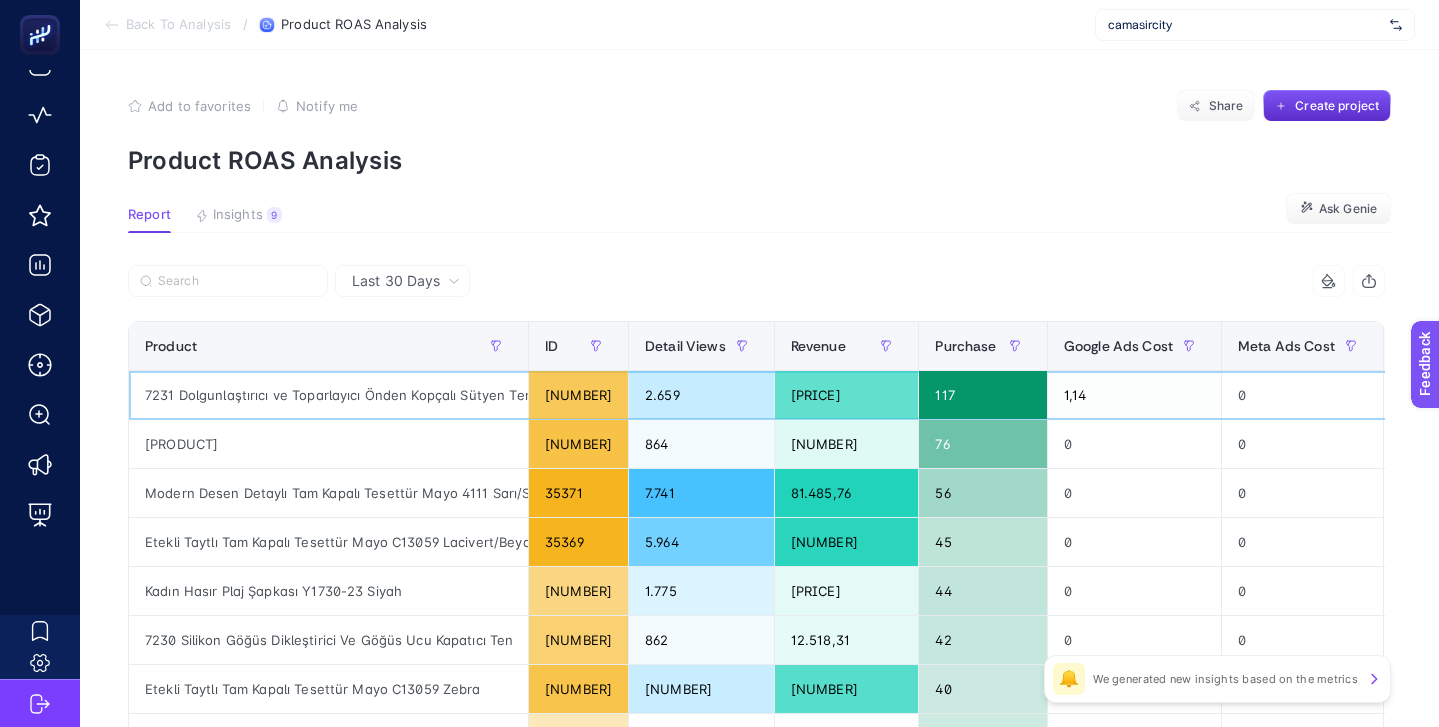 click on "7231 Dolgunlaştırıcı ve Toparlayıcı Önden Kopçalı Sütyen Ten" 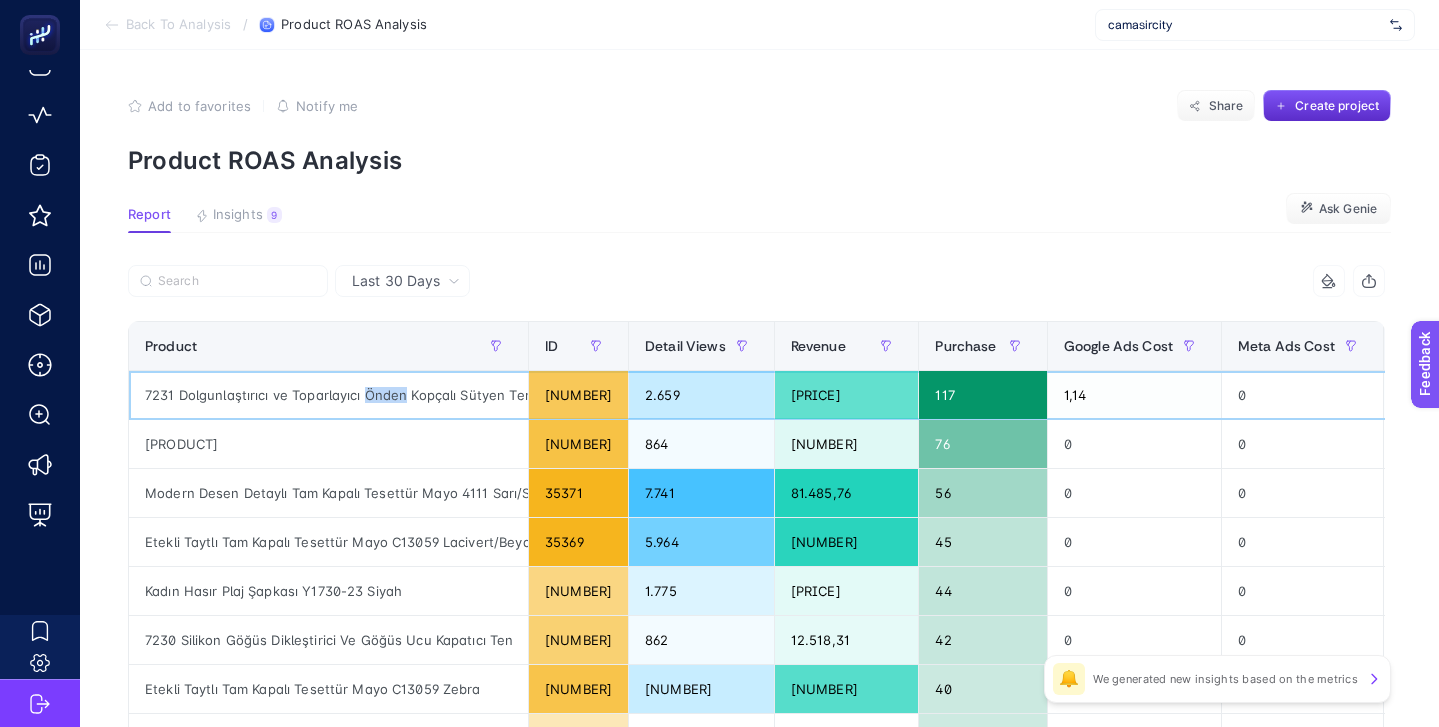 click on "7231 Dolgunlaştırıcı ve Toparlayıcı Önden Kopçalı Sütyen Ten" 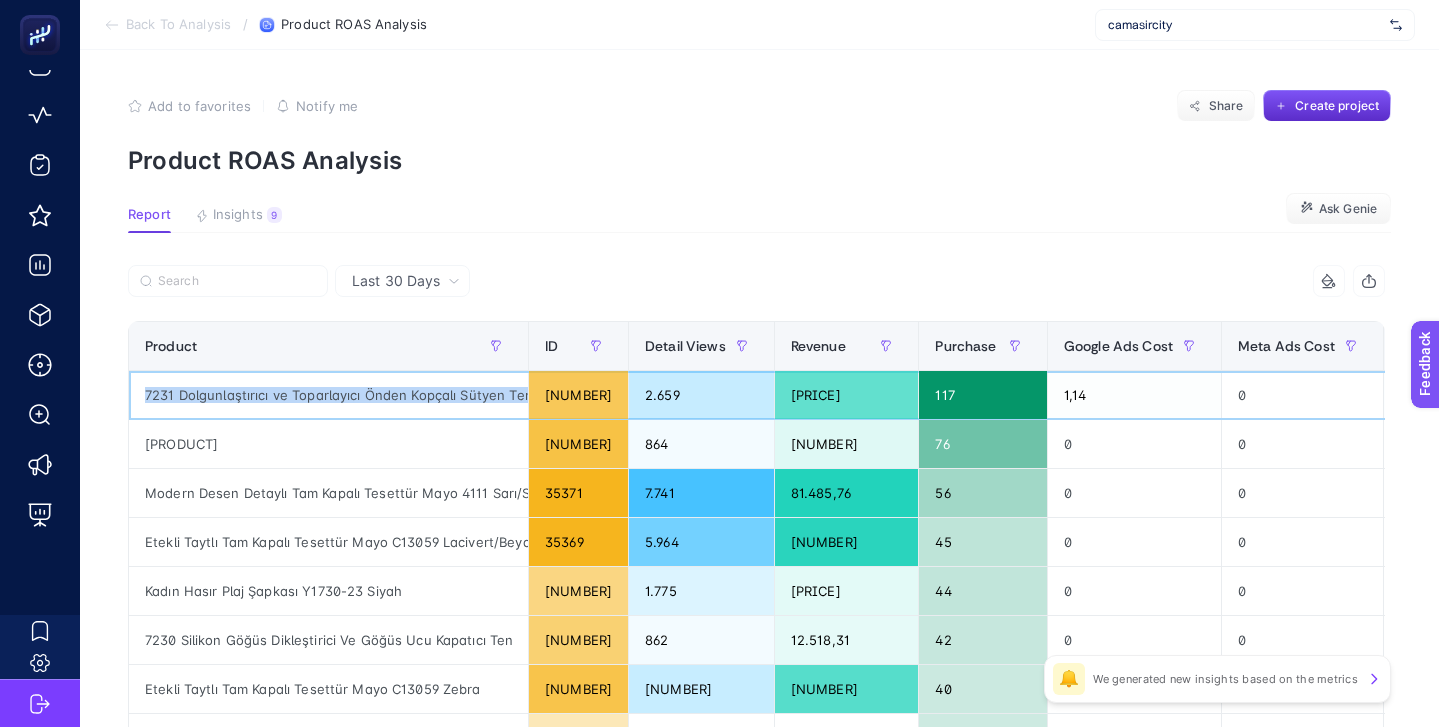 click on "7231 Dolgunlaştırıcı ve Toparlayıcı Önden Kopçalı Sütyen Ten" 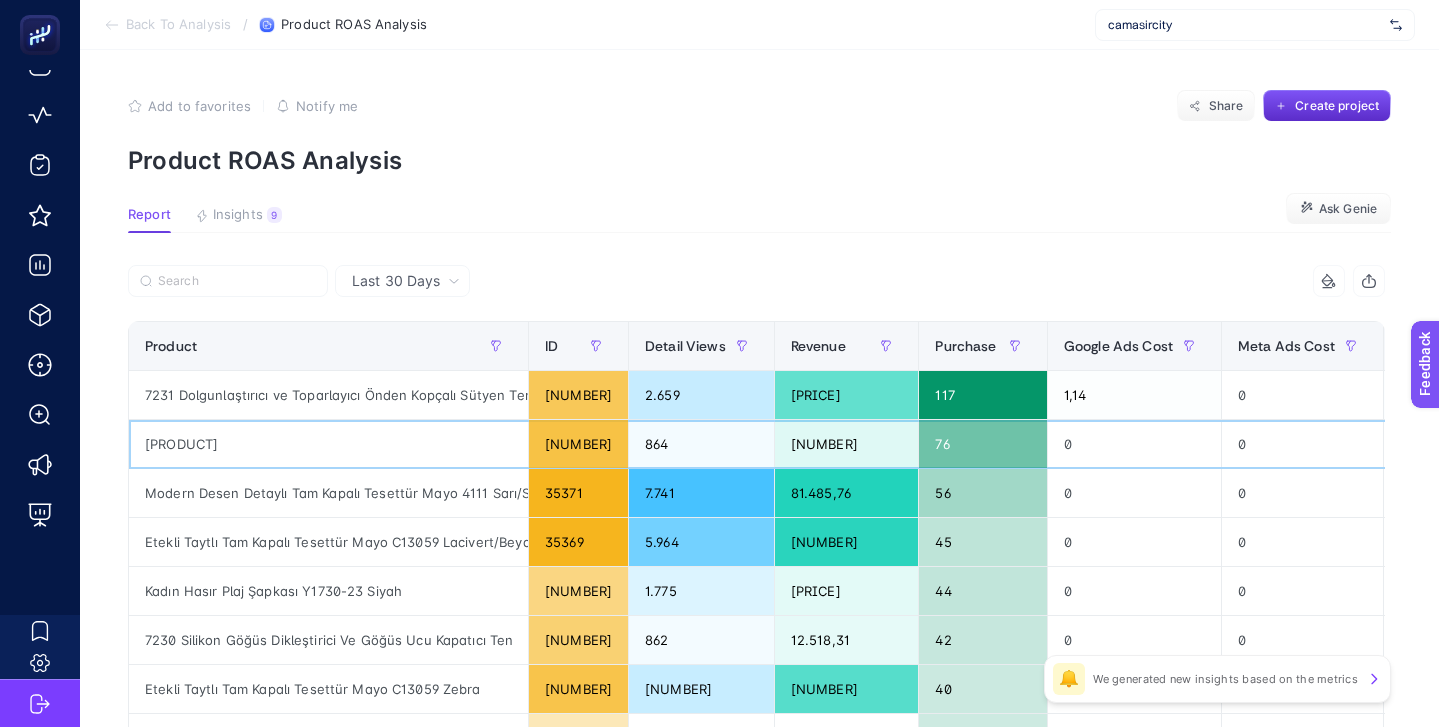 click on "Kıyafet Sabitleyici Çift Taraflı Şeffaf Bant Şeffaf" 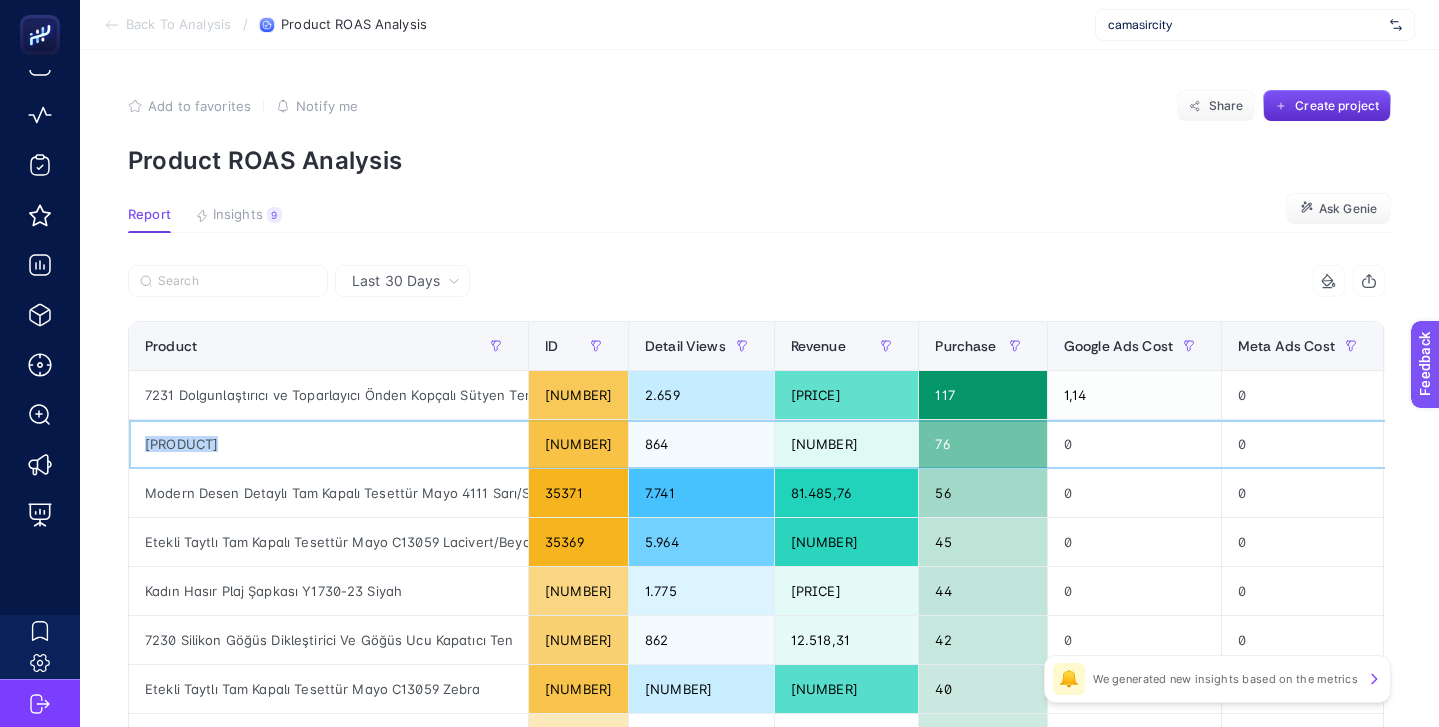 click on "Kıyafet Sabitleyici Çift Taraflı Şeffaf Bant Şeffaf" 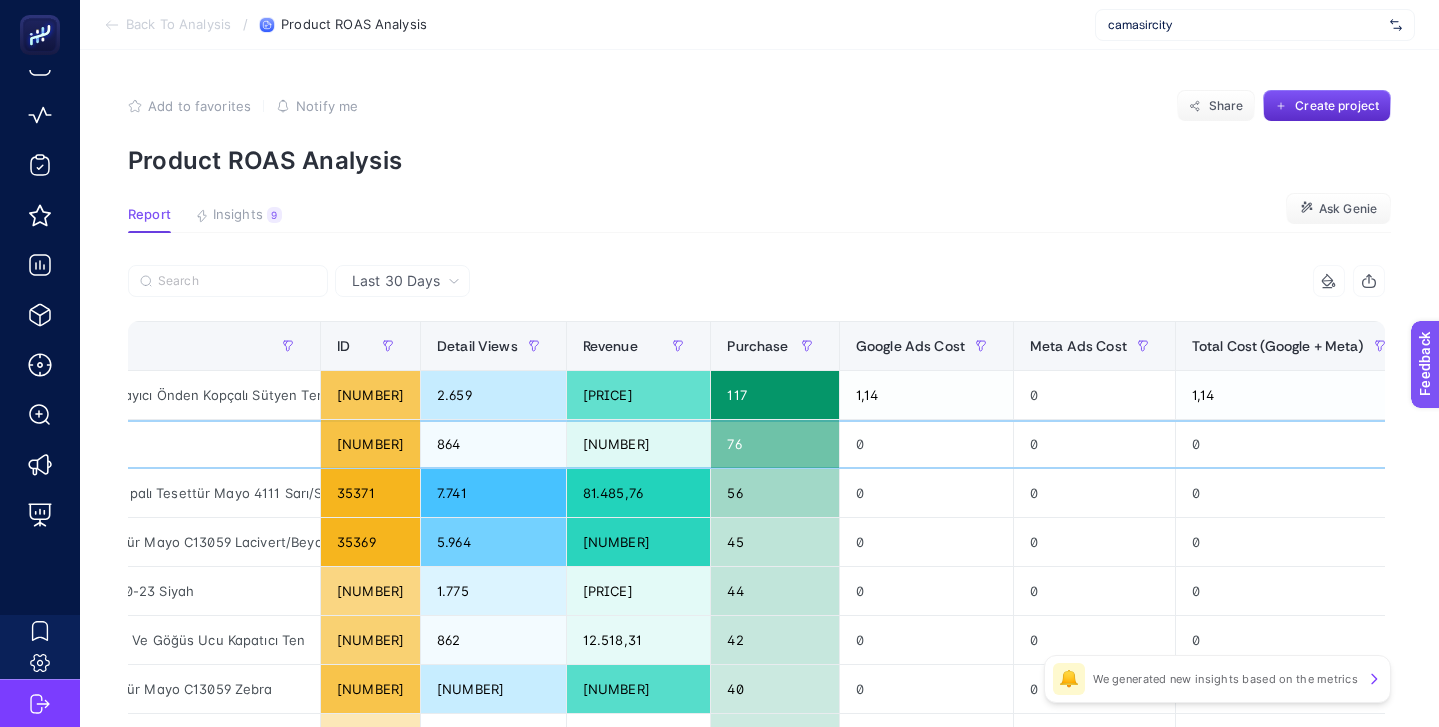 scroll, scrollTop: 0, scrollLeft: 77, axis: horizontal 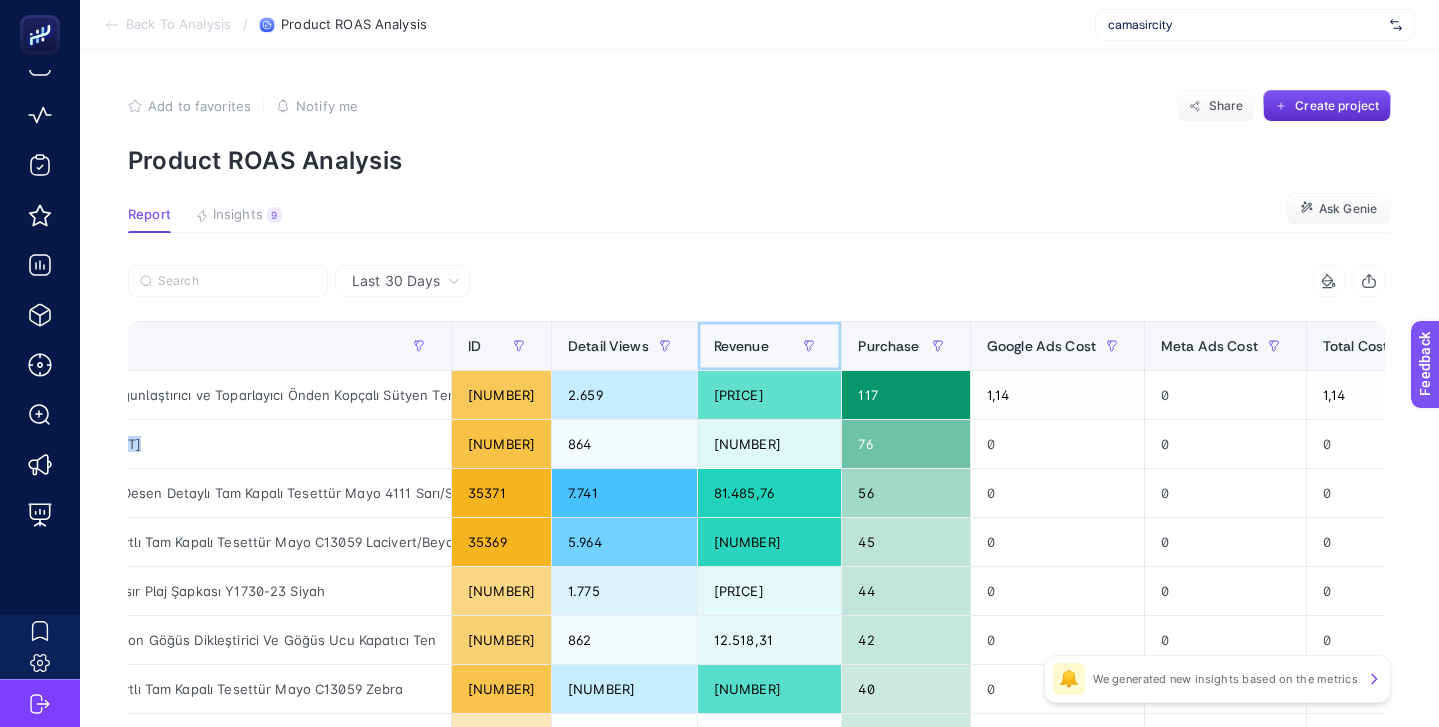 click on "Revenue" at bounding box center [770, 346] 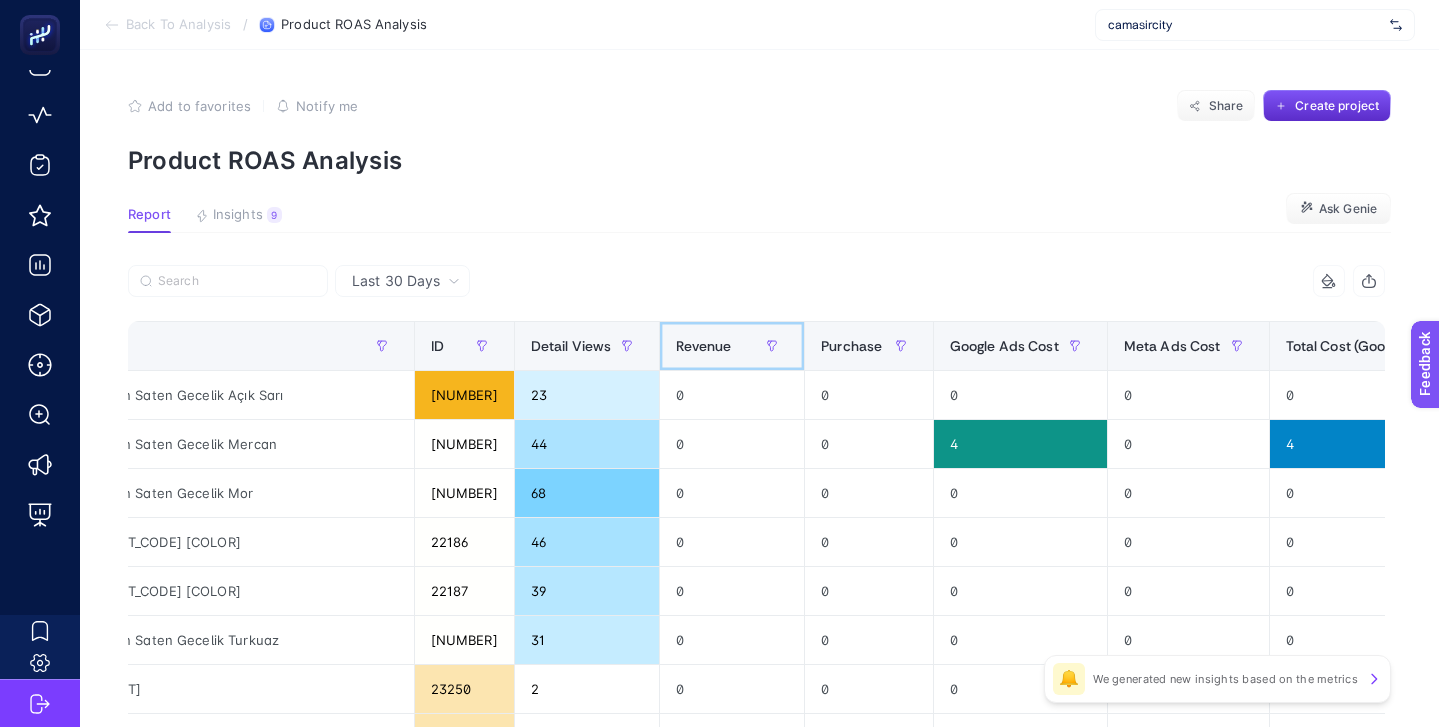 click on "Revenue" at bounding box center [732, 346] 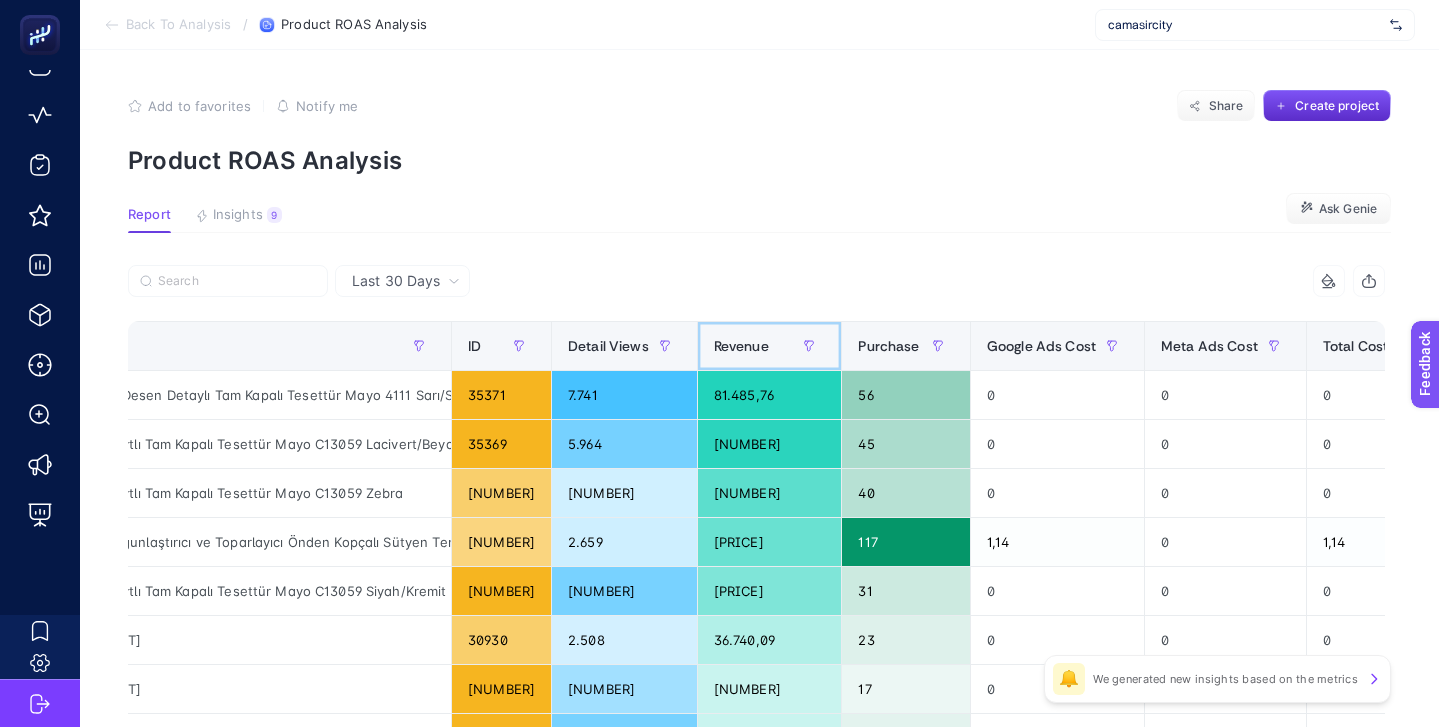 scroll, scrollTop: 0, scrollLeft: 0, axis: both 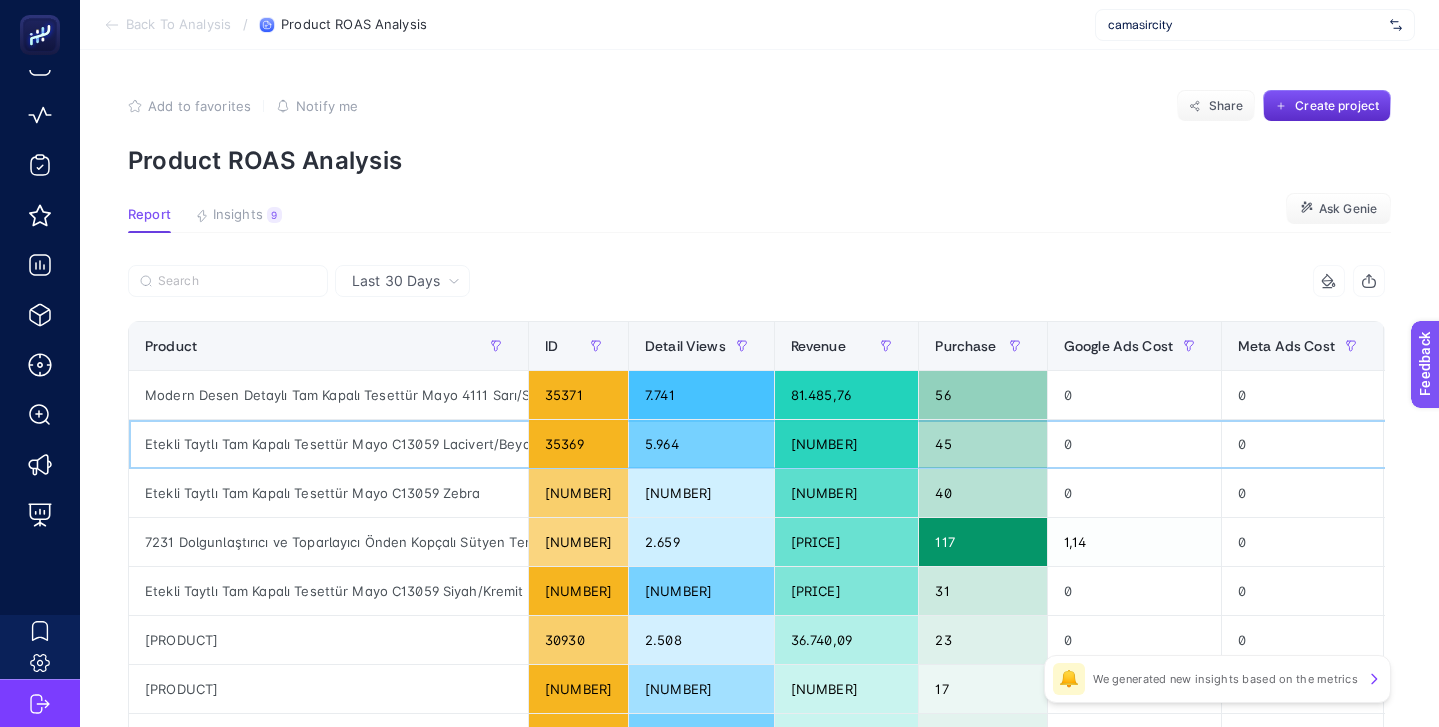 click on "Etekli Taytlı Tam Kapalı Tesettür Mayo C13059 Lacivert/Beyaz" 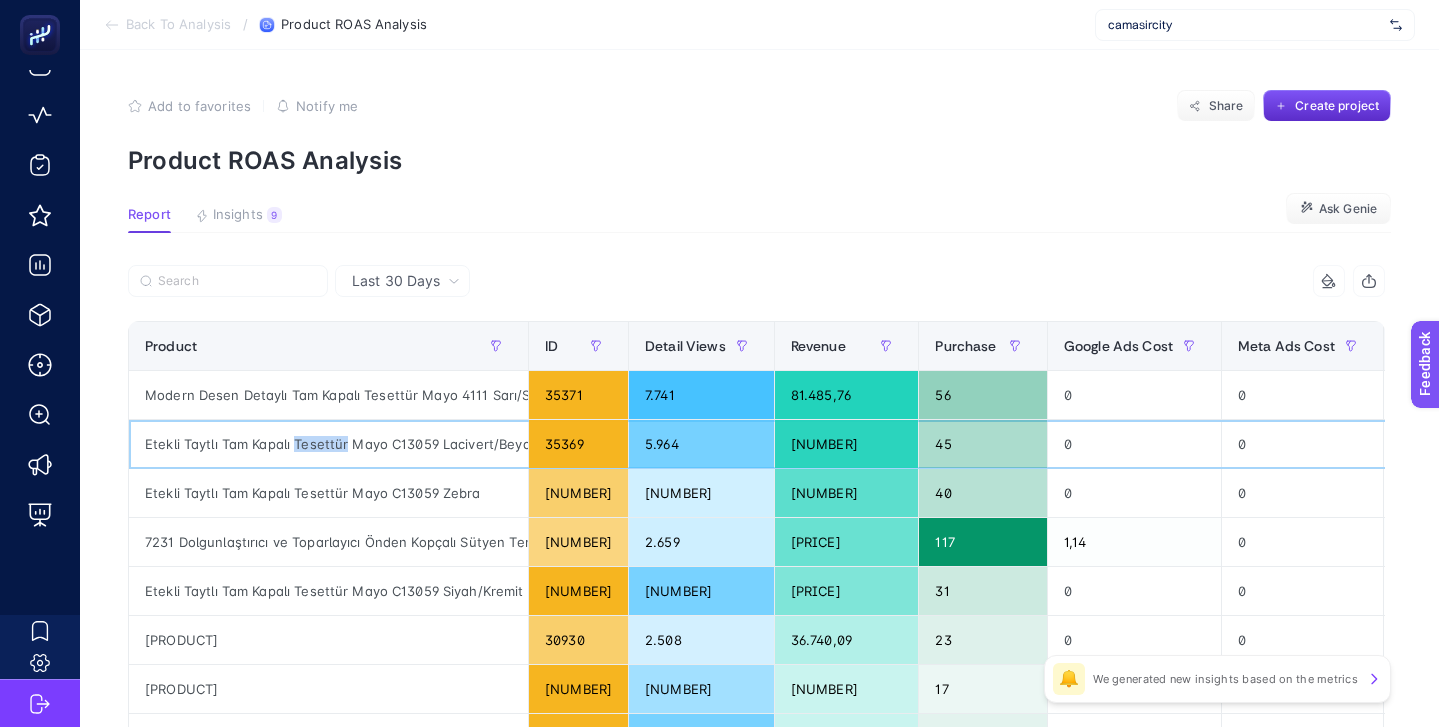 click on "Etekli Taytlı Tam Kapalı Tesettür Mayo C13059 Lacivert/Beyaz" 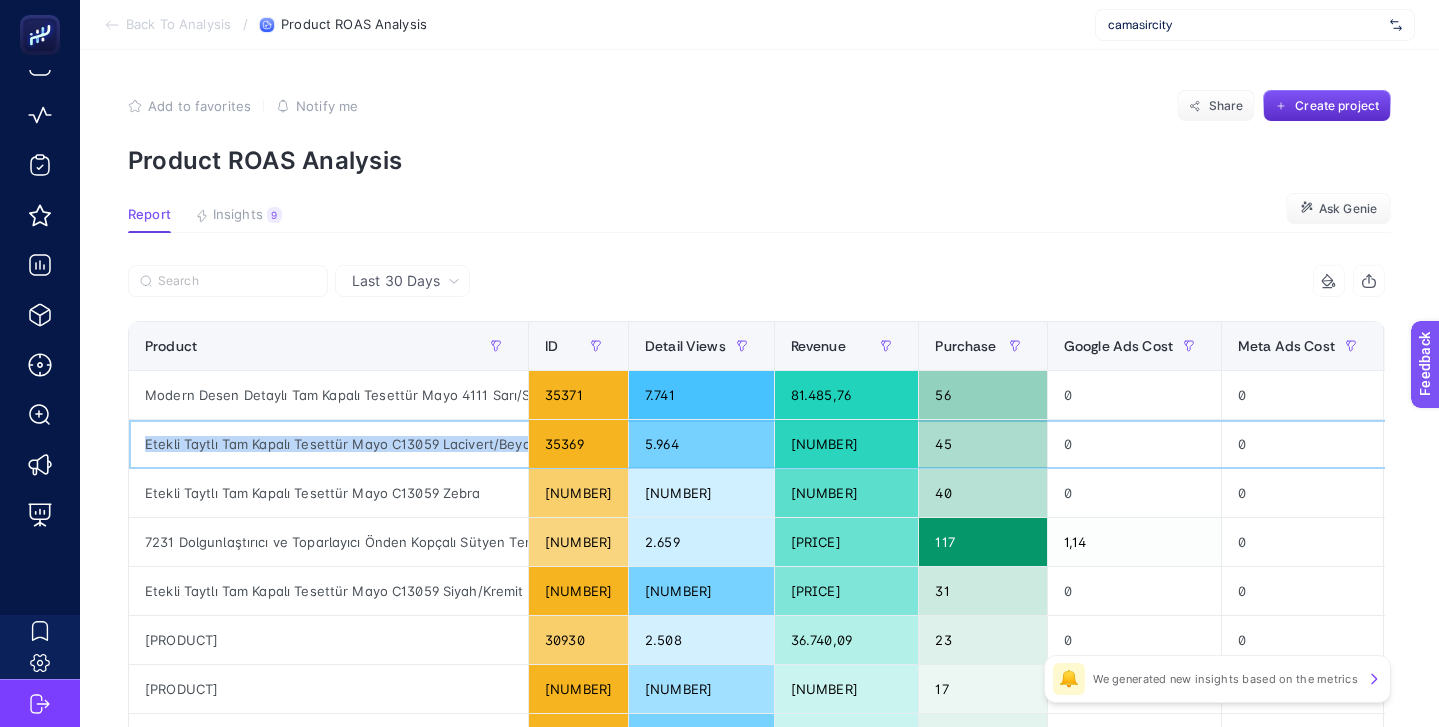 click on "Etekli Taytlı Tam Kapalı Tesettür Mayo C13059 Lacivert/Beyaz" 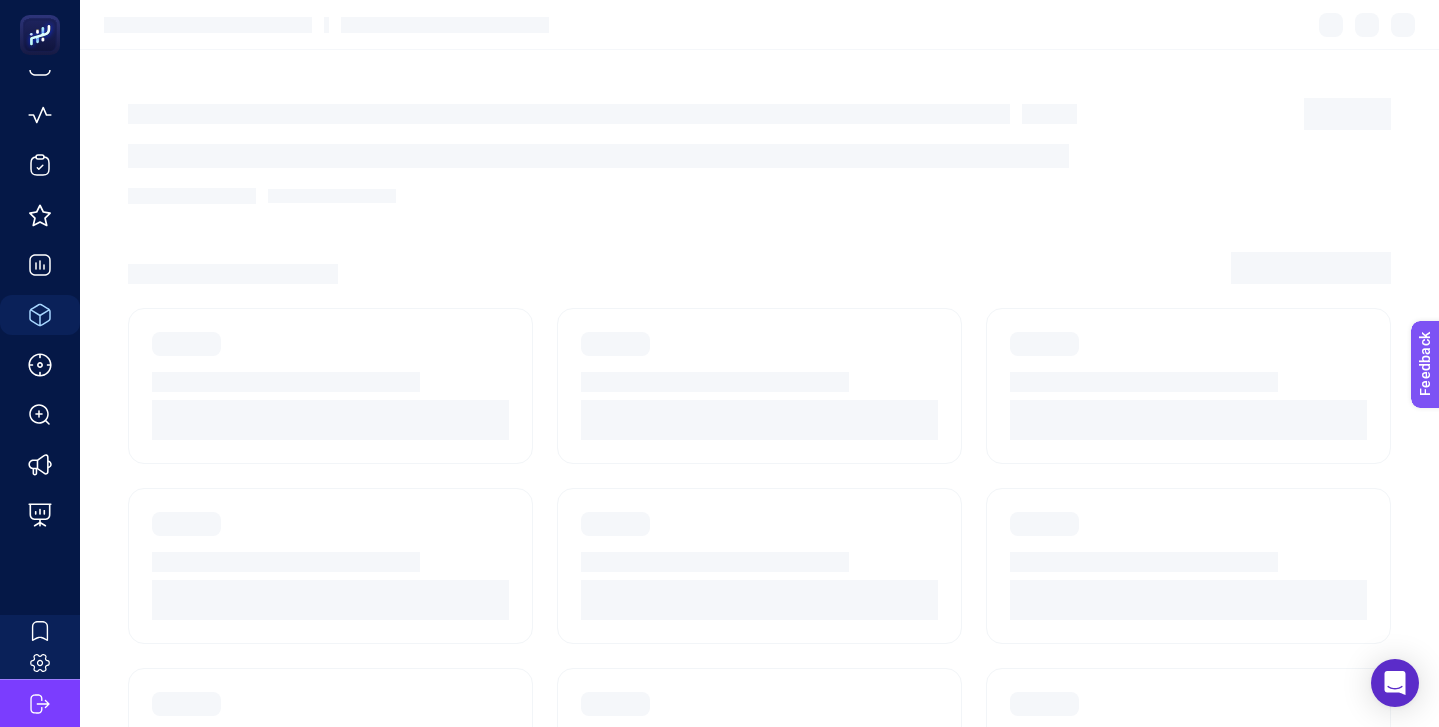 scroll, scrollTop: 254, scrollLeft: 0, axis: vertical 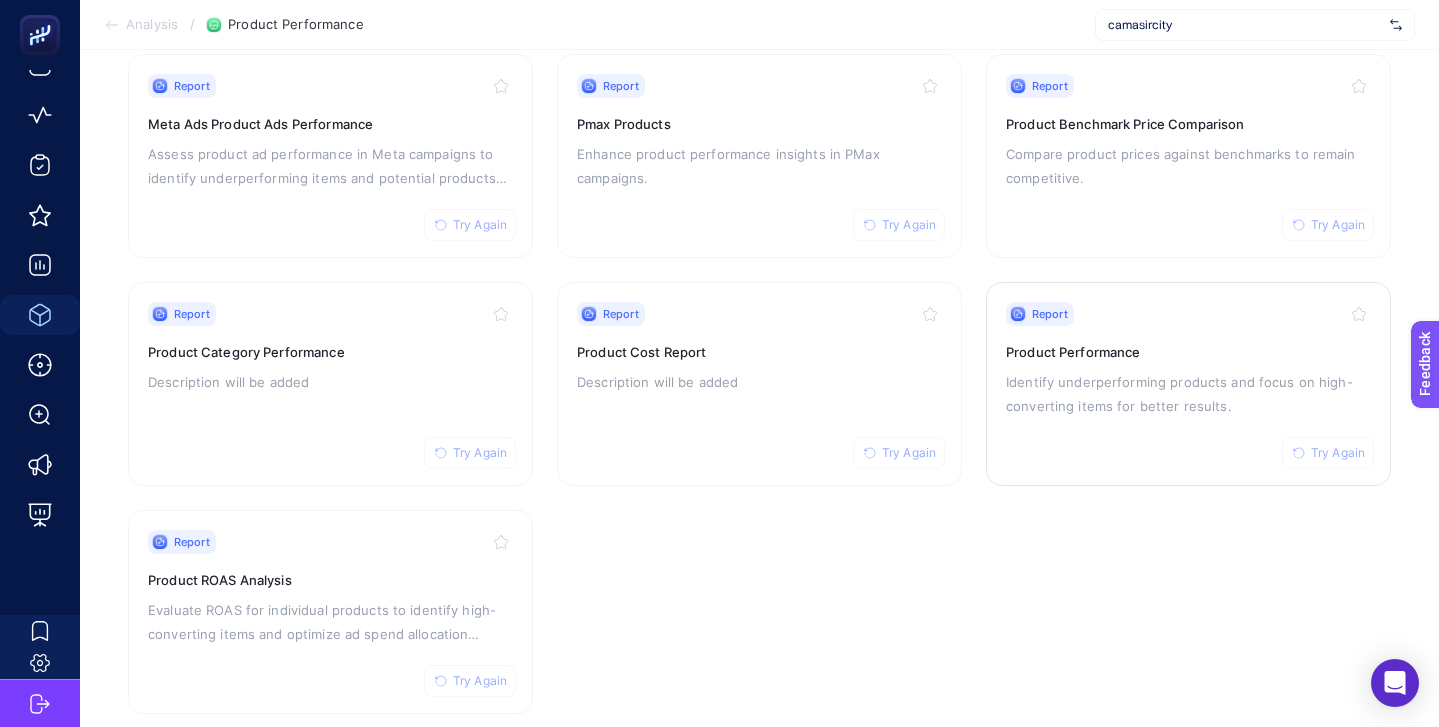 click on "Report Try Again Product Performance Identify underperforming products and focus on high-converting items for better results." at bounding box center (1188, 384) 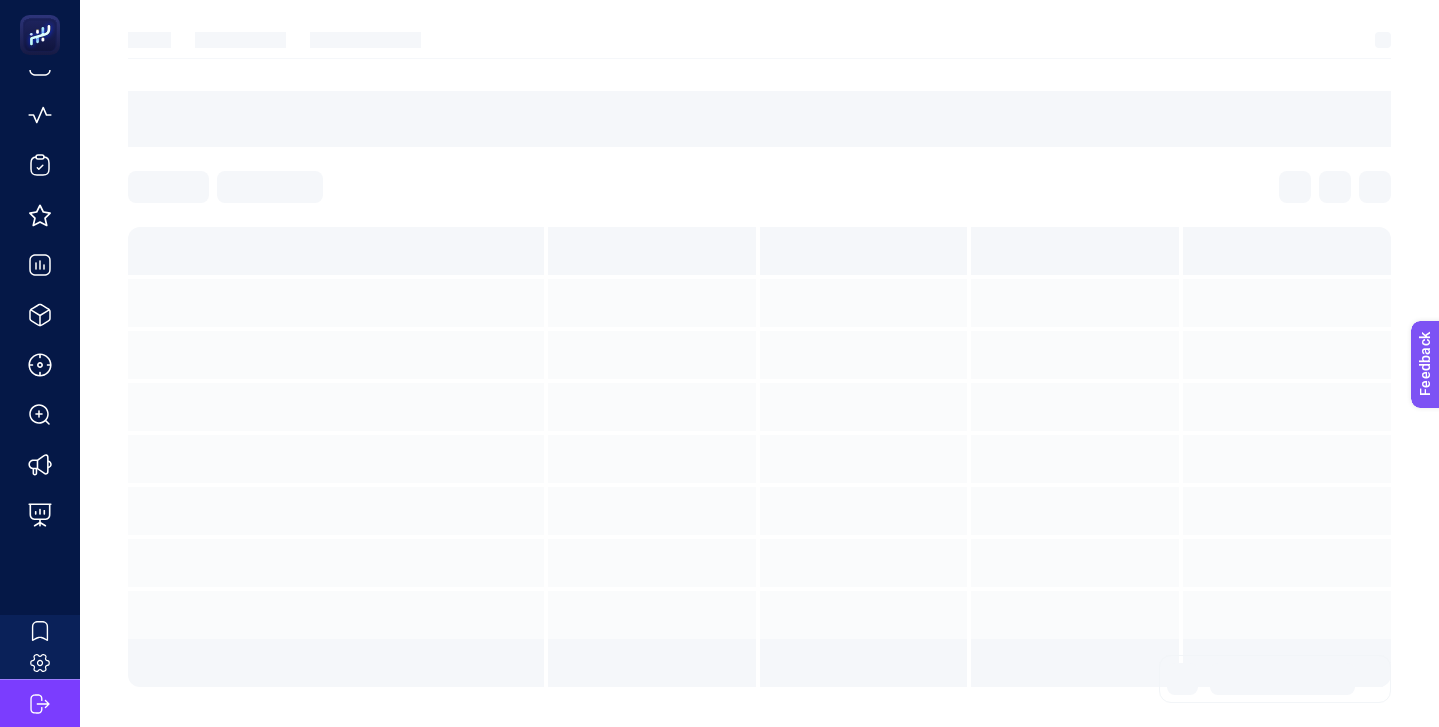 scroll, scrollTop: 175, scrollLeft: 0, axis: vertical 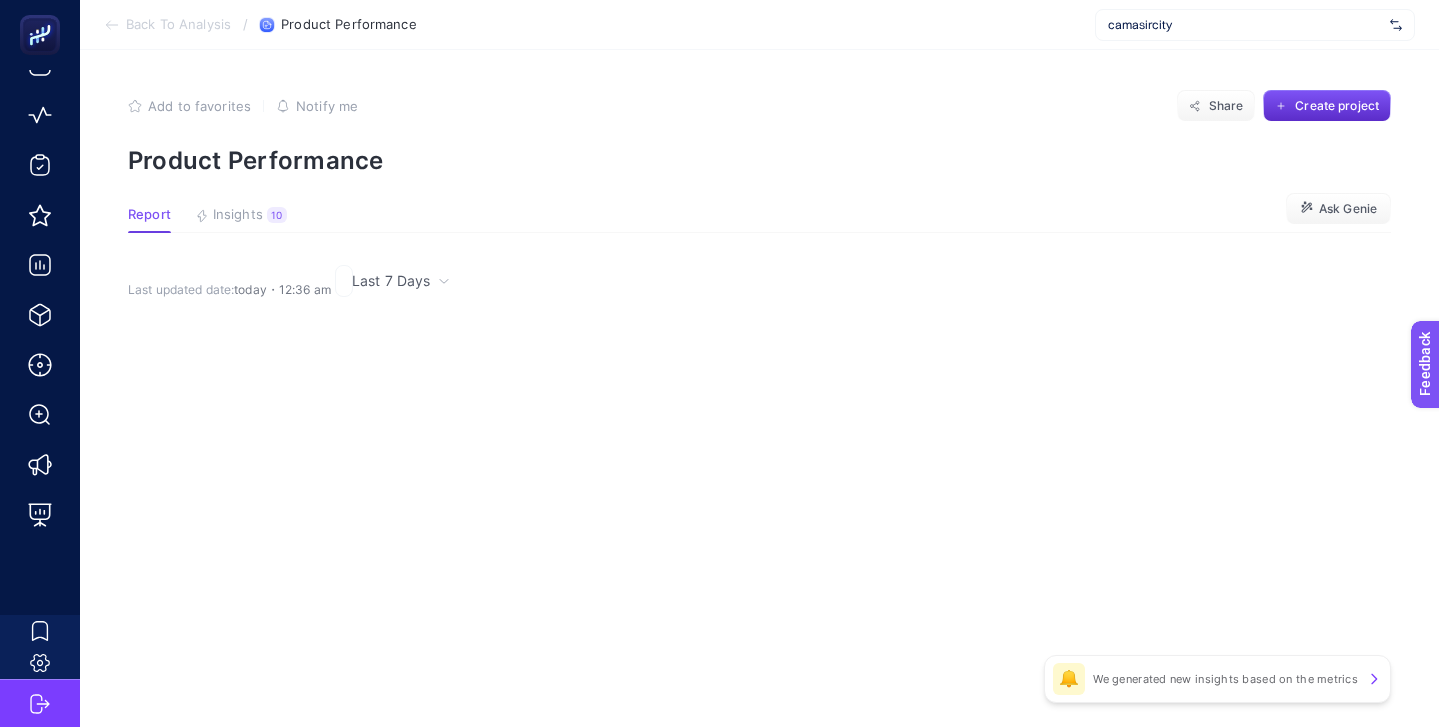 click on "Last 7 Days" at bounding box center (391, 281) 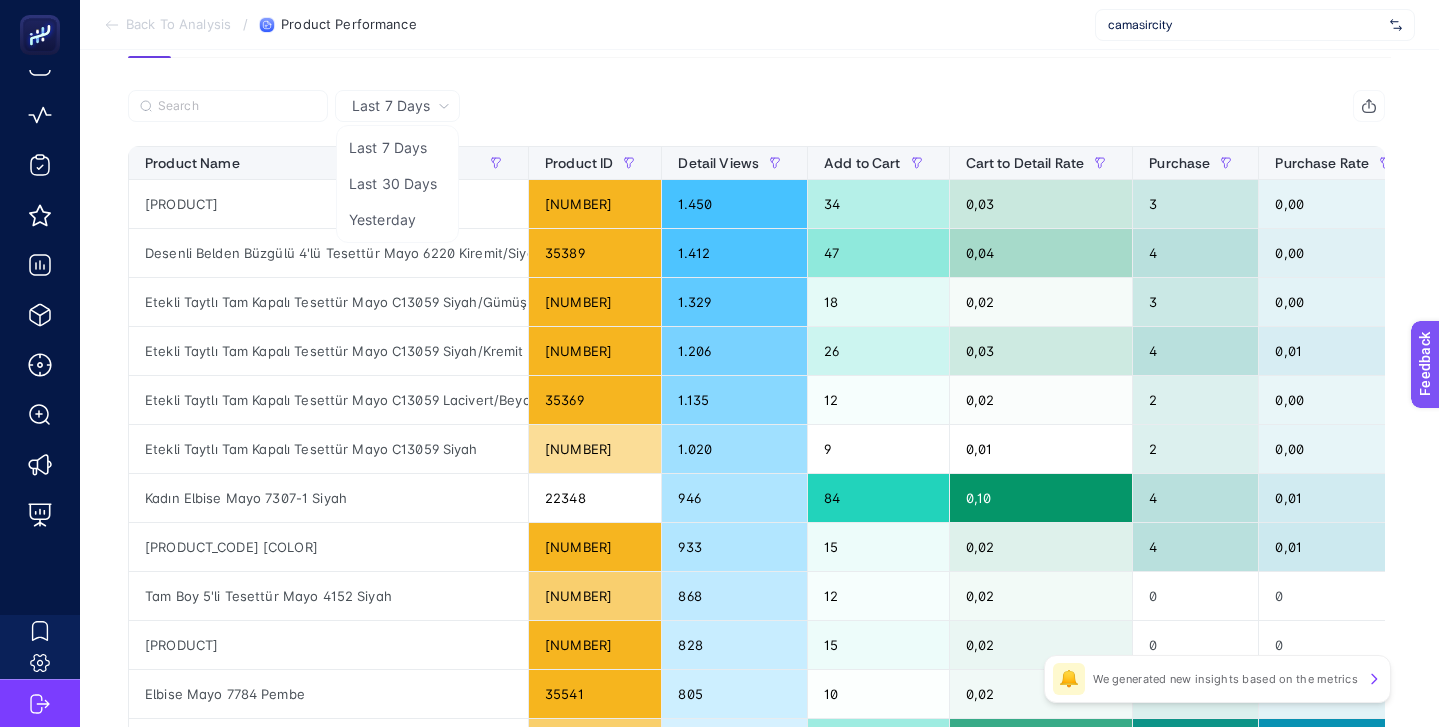 scroll, scrollTop: 0, scrollLeft: 0, axis: both 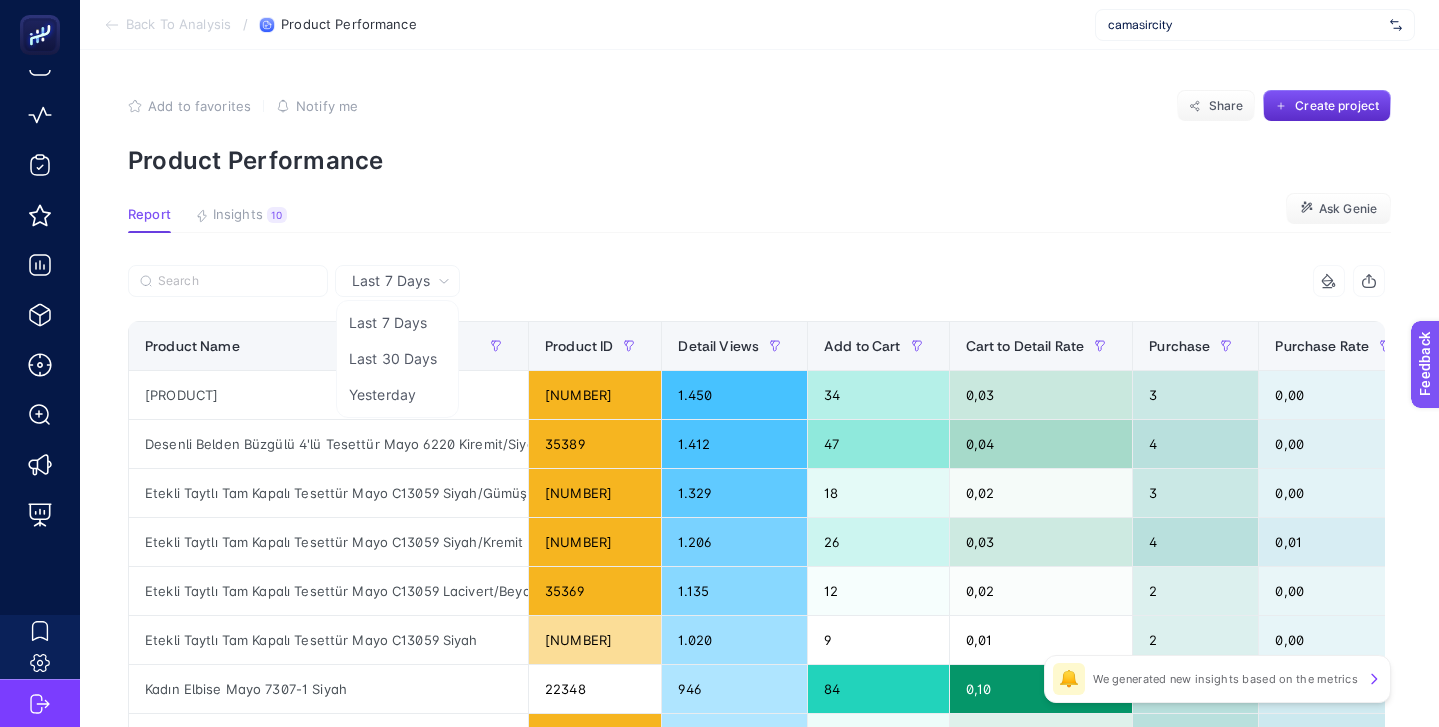 click on "Add to favorites false Notify me Share Create project Product Performance Report Insights 10  We generated new insights based on the metrics  Ask Genie Last 7 Days Last 7 Days Last 30 Days Yesterday 7 items selected Product Name Product ID Detail Views Add to Cart Cart to Detail Rate Purchase Purchase Rate Revenue Product Segment 9 items selected + Modern Desen Detaylı Tam Kapalı Tesettür Mayo 4111 Siyah/Çiçekli 35370 1.450 34 0,03 3 0,00 3.679,99 Underperform Products Desenli Belden Büzgülü 4'lü Tesettür Mayo 6220 Kiremit/Siyah 35389 1.412 47 0,04 4 0,00 6.029,78 Underperform Products Etekli Taytlı Tam Kapalı Tesettür Mayo C13059 Siyah/Gümüş 35366 1.329 18 0,02 3 0,00 4.152,83 Underperform Products Etekli Taytlı Tam Kapalı Tesettür Mayo C13059 Siyah/Kremit 35368 1.206 26 0,03 4 0,01 5.073,44 Underperform Products Etekli Taytlı Tam Kapalı Tesettür Mayo C13059 Lacivert/Beyaz 35369 1.135 12 0,02 2 0,00 2.930,45 Underperform Products Etekli Taytlı Tam Kapalı Tesettür Mayo C13059 Siyah" 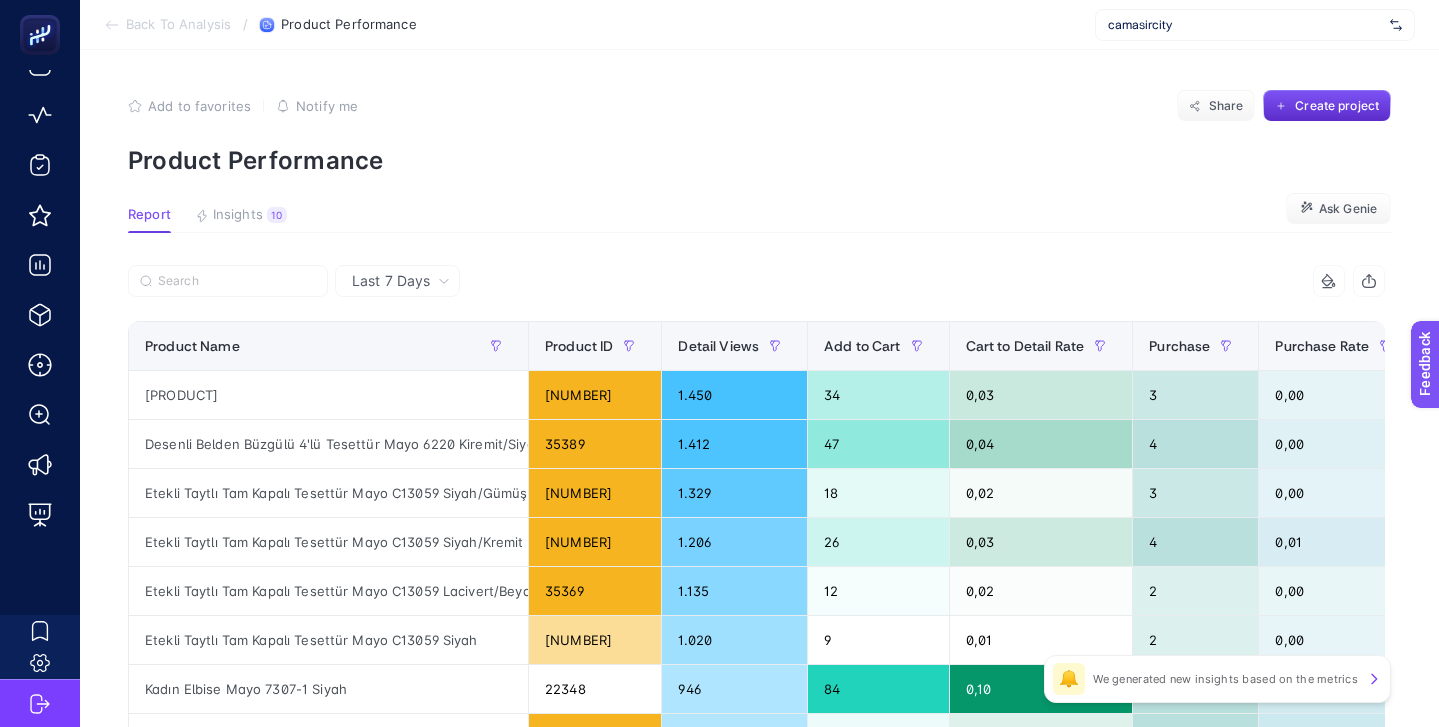 scroll, scrollTop: 0, scrollLeft: 13, axis: horizontal 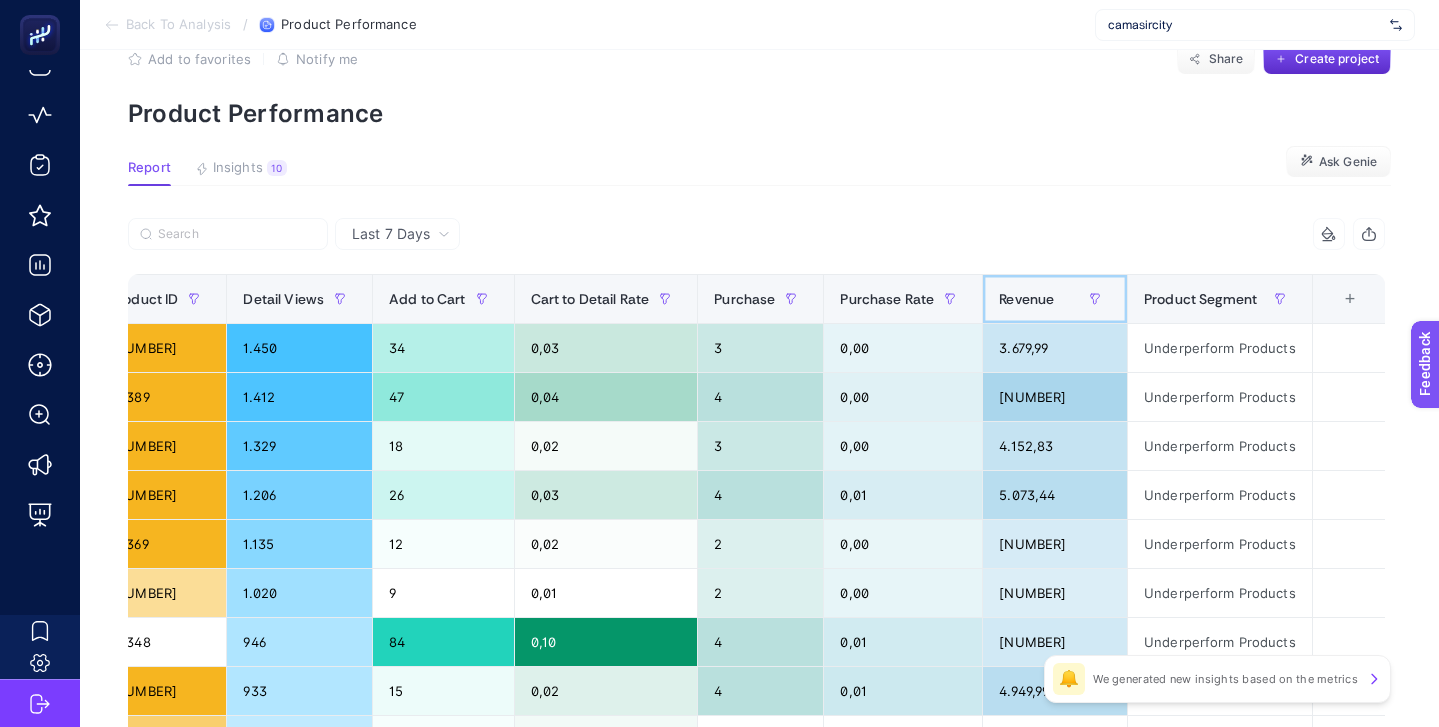 click on "Revenue" at bounding box center (1055, 299) 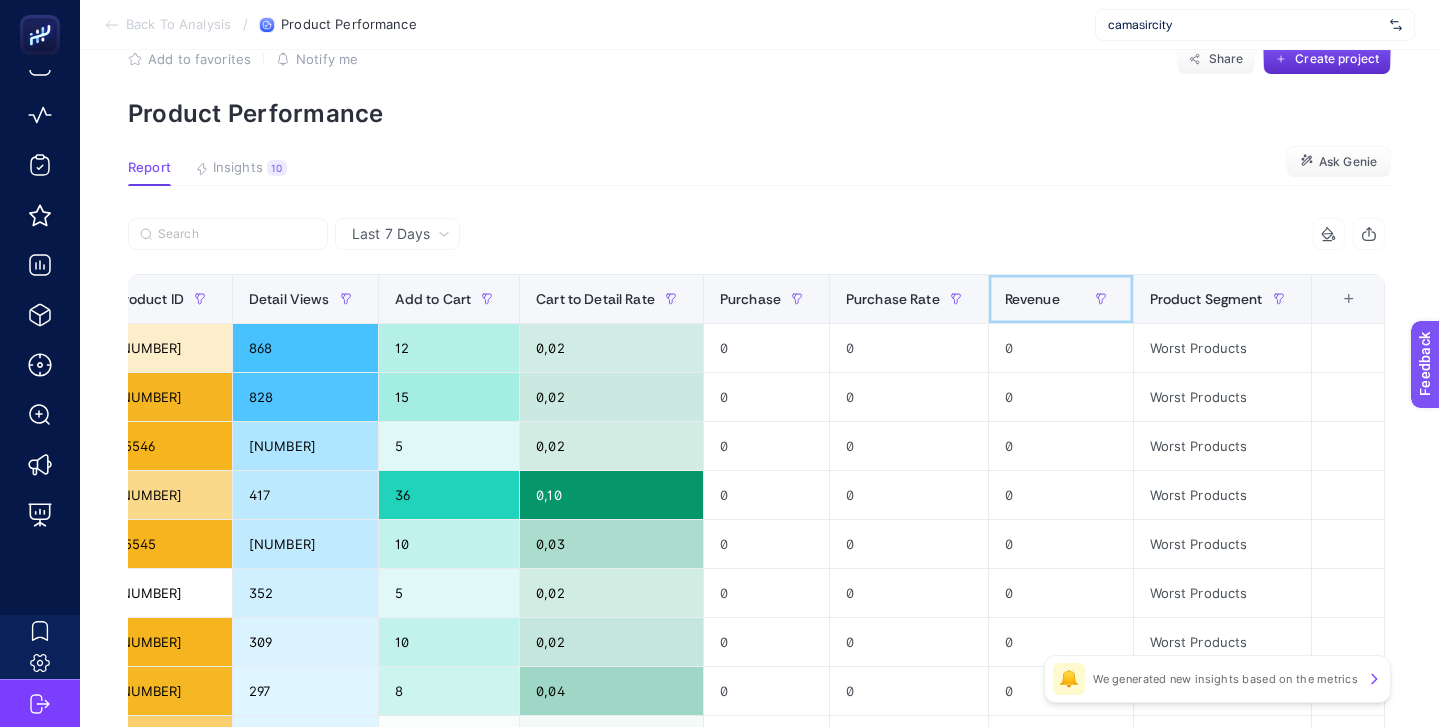 scroll, scrollTop: 0, scrollLeft: 432, axis: horizontal 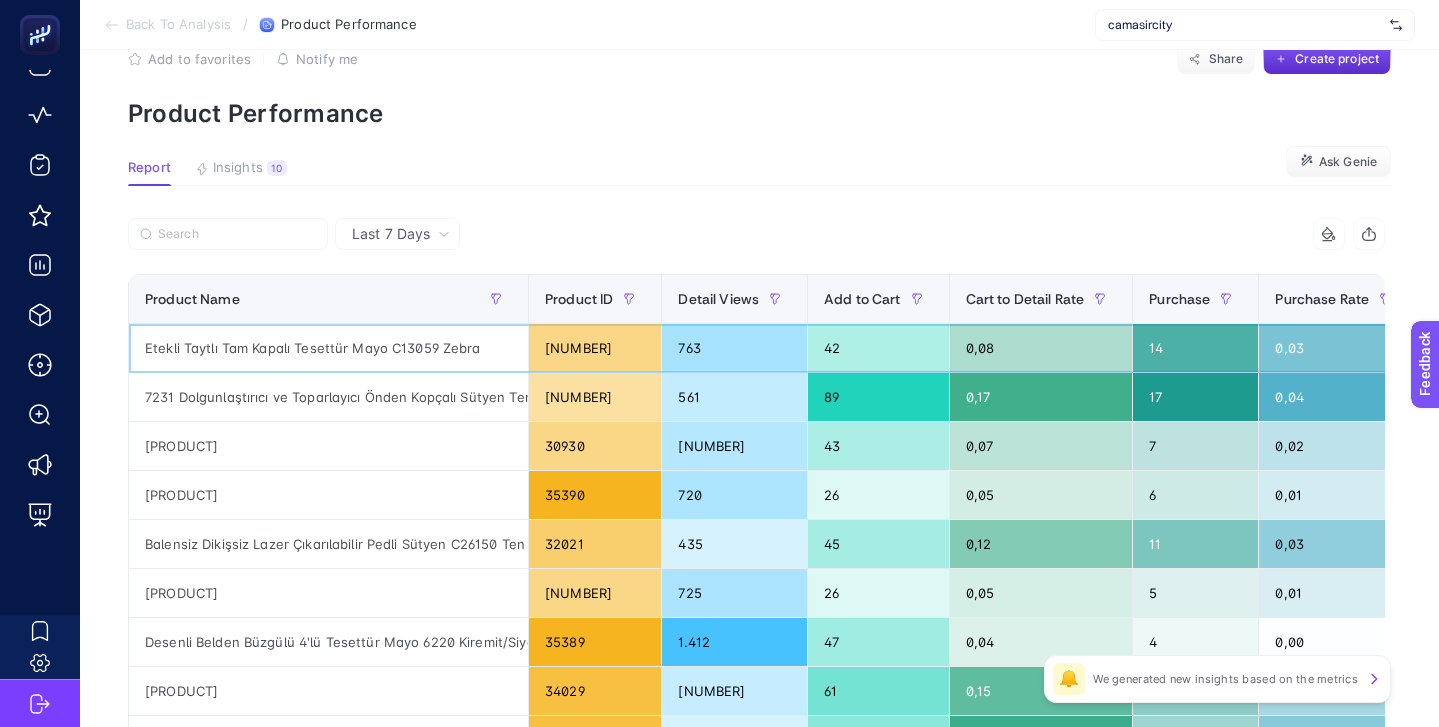 click on "Etekli Taytlı Tam Kapalı Tesettür Mayo C13059 Zebra" 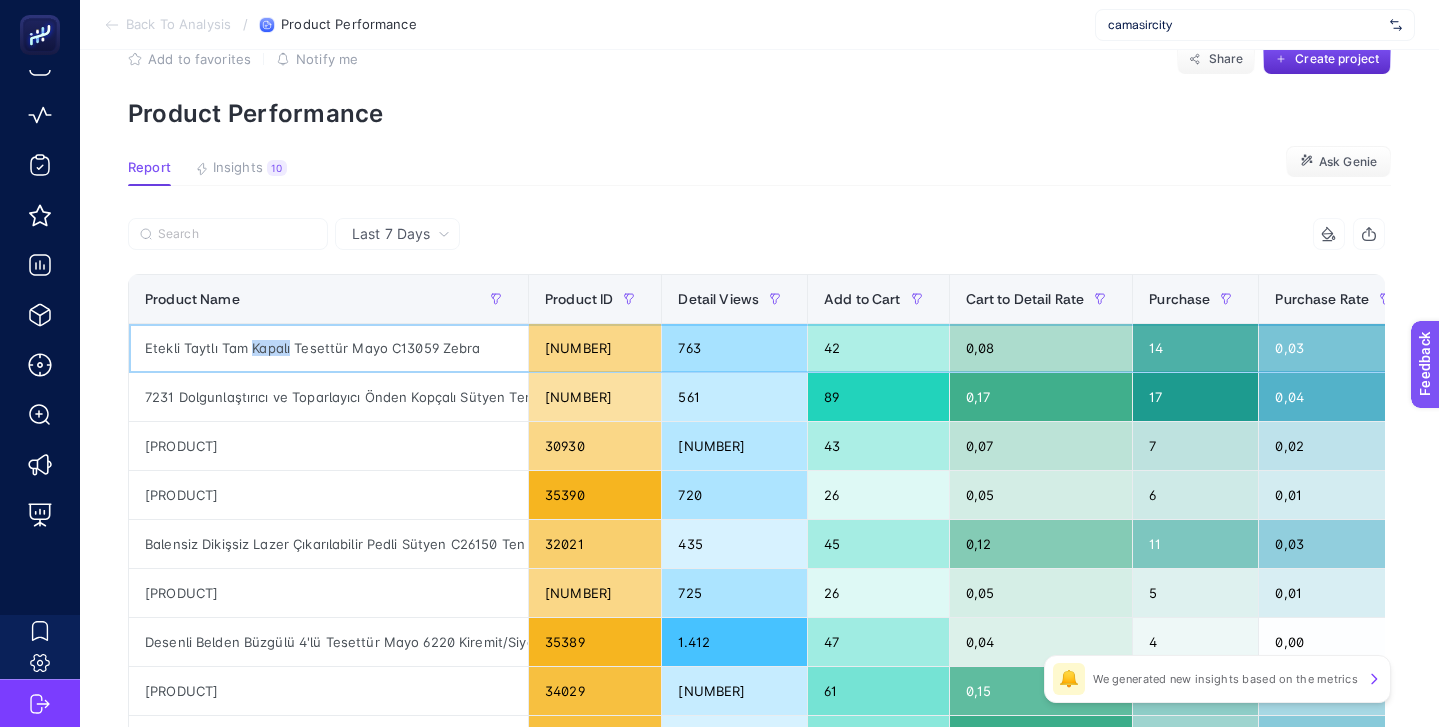 click on "Etekli Taytlı Tam Kapalı Tesettür Mayo C13059 Zebra" 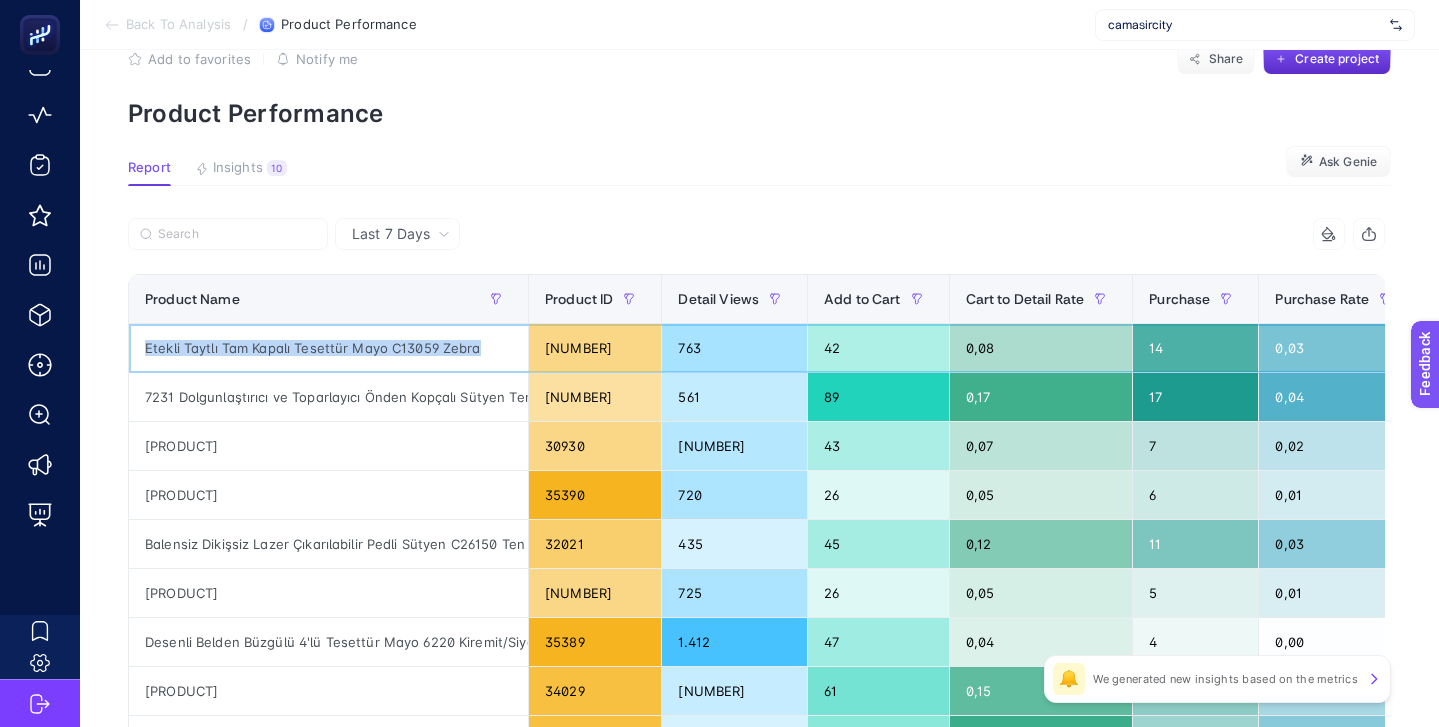 click on "Etekli Taytlı Tam Kapalı Tesettür Mayo C13059 Zebra" 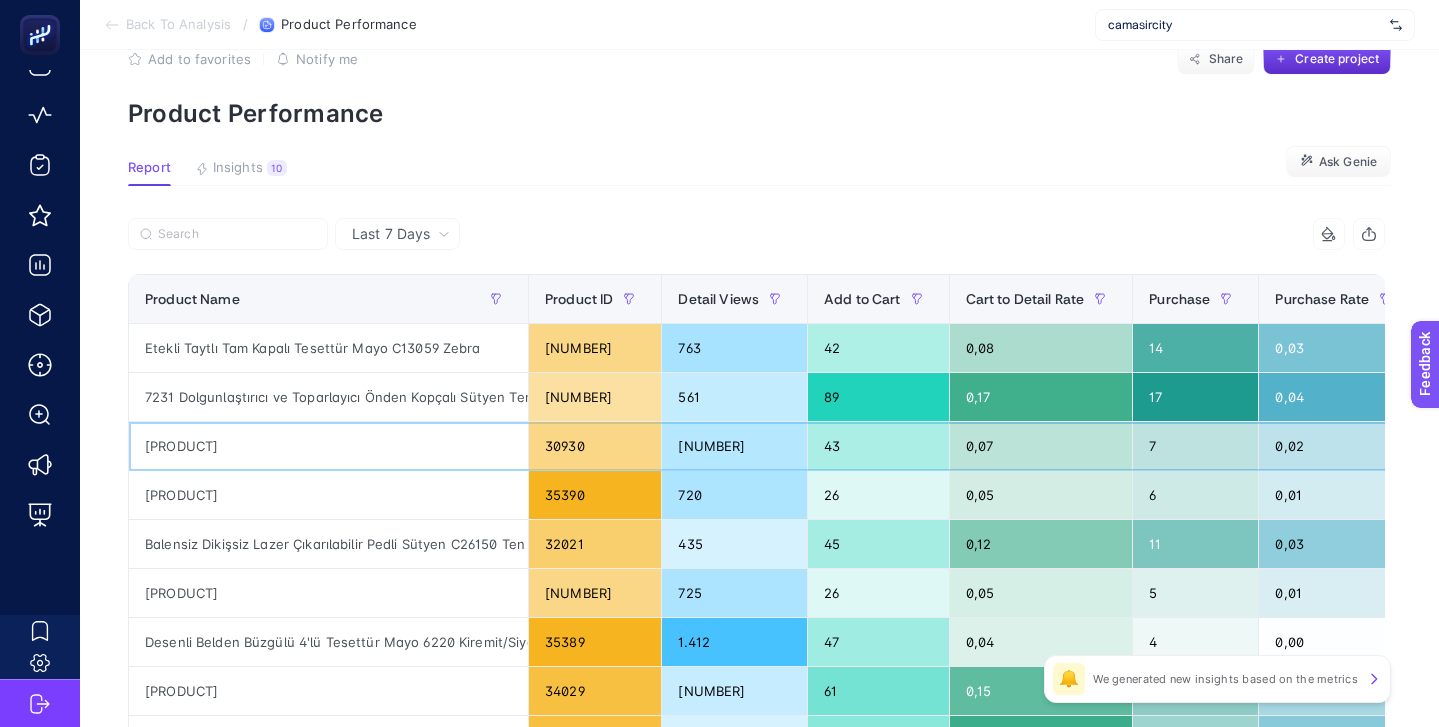 click on "Etekli Taytlı Tam Kapalı Tesettür Mayo C13059 Leopar" 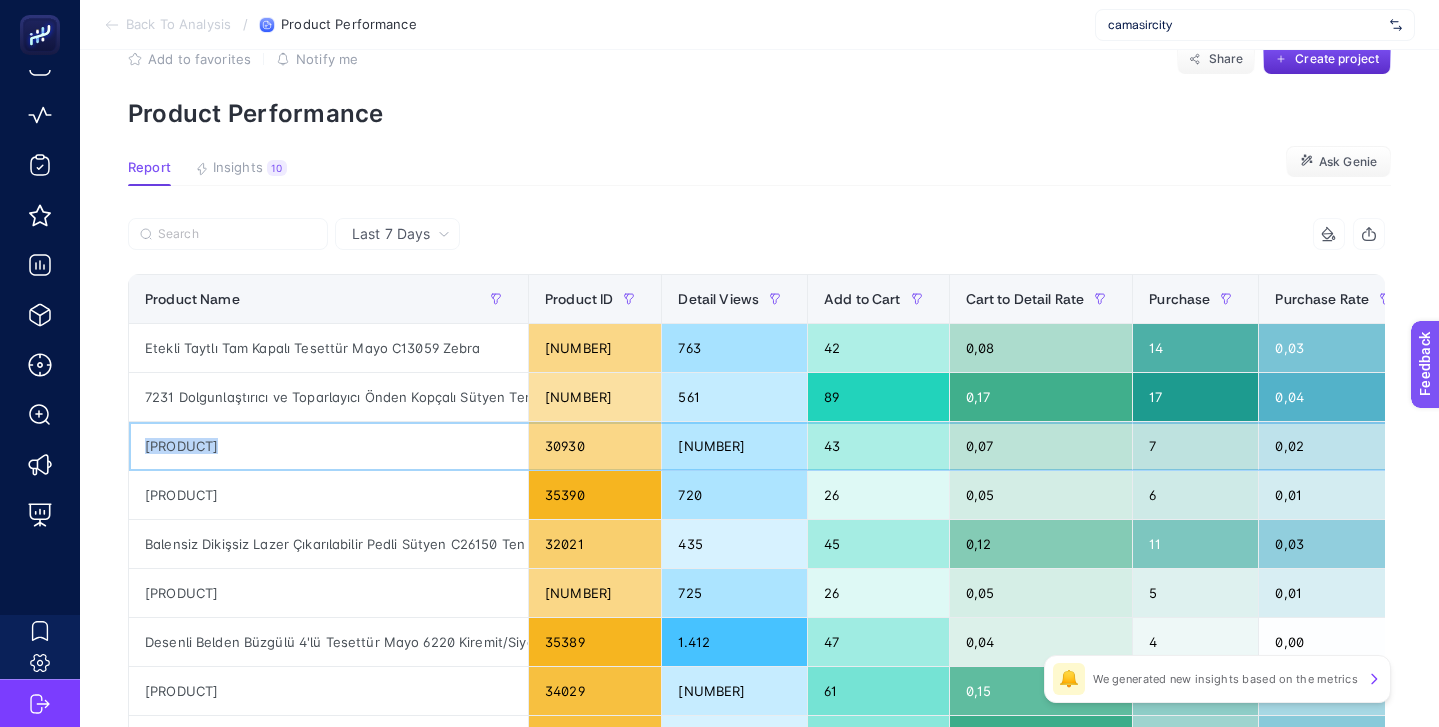 click on "Etekli Taytlı Tam Kapalı Tesettür Mayo C13059 Leopar" 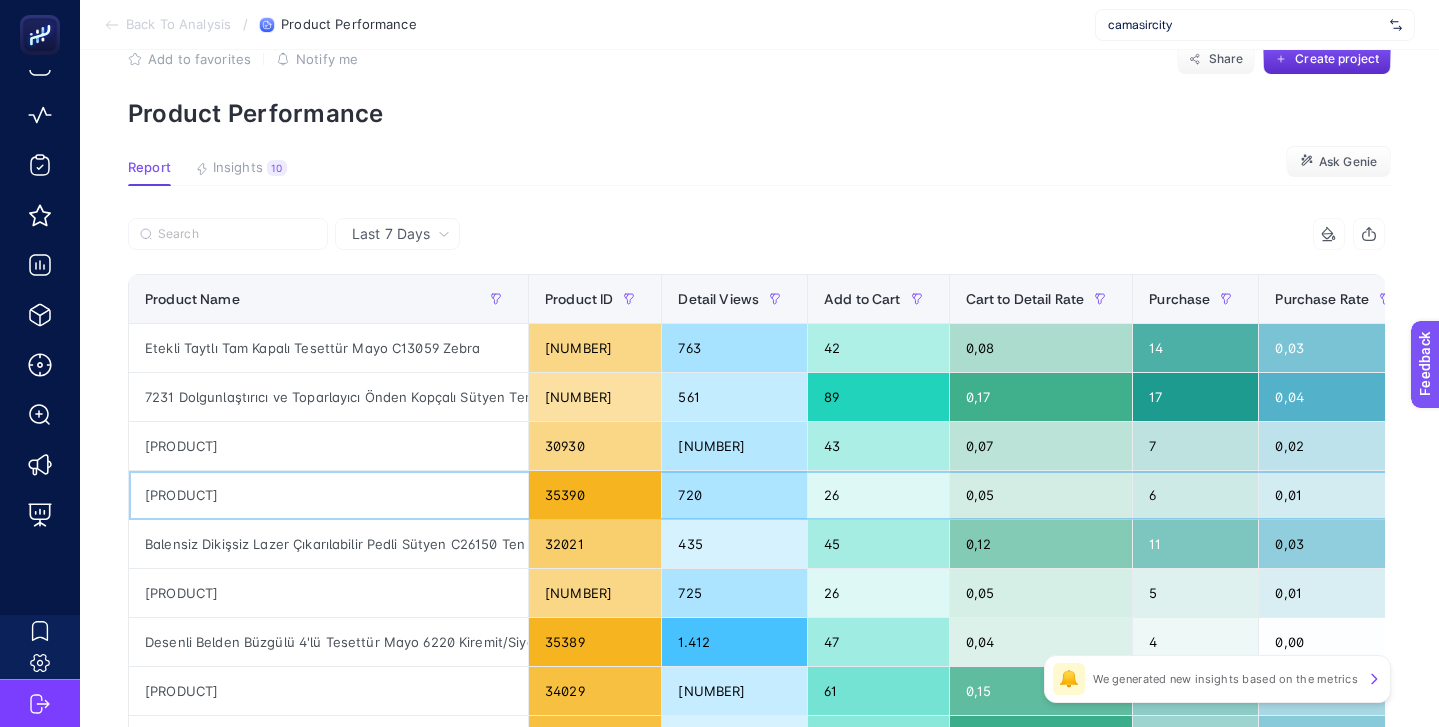 click on "Desenli Belden Büzgülü 4'lü Tesettür Mayo 6220 Yeşil/Siyah" 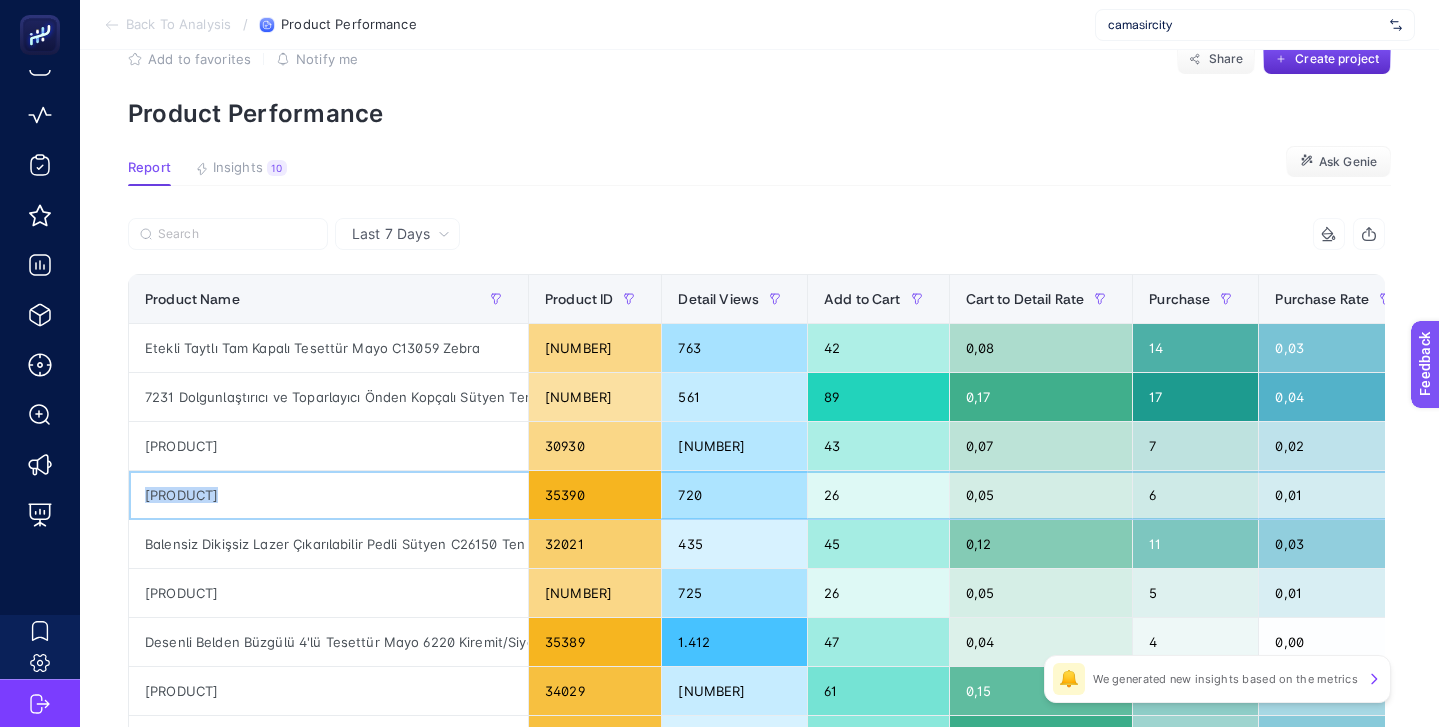 click on "Desenli Belden Büzgülü 4'lü Tesettür Mayo 6220 Yeşil/Siyah" 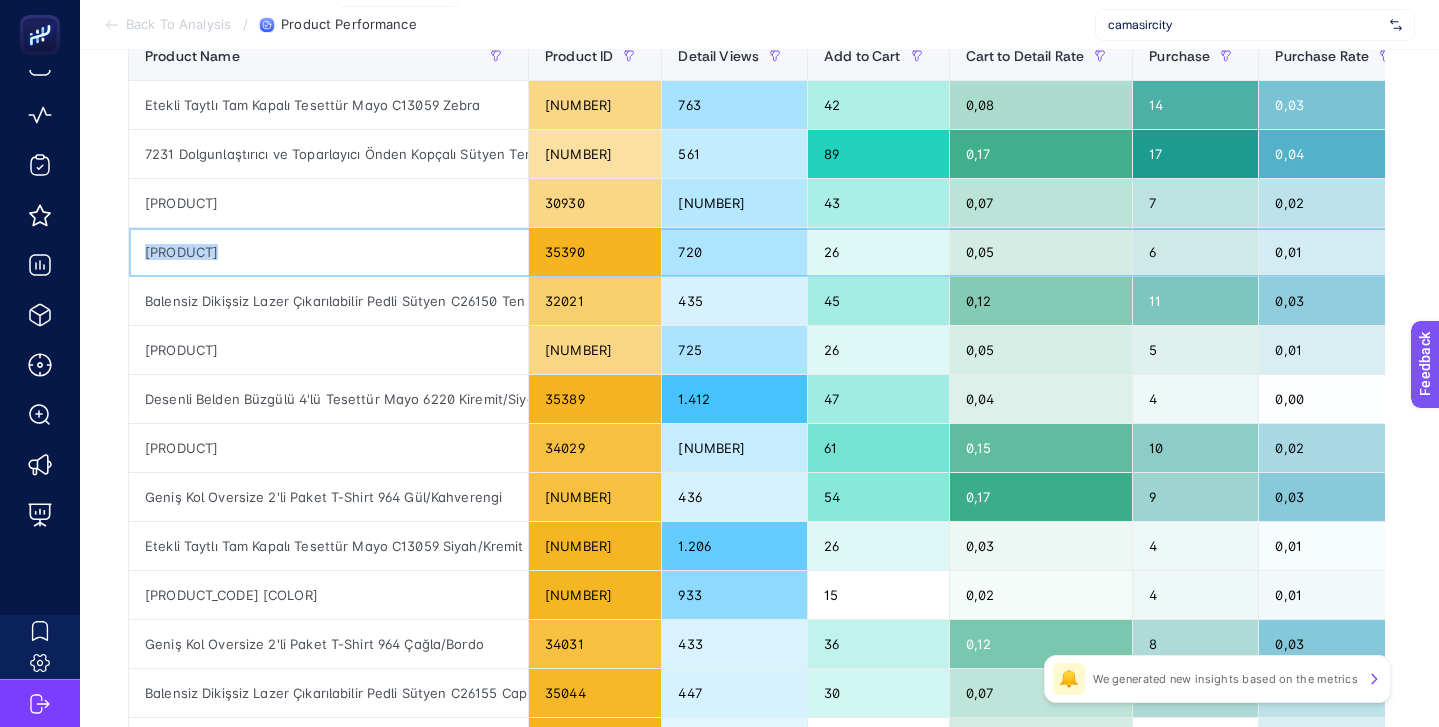scroll, scrollTop: 321, scrollLeft: 0, axis: vertical 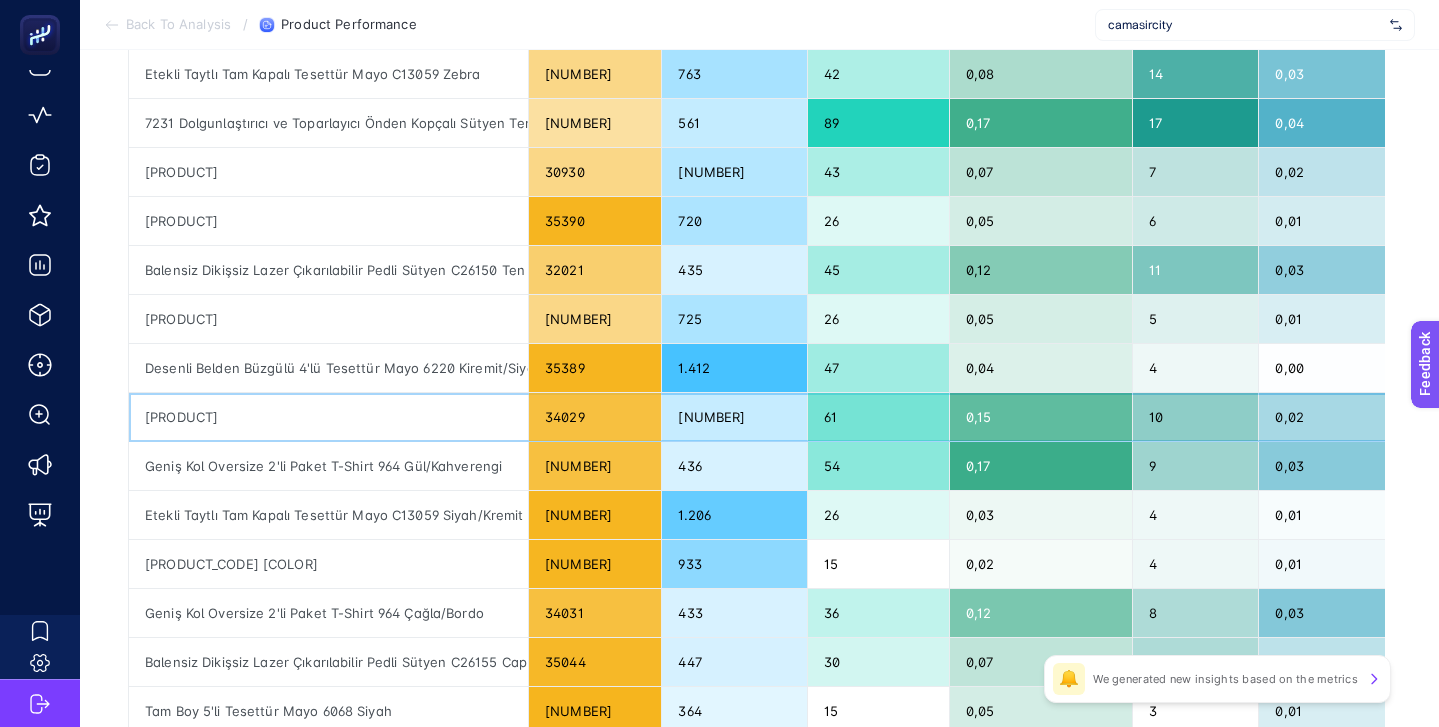 click on "Geniş Kol Oversize 2'li Paket T-Shirt 964 Siyah/Beyaz" 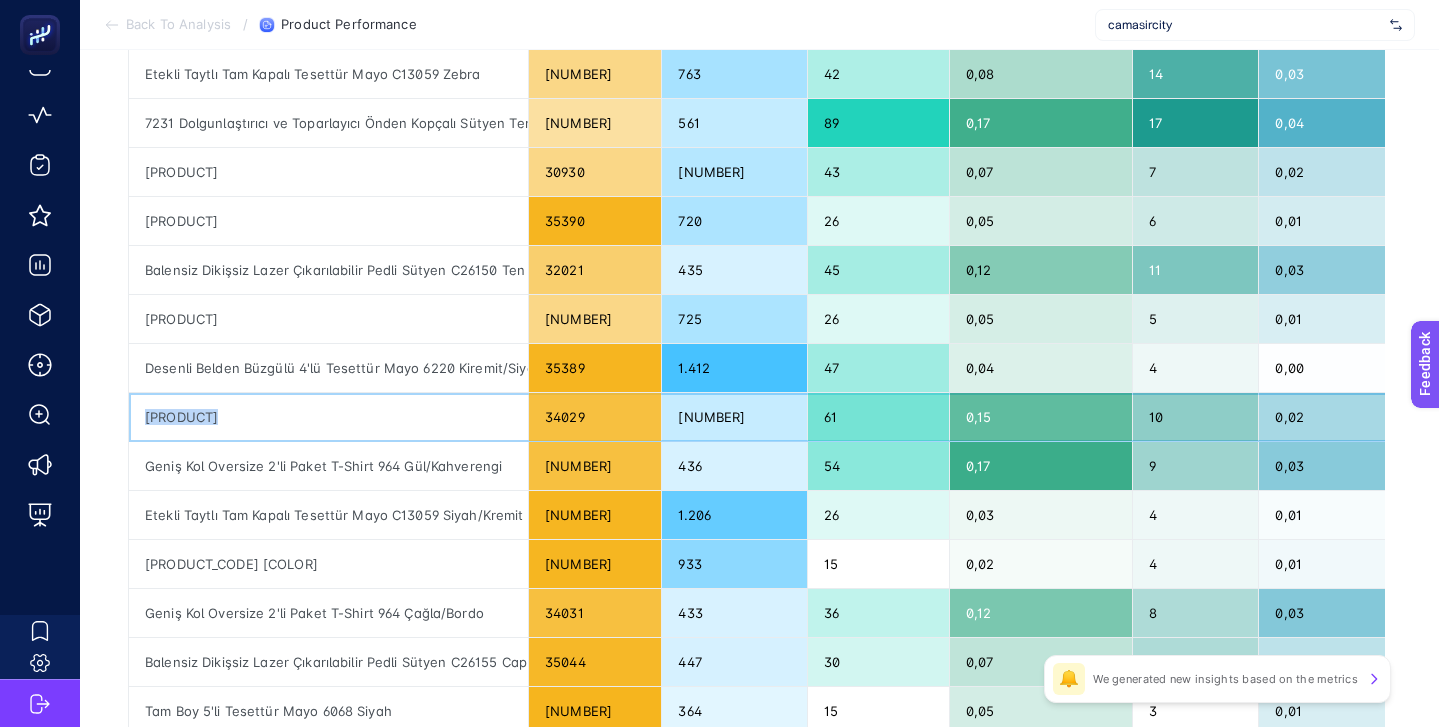 click on "Geniş Kol Oversize 2'li Paket T-Shirt 964 Siyah/Beyaz" 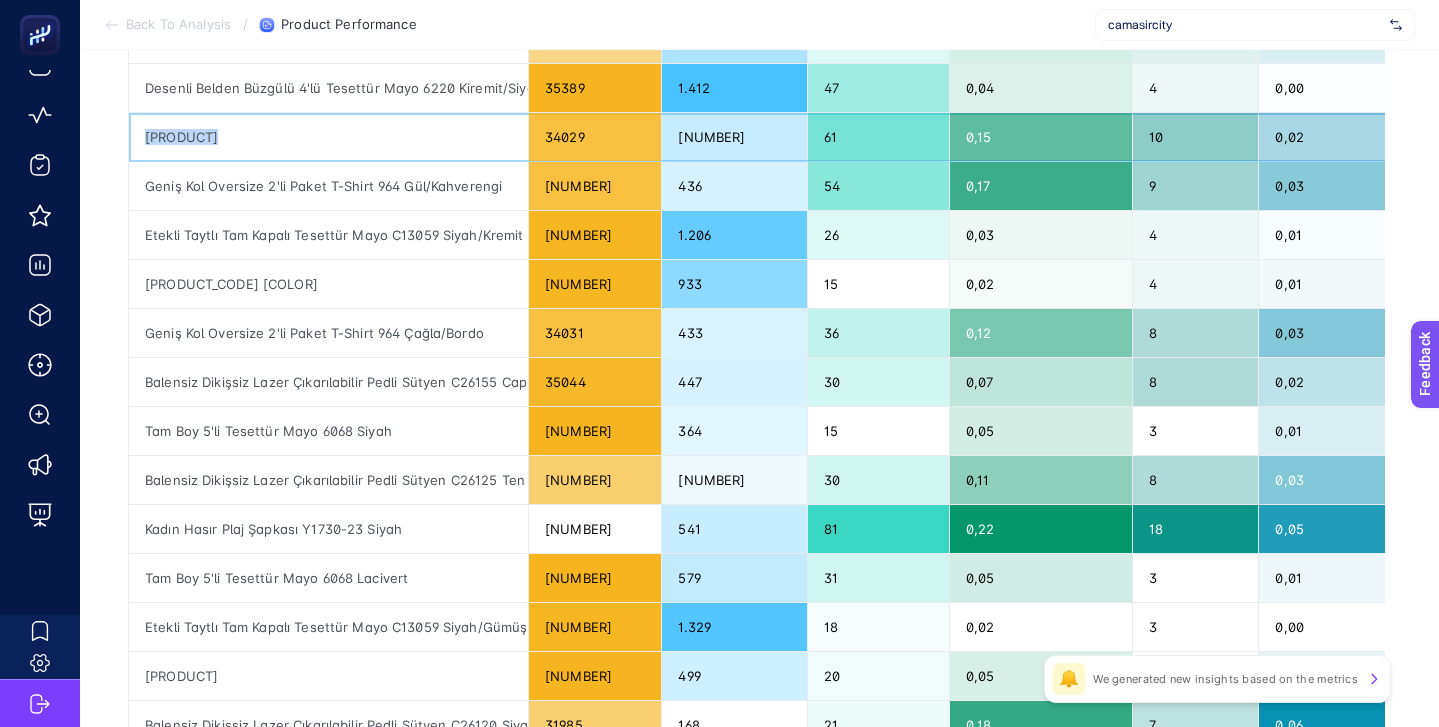 scroll, scrollTop: 799, scrollLeft: 0, axis: vertical 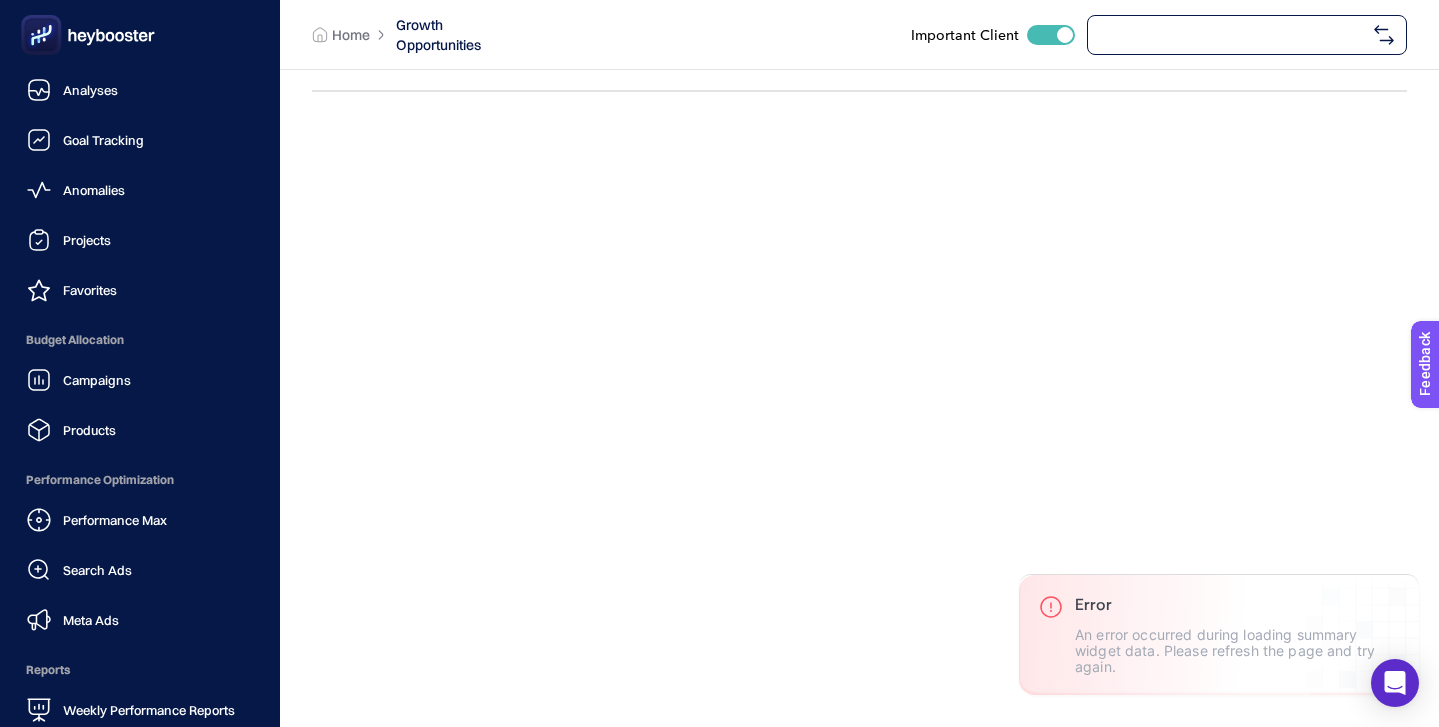 checkbox on "true" 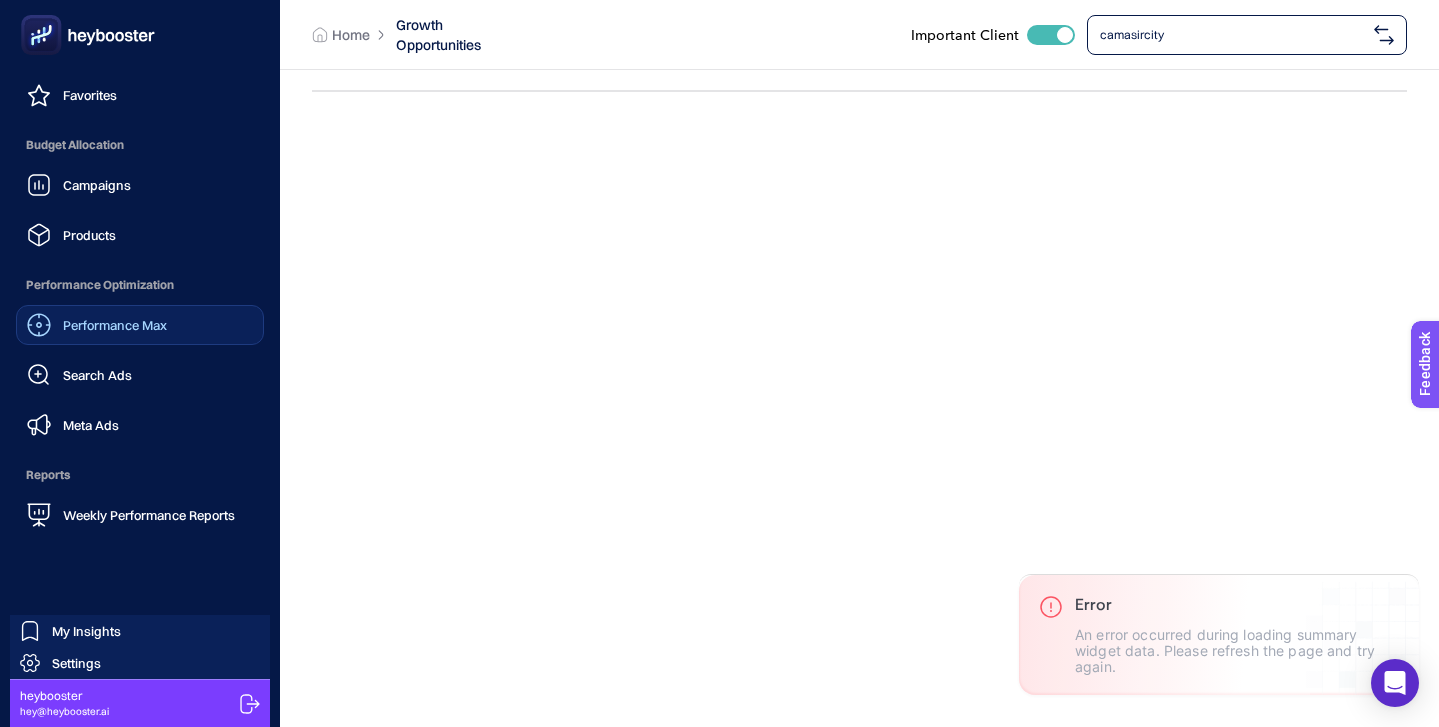 scroll, scrollTop: 142, scrollLeft: 0, axis: vertical 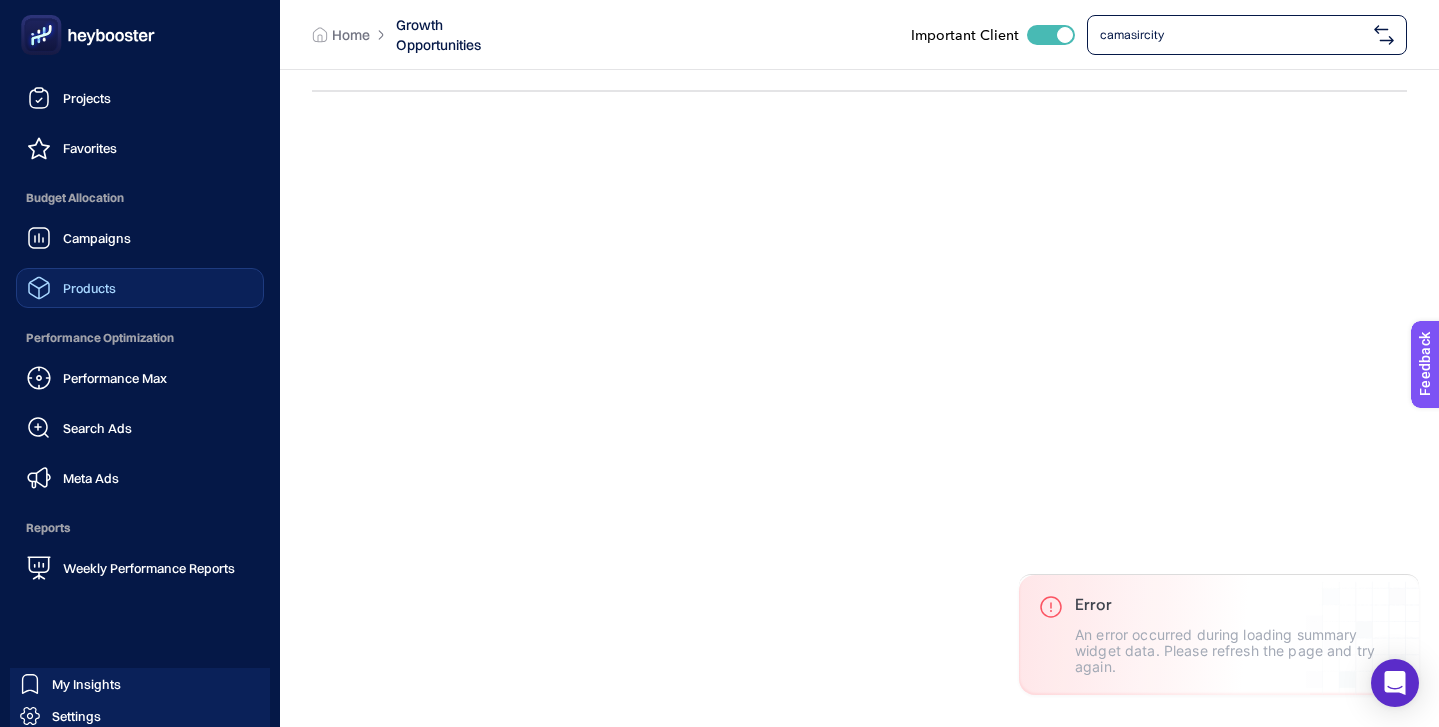 click on "Products" 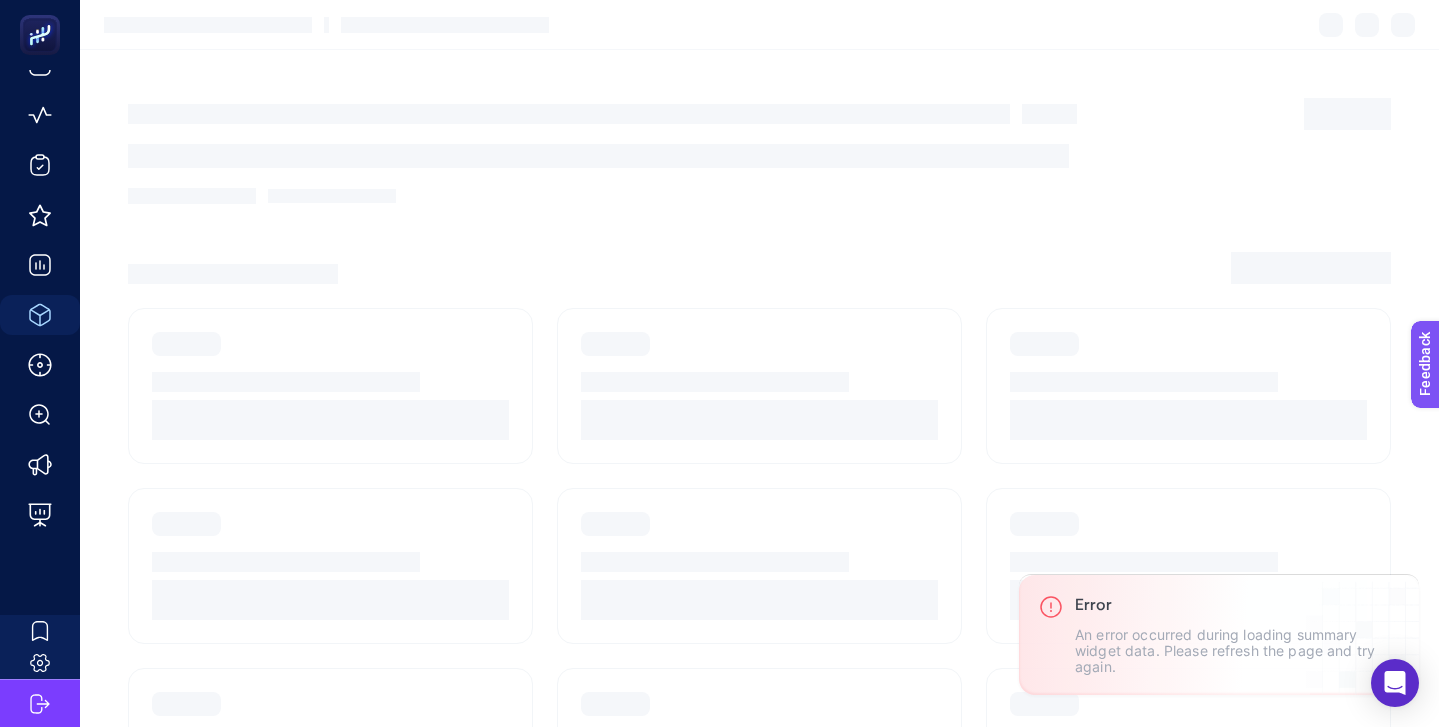 scroll, scrollTop: 75, scrollLeft: 0, axis: vertical 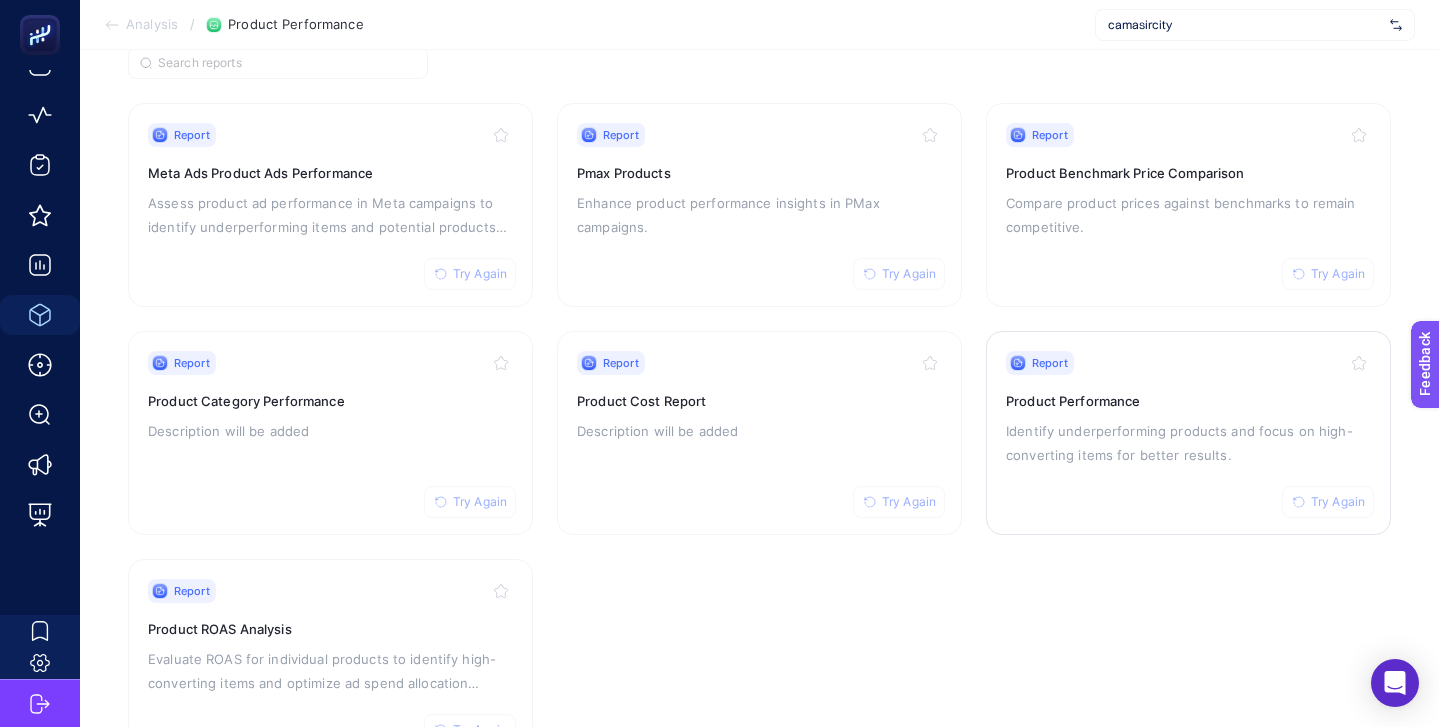 click on "Product Performance" at bounding box center [1188, 401] 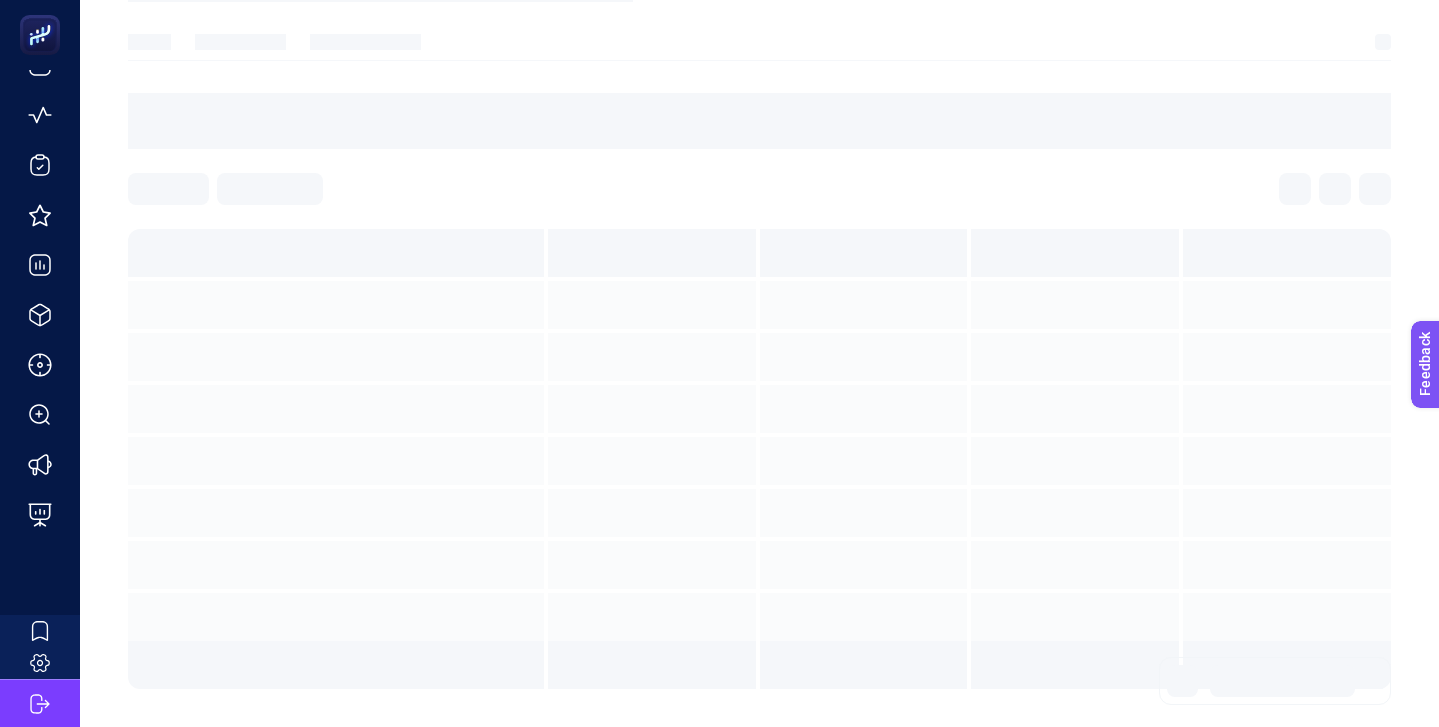 scroll, scrollTop: 0, scrollLeft: 0, axis: both 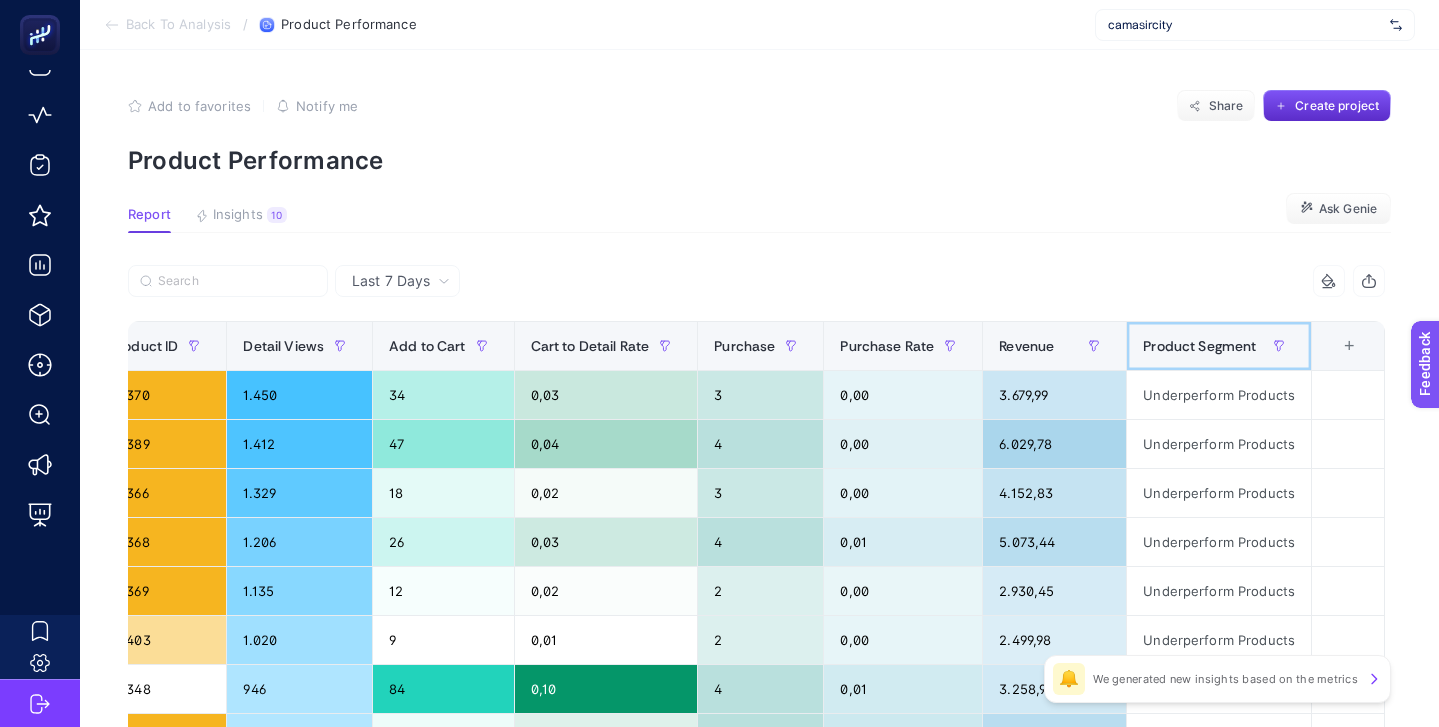 click on "Product Segment" 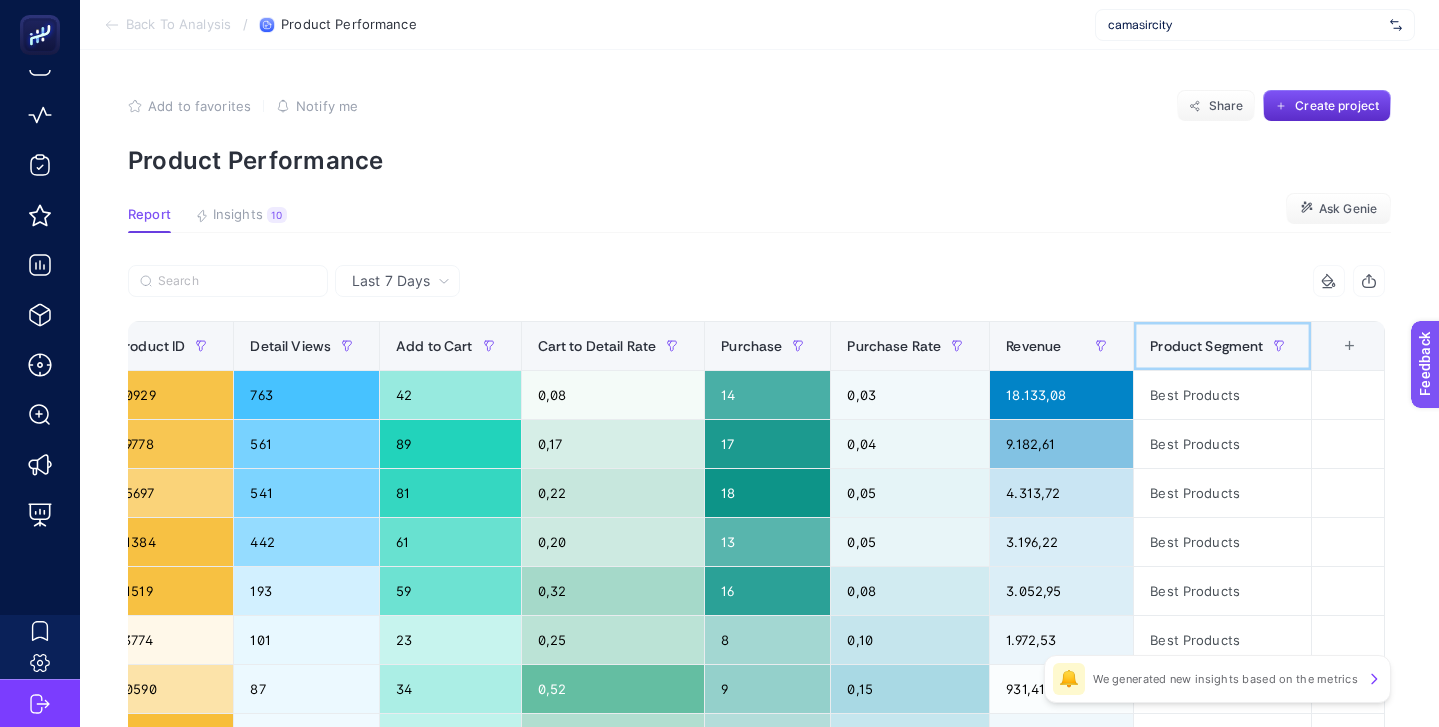 scroll, scrollTop: 0, scrollLeft: 401, axis: horizontal 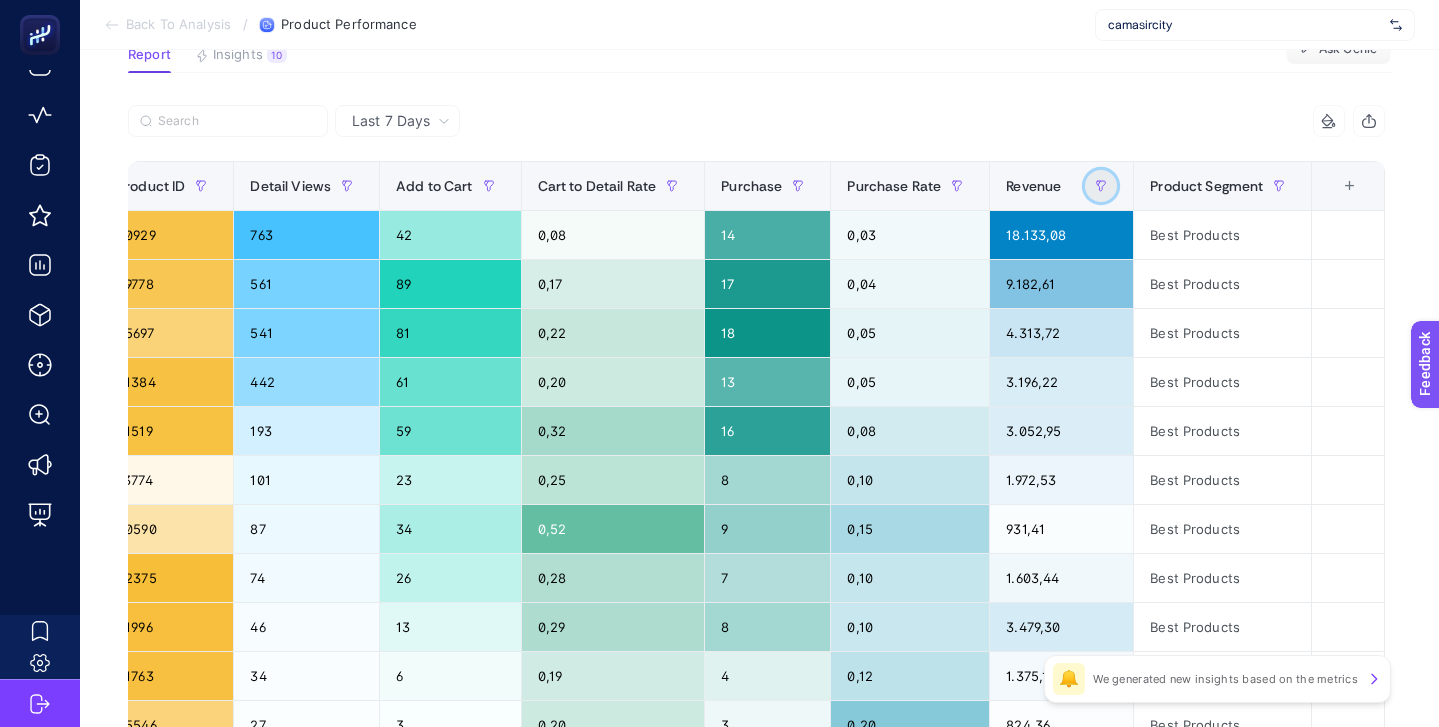 click at bounding box center [1101, 186] 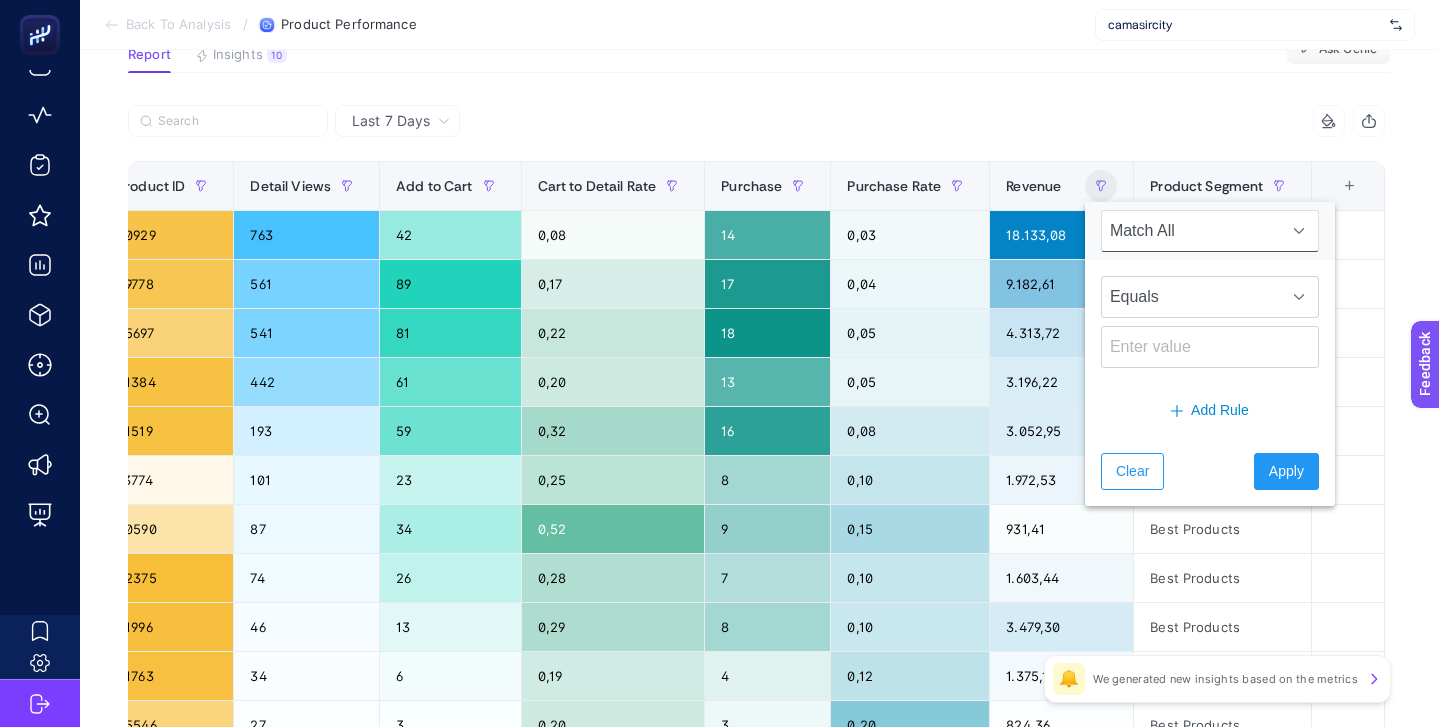 click on "7 items selected" at bounding box center (1071, 121) 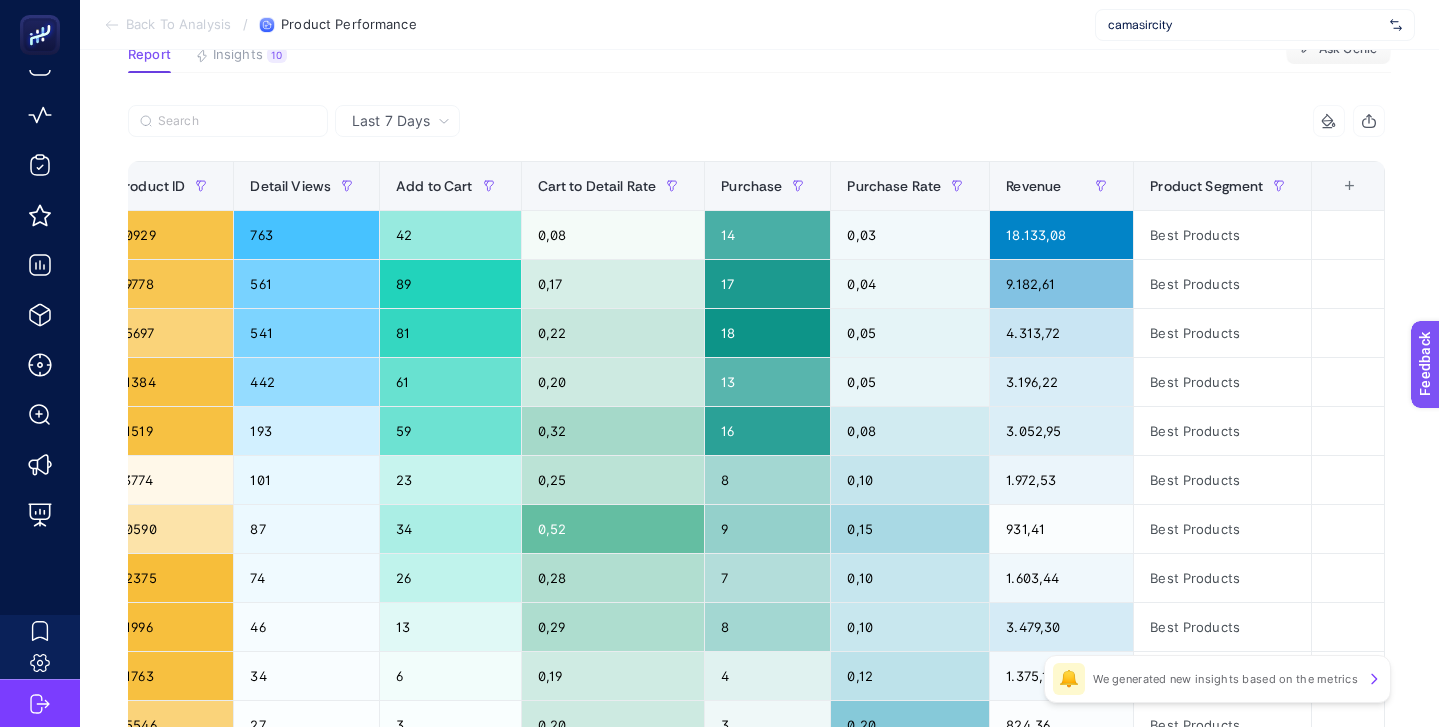 scroll, scrollTop: 0, scrollLeft: 0, axis: both 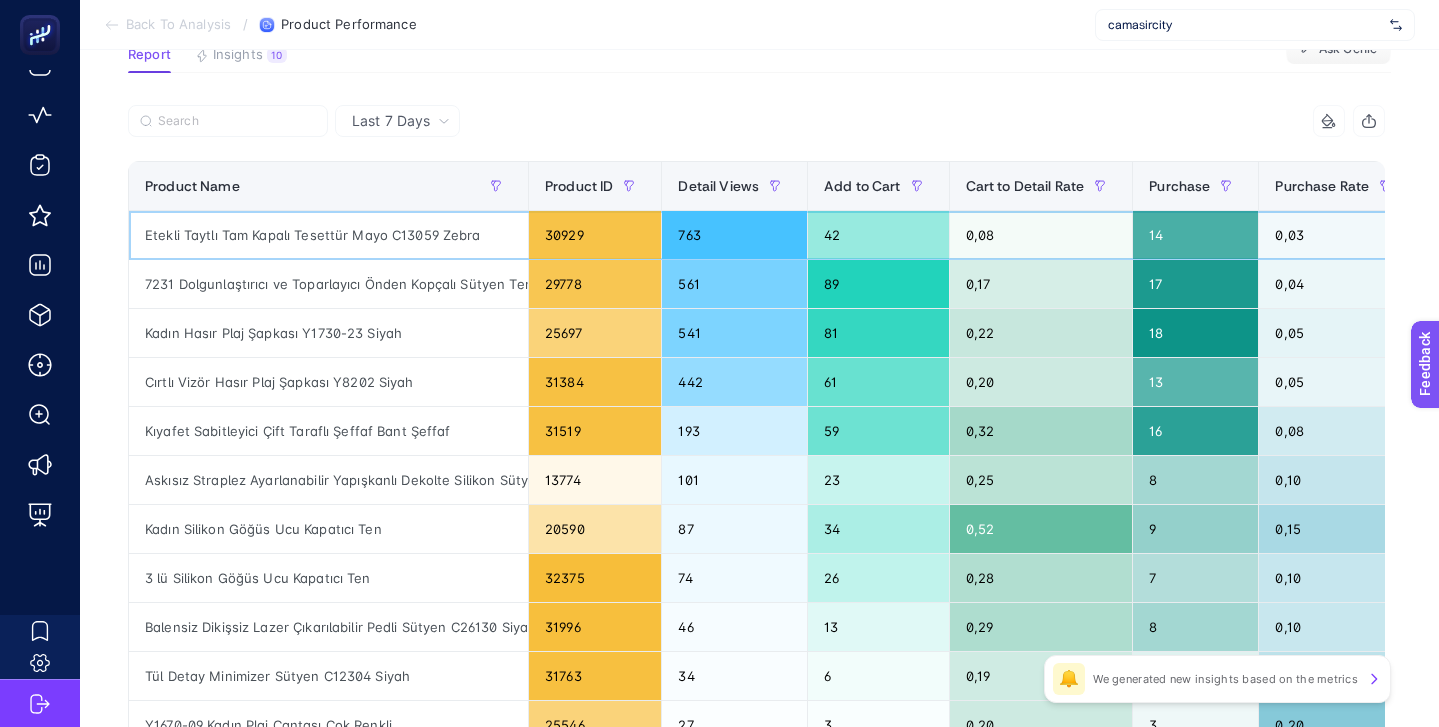 click on "Etekli Taytlı Tam Kapalı Tesettür Mayo C13059 Zebra" 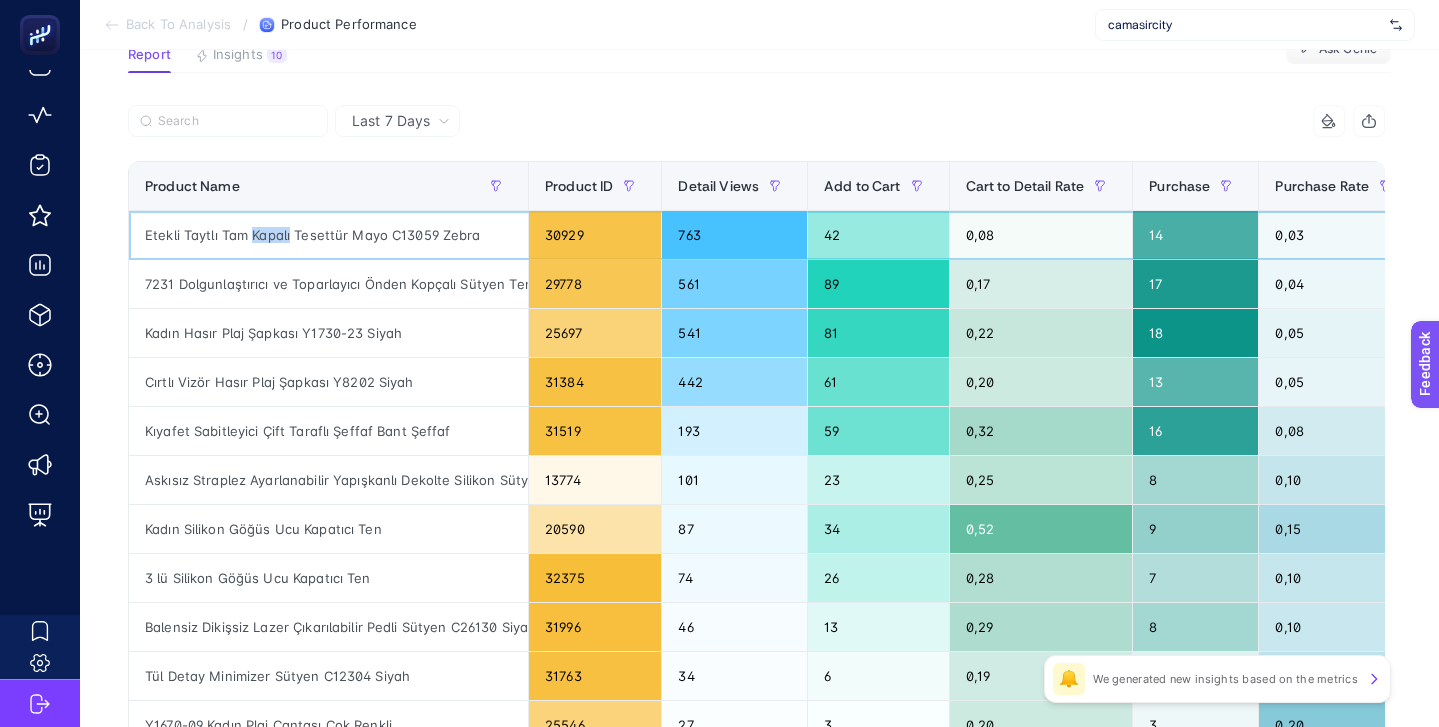 click on "Etekli Taytlı Tam Kapalı Tesettür Mayo C13059 Zebra" 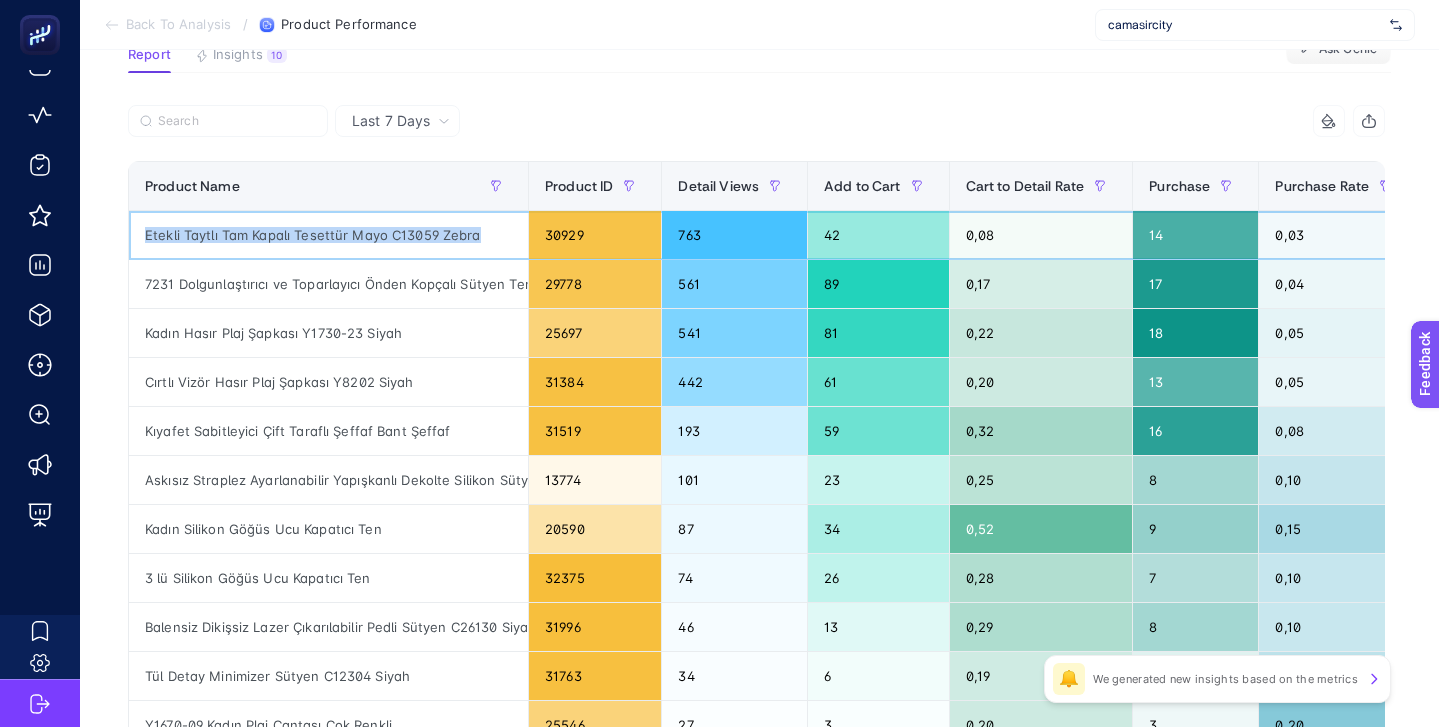 click on "Etekli Taytlı Tam Kapalı Tesettür Mayo C13059 Zebra" 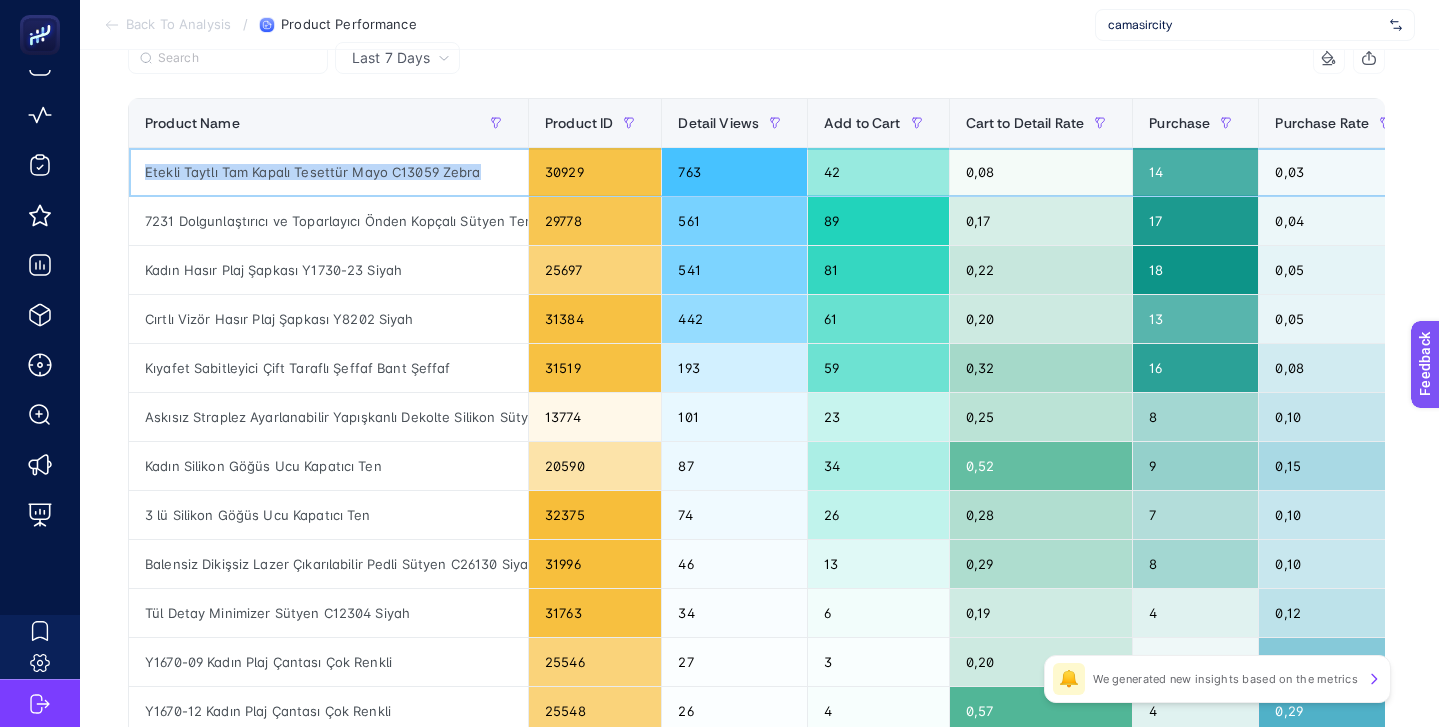 scroll, scrollTop: 227, scrollLeft: 0, axis: vertical 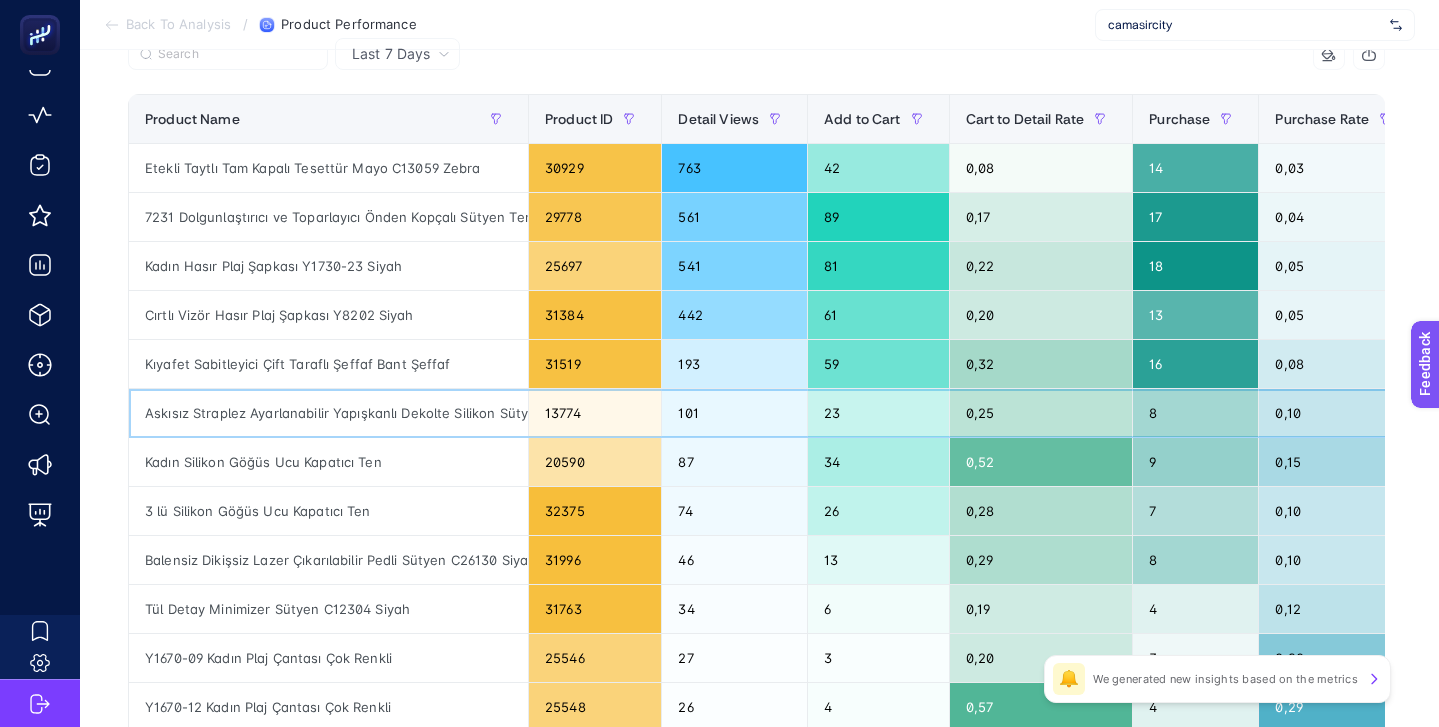 click on "Askısız Straplez Ayarlanabilir Yapışkanlı Dekolte Silikon Sütyen Ten" 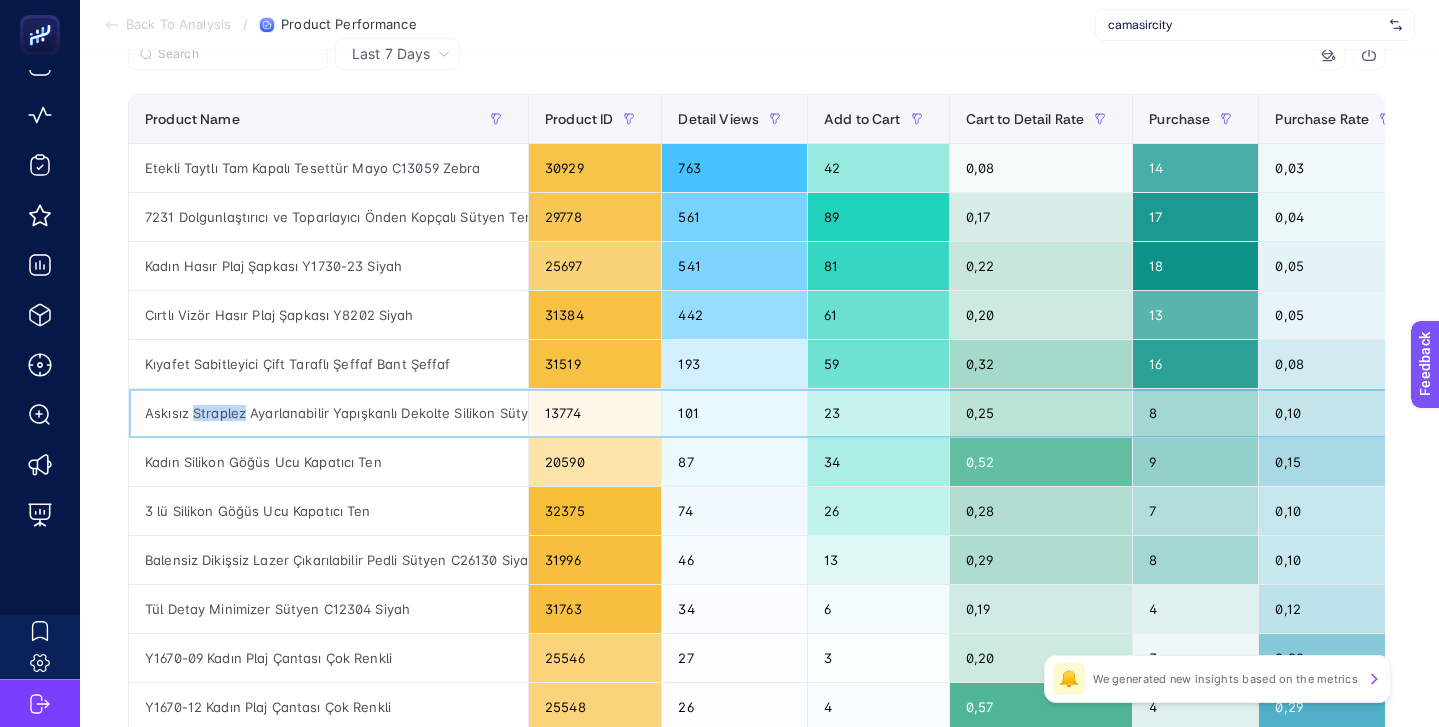 click on "Askısız Straplez Ayarlanabilir Yapışkanlı Dekolte Silikon Sütyen Ten" 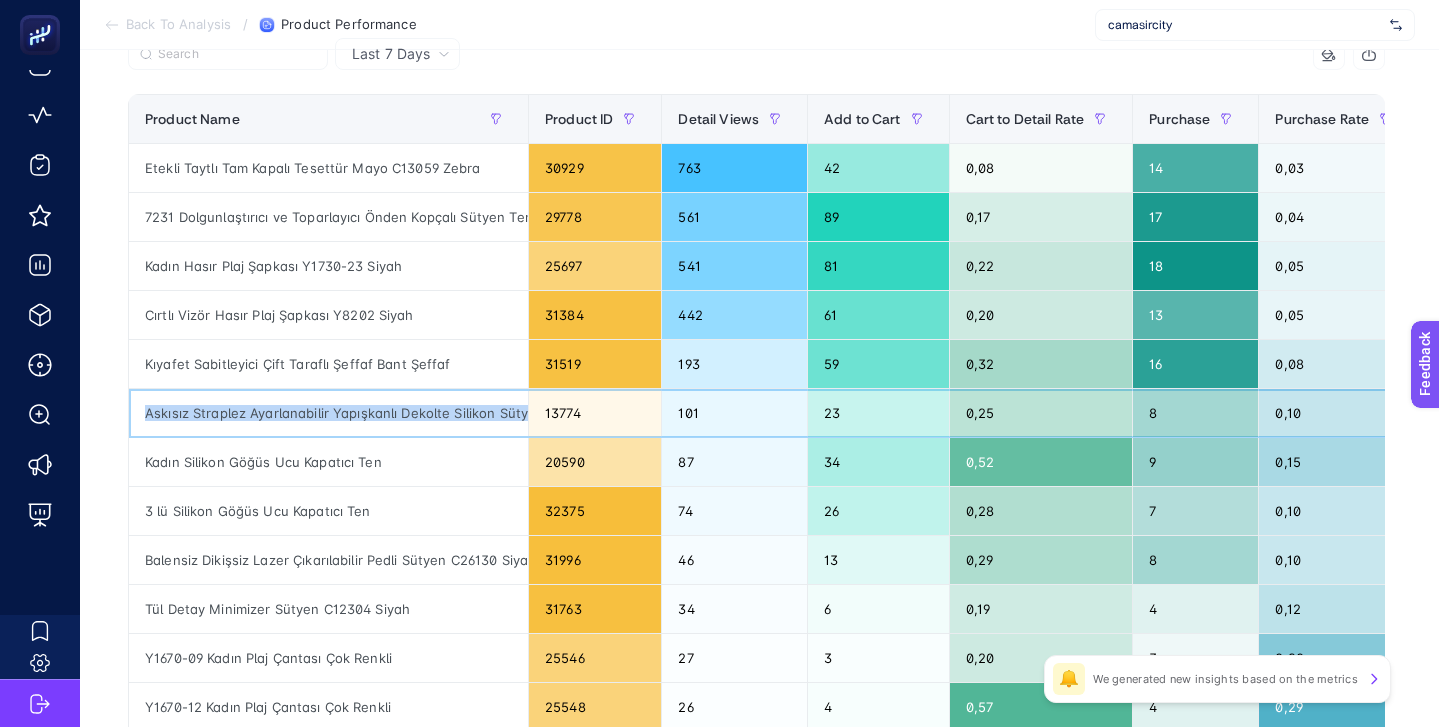 click on "Askısız Straplez Ayarlanabilir Yapışkanlı Dekolte Silikon Sütyen Ten" 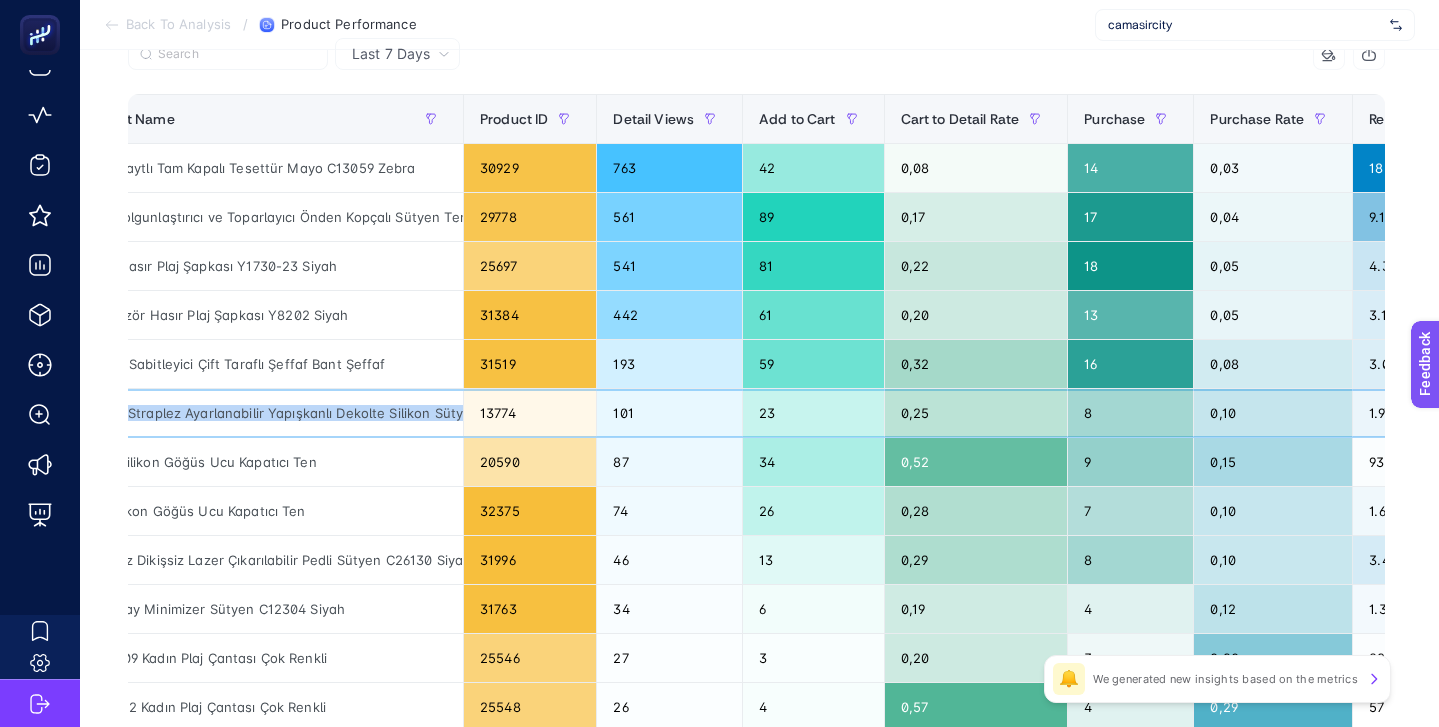 scroll, scrollTop: 0, scrollLeft: 0, axis: both 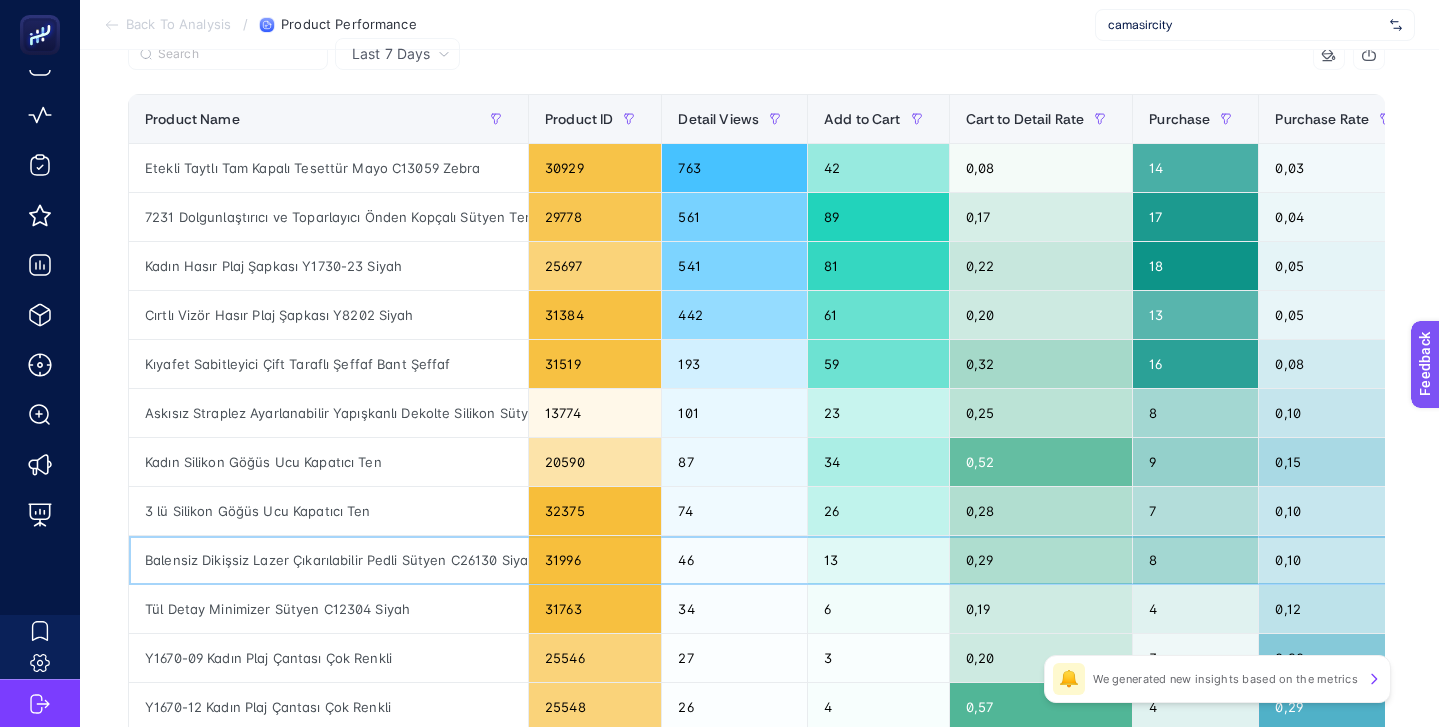 click on "Balensiz Dikişsiz Lazer Çıkarılabilir Pedli Sütyen C26130 Siyah" 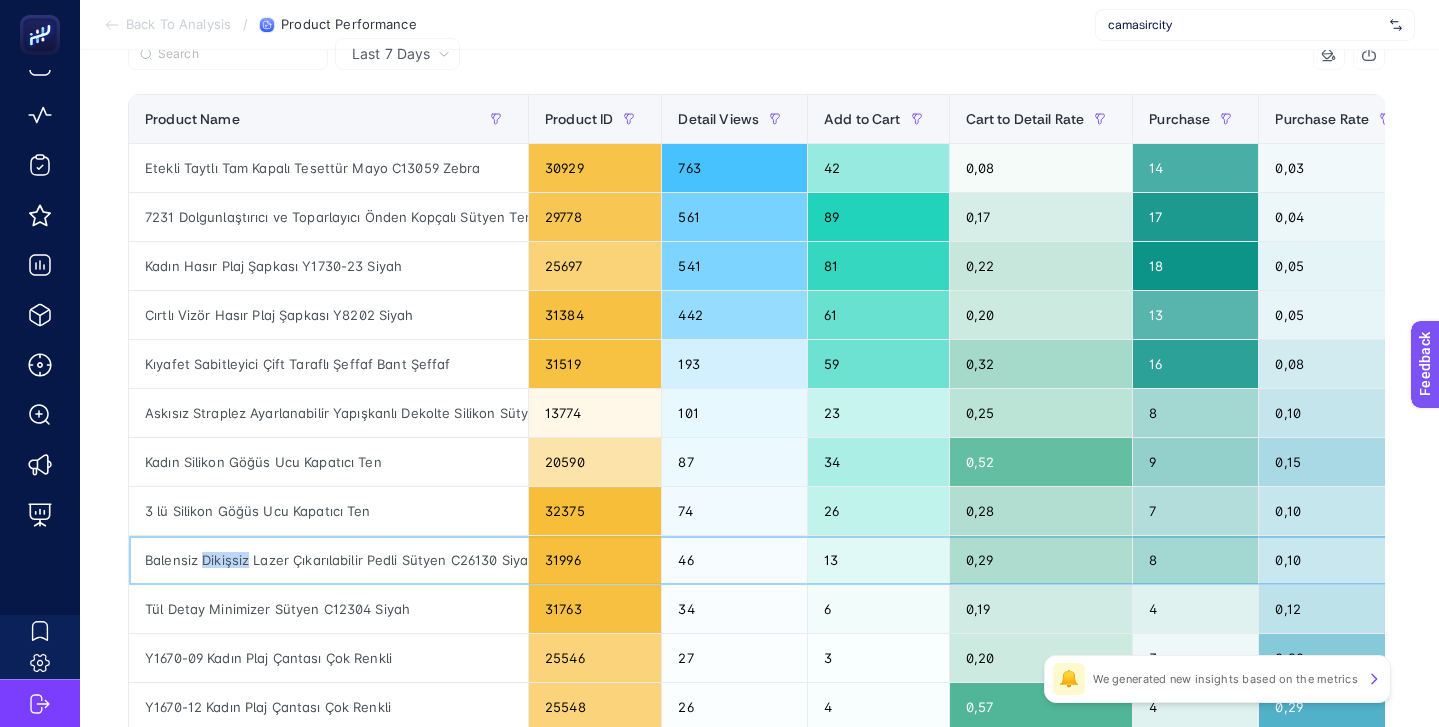 click on "Balensiz Dikişsiz Lazer Çıkarılabilir Pedli Sütyen C26130 Siyah" 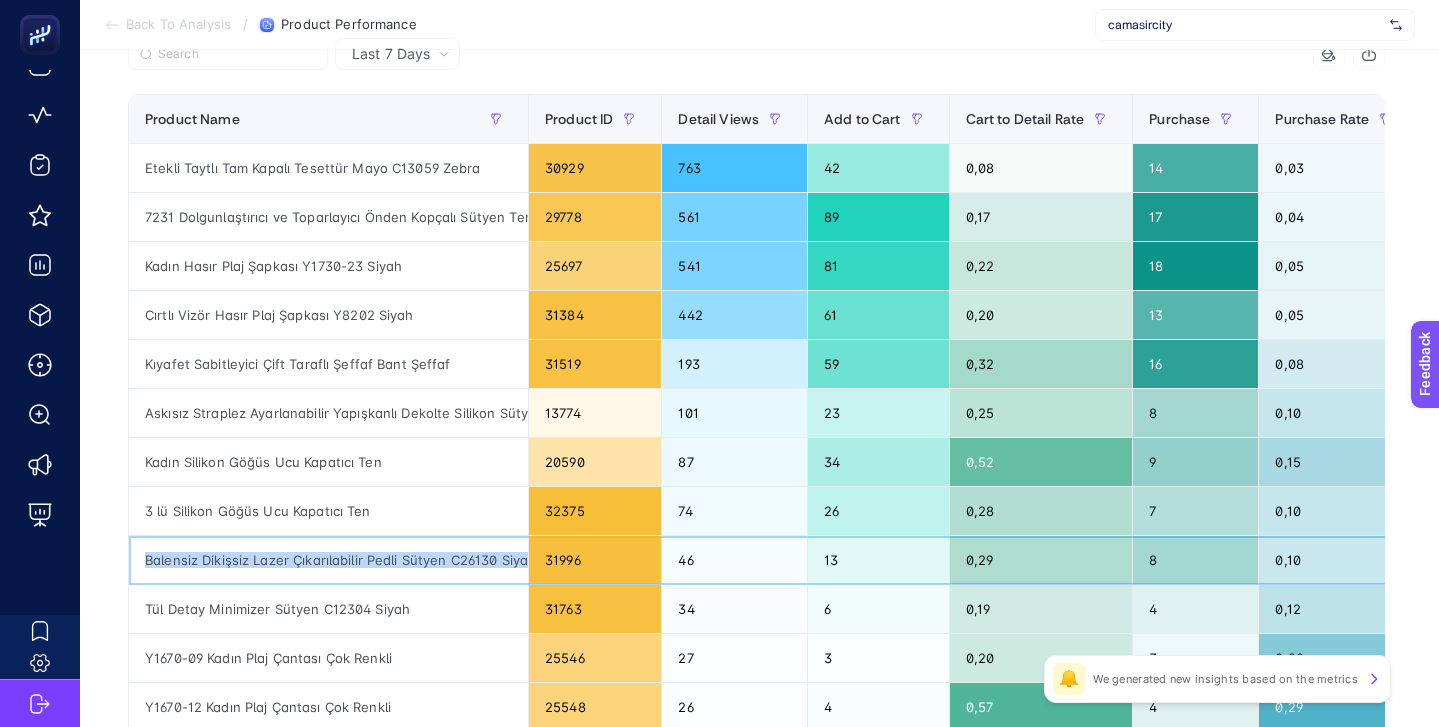 click on "Balensiz Dikişsiz Lazer Çıkarılabilir Pedli Sütyen C26130 Siyah" 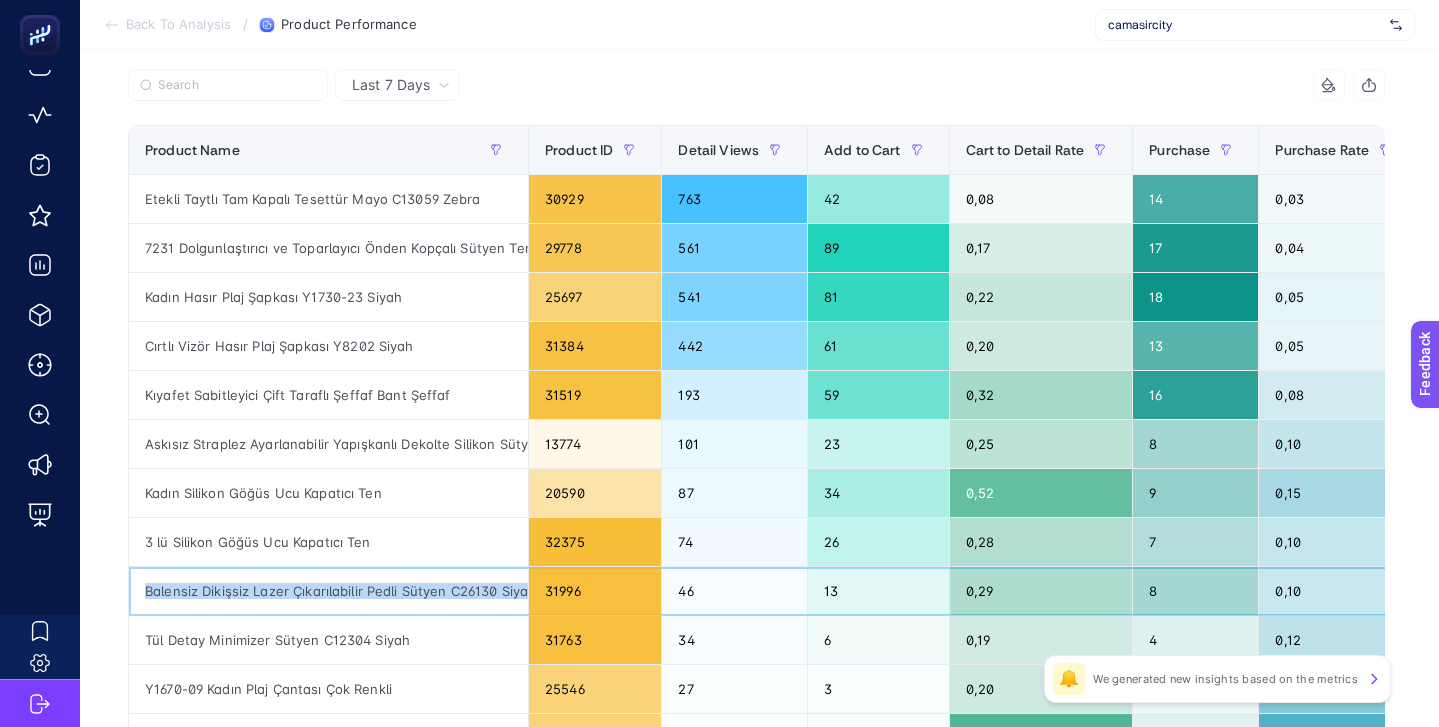 scroll, scrollTop: 223, scrollLeft: 0, axis: vertical 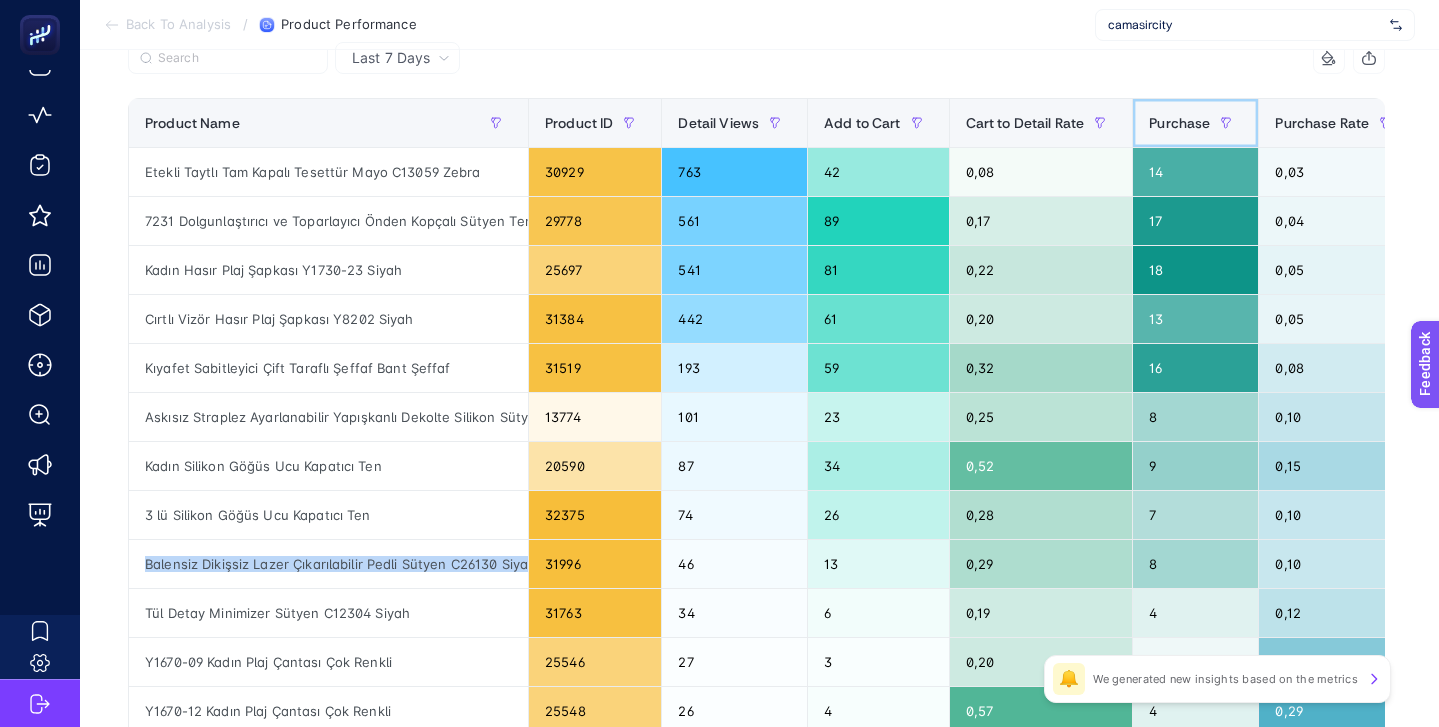 click on "Purchase" 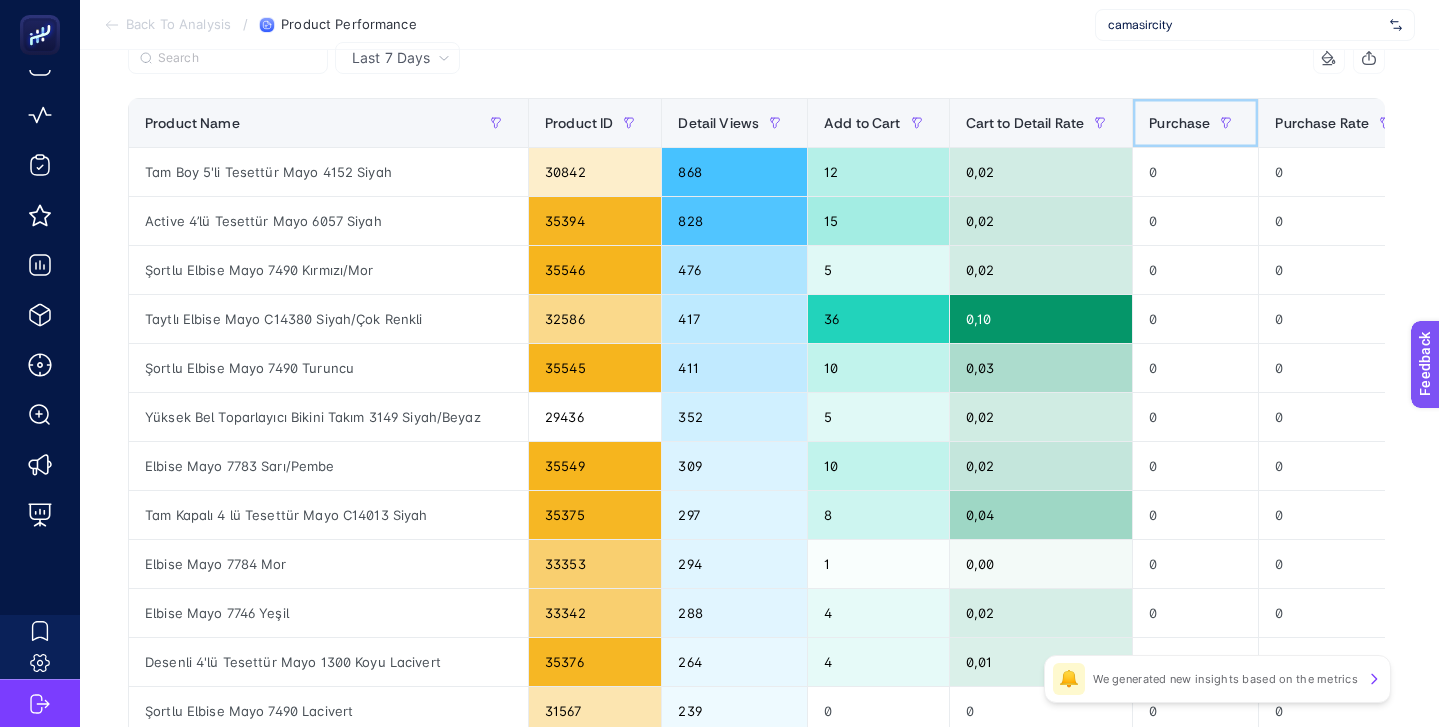 click on "Purchase" 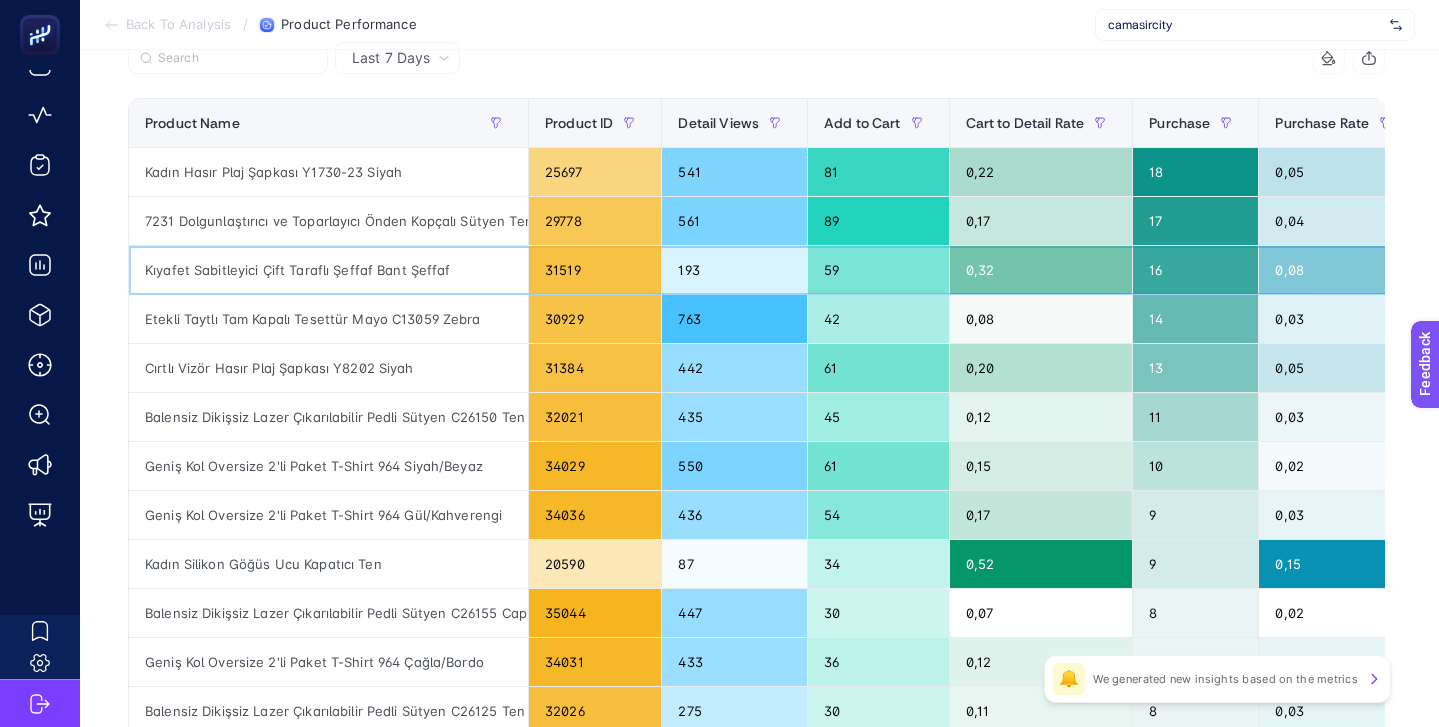 click on "Kıyafet Sabitleyici Çift Taraflı Şeffaf Bant Şeffaf" 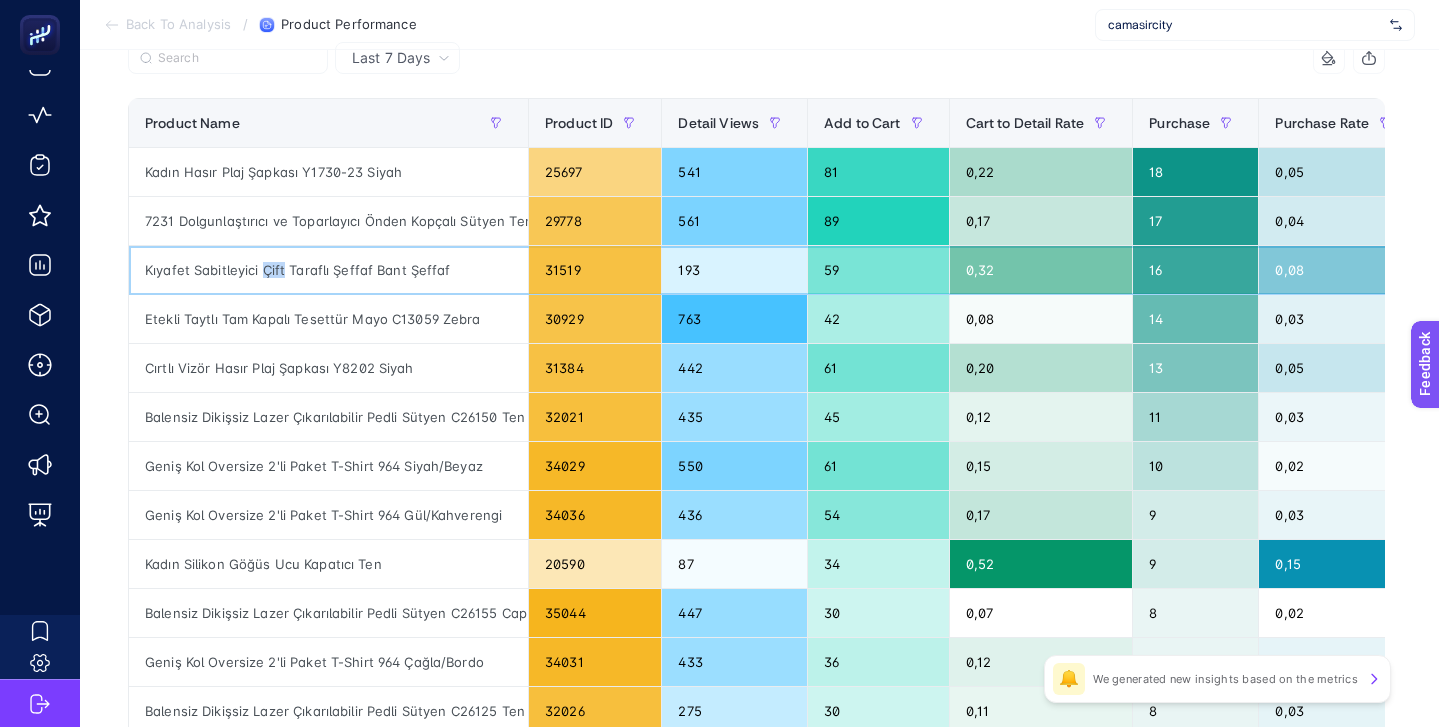 click on "Kıyafet Sabitleyici Çift Taraflı Şeffaf Bant Şeffaf" 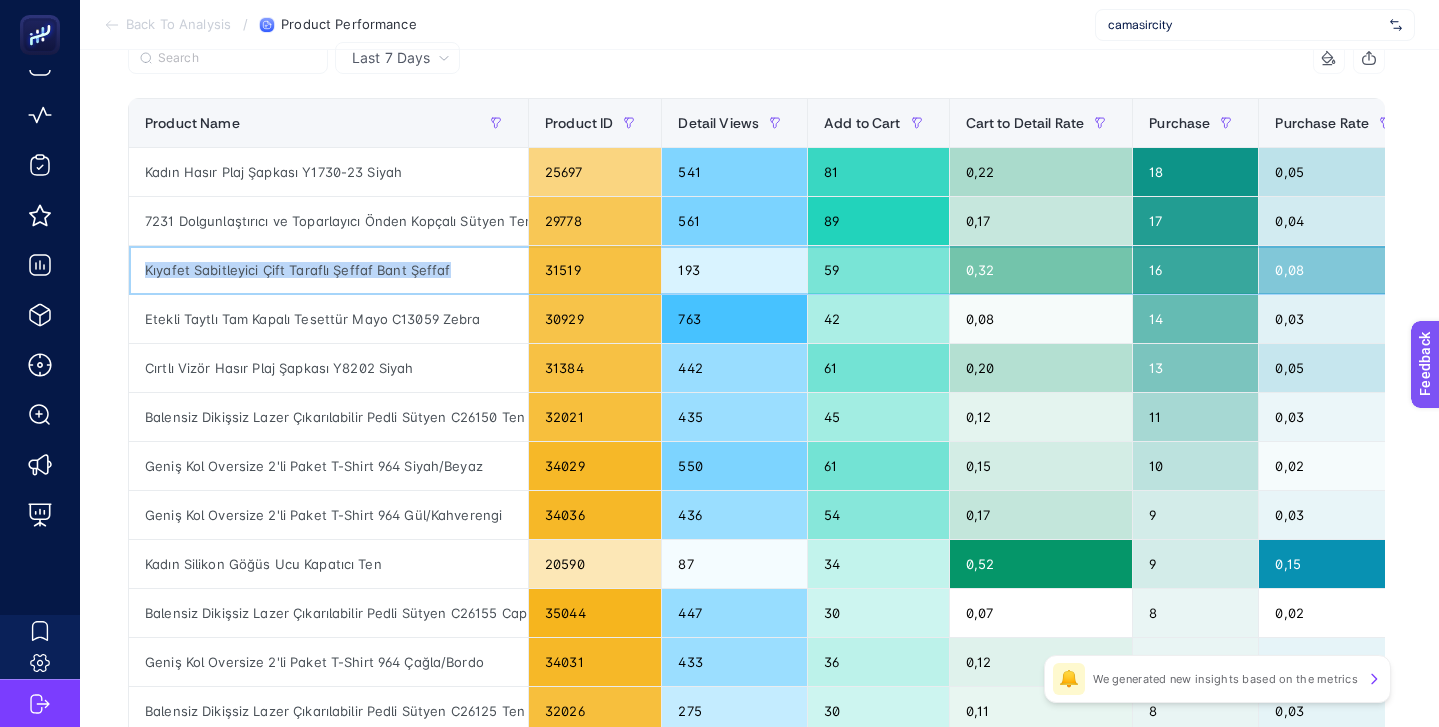 click on "Kıyafet Sabitleyici Çift Taraflı Şeffaf Bant Şeffaf" 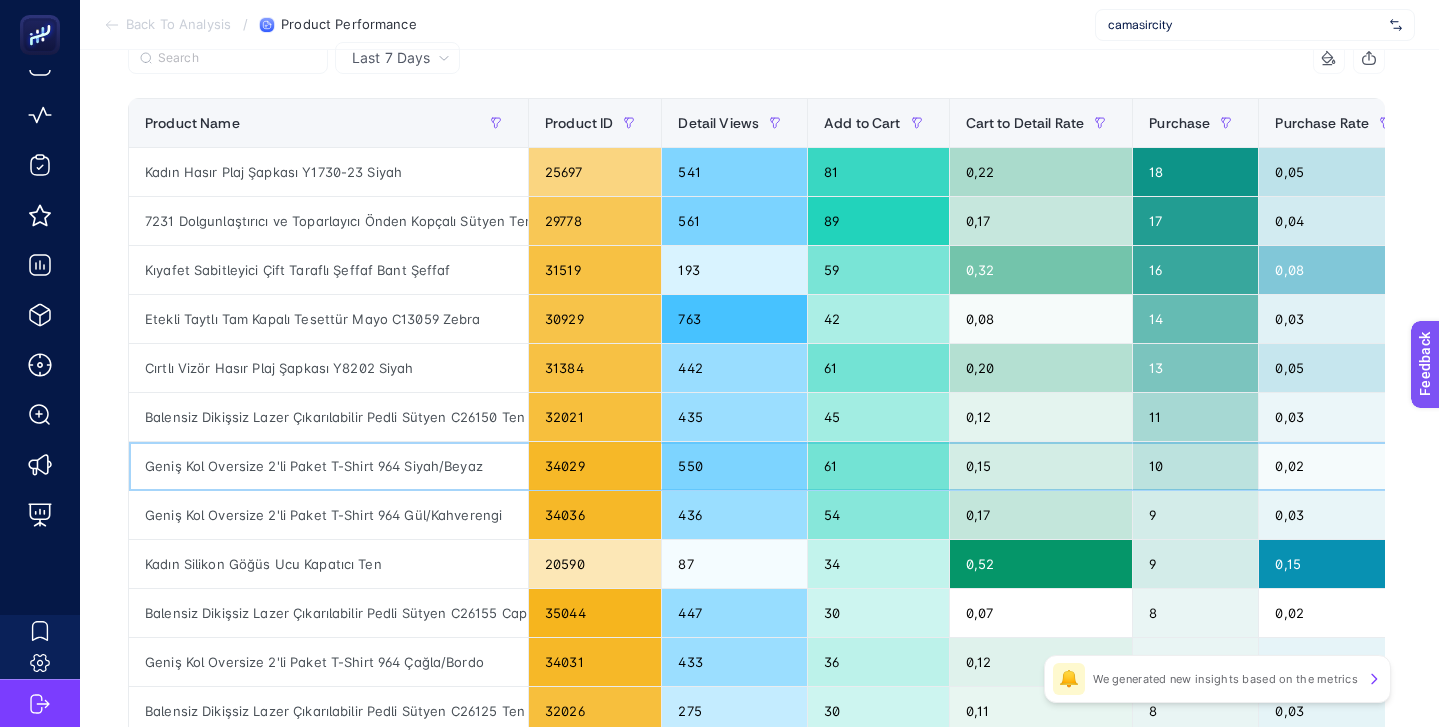 click on "Geniş Kol Oversize 2'li Paket T-Shirt 964 Siyah/Beyaz" 